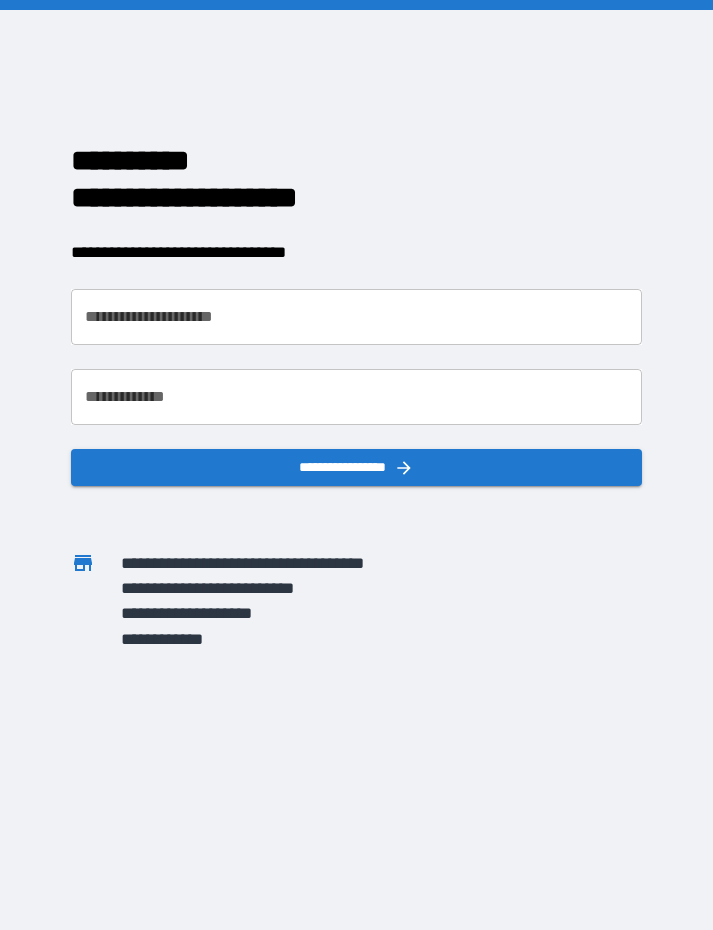 scroll, scrollTop: 0, scrollLeft: 0, axis: both 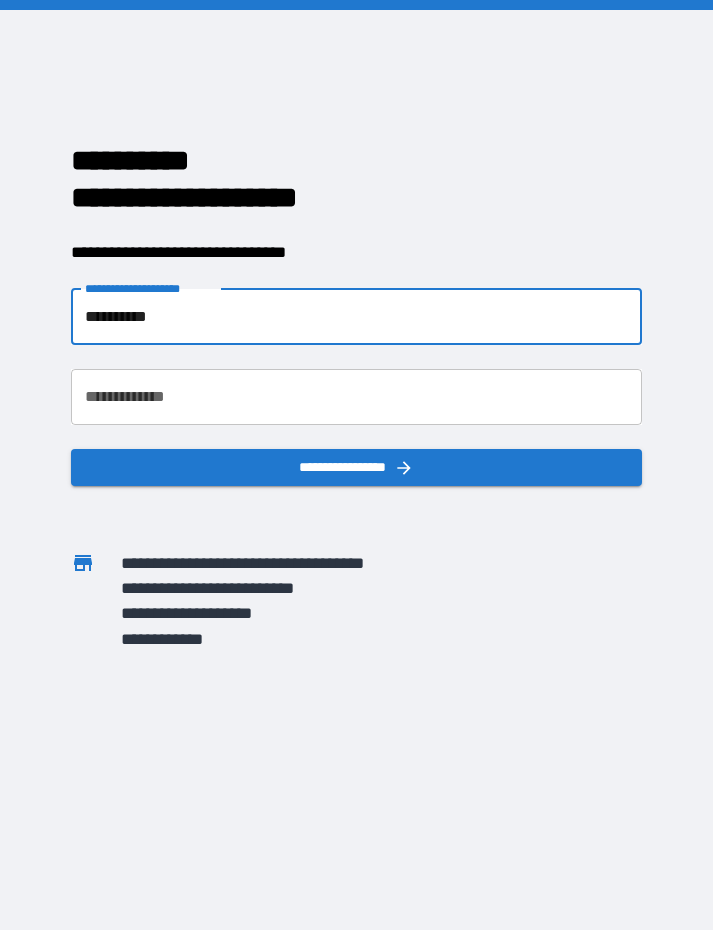 type on "**********" 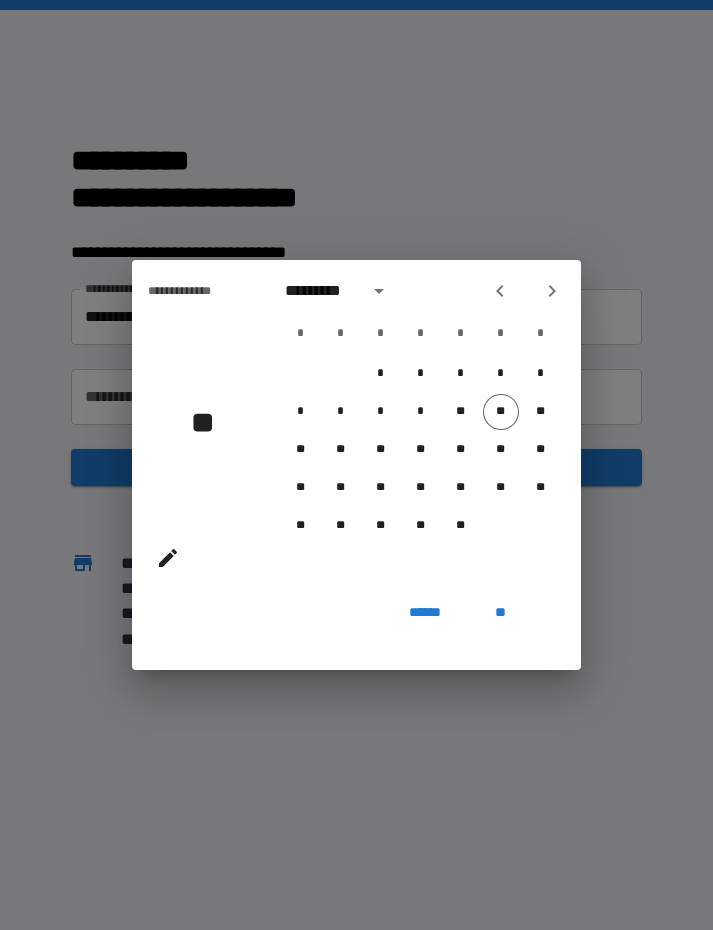 click 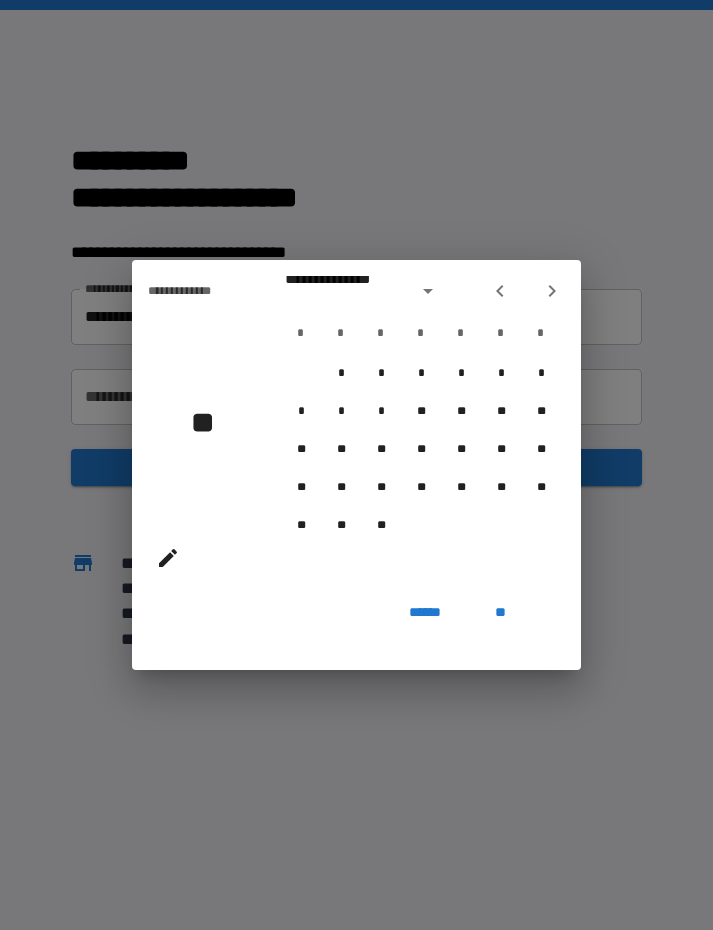 click 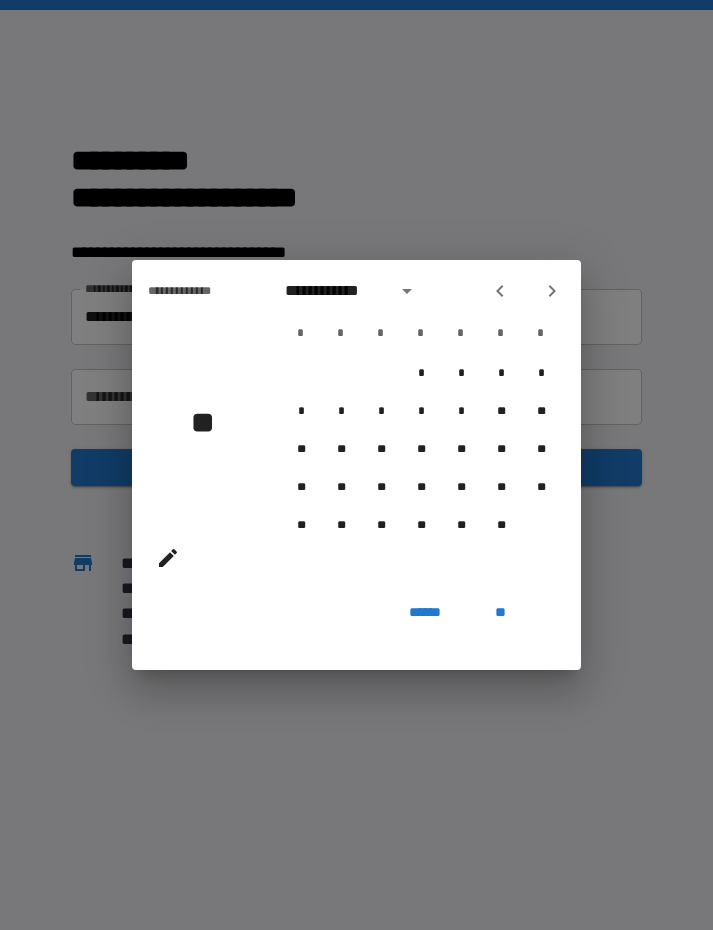 click 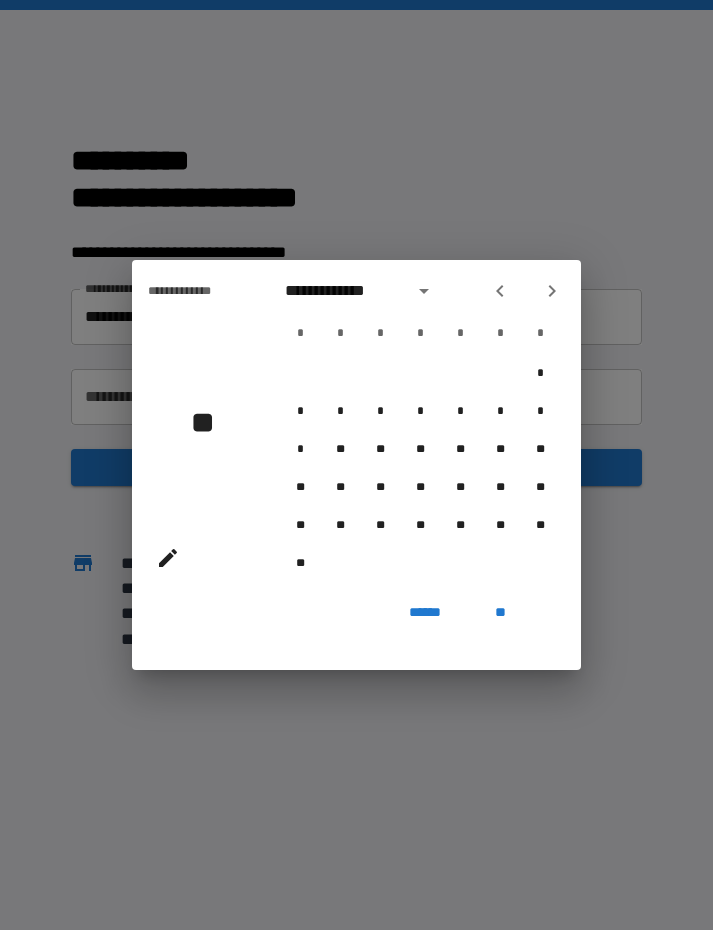click at bounding box center [552, 291] 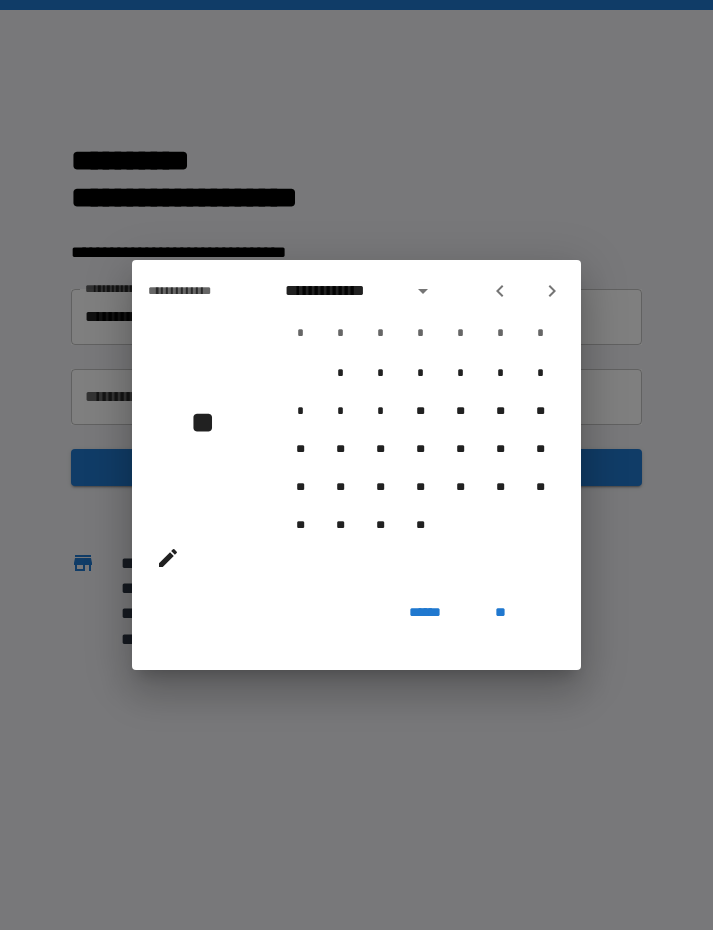 click 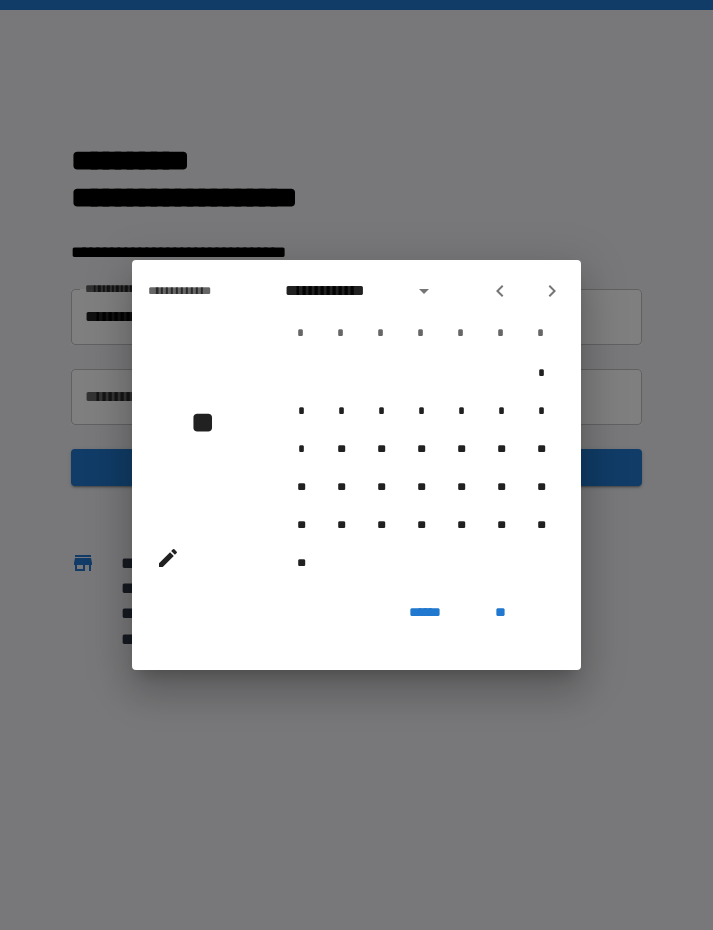 click 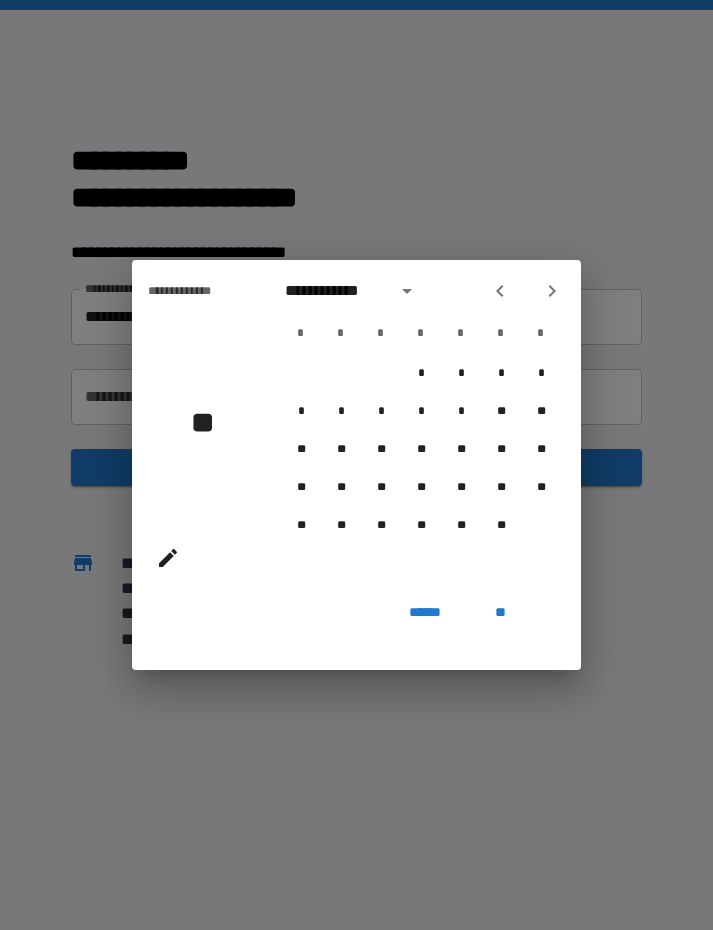 click 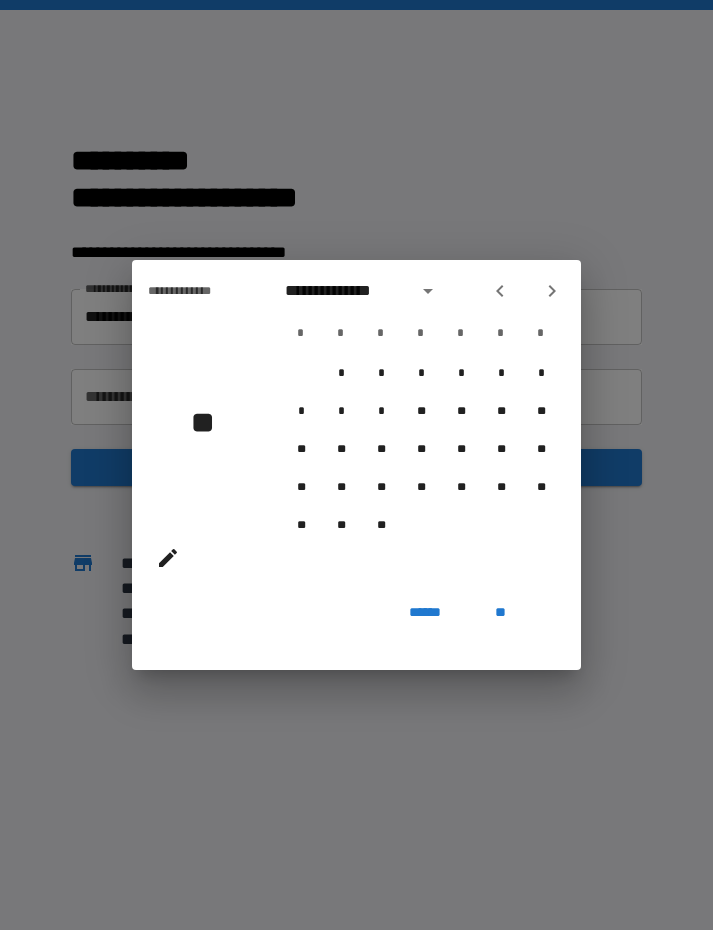 click 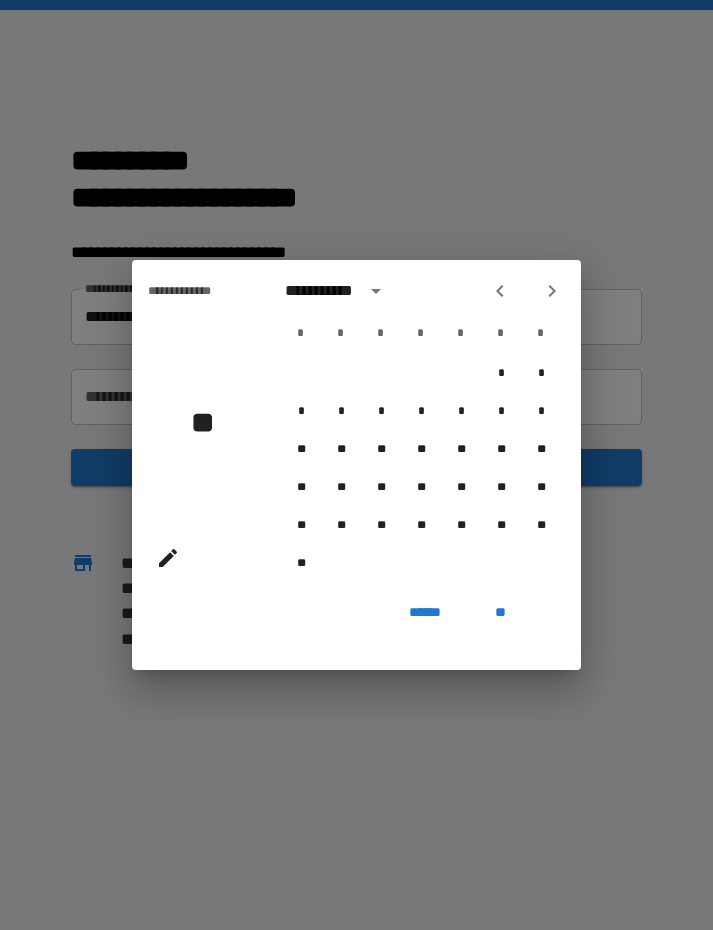 click 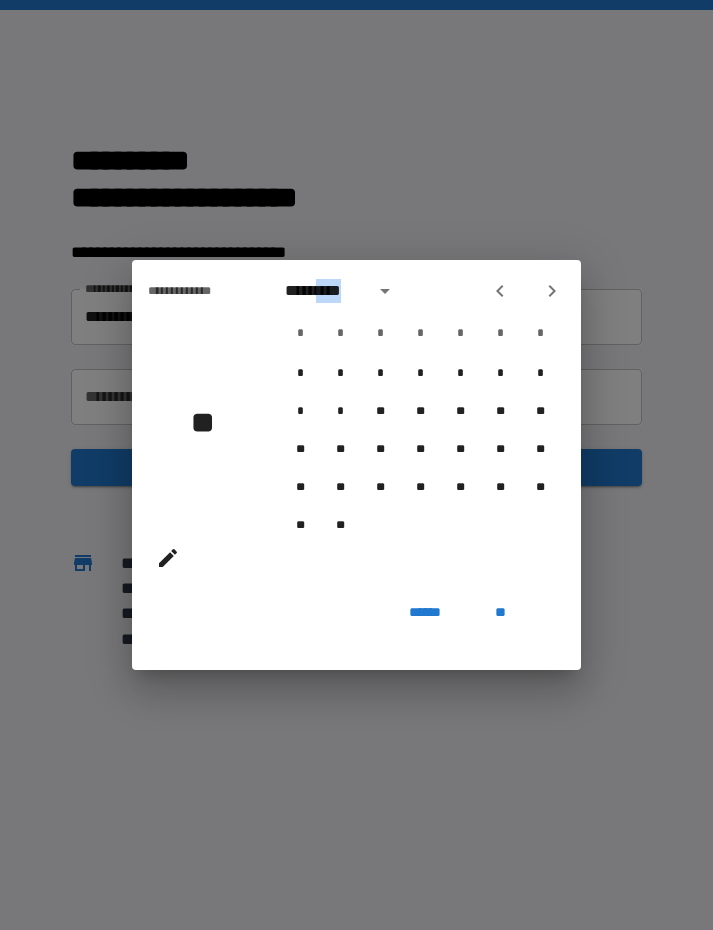 click on "**********" at bounding box center [356, 465] 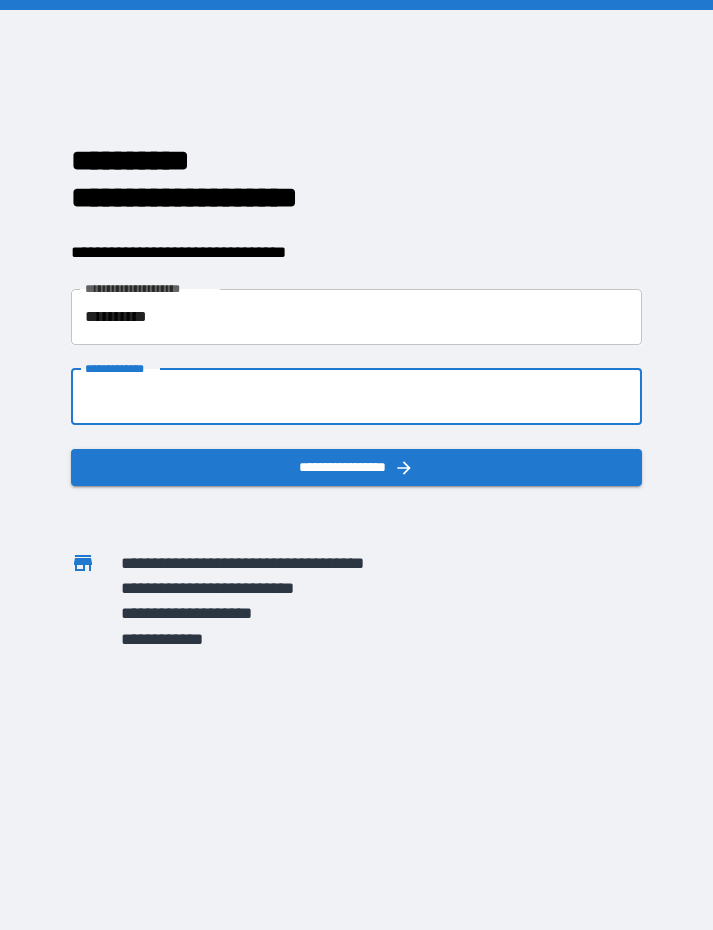 click on "**********" at bounding box center [356, 397] 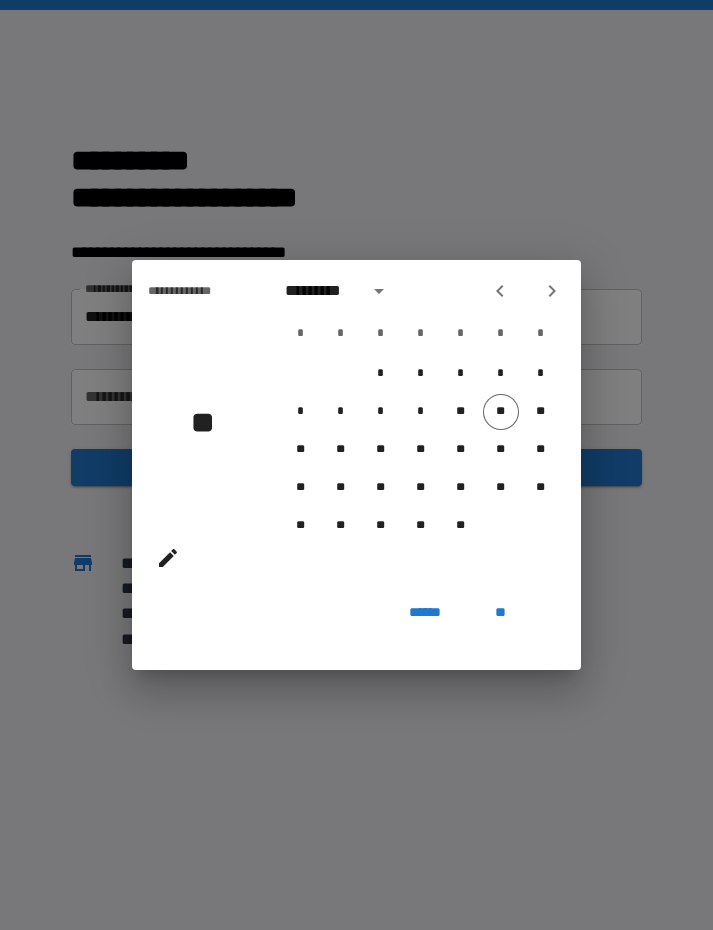 click 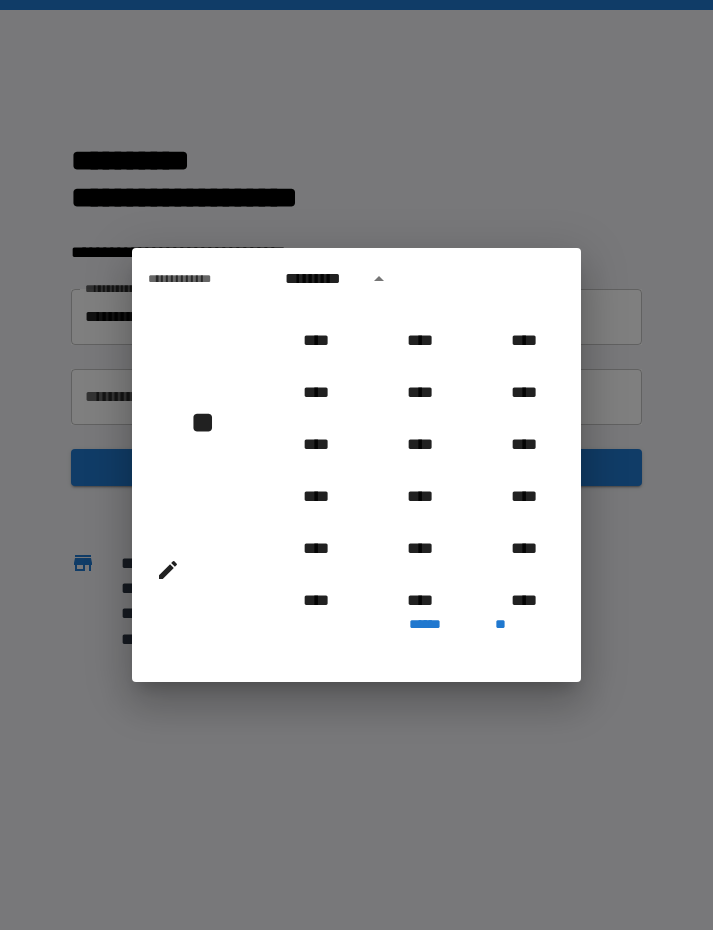 scroll, scrollTop: 1051, scrollLeft: 0, axis: vertical 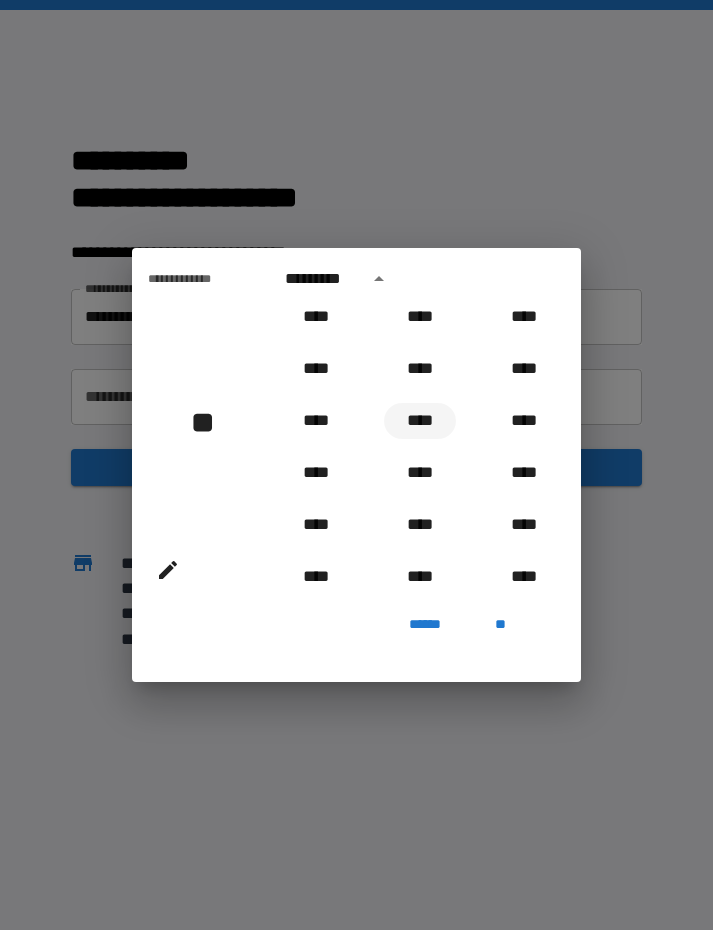 click on "****" at bounding box center [420, 421] 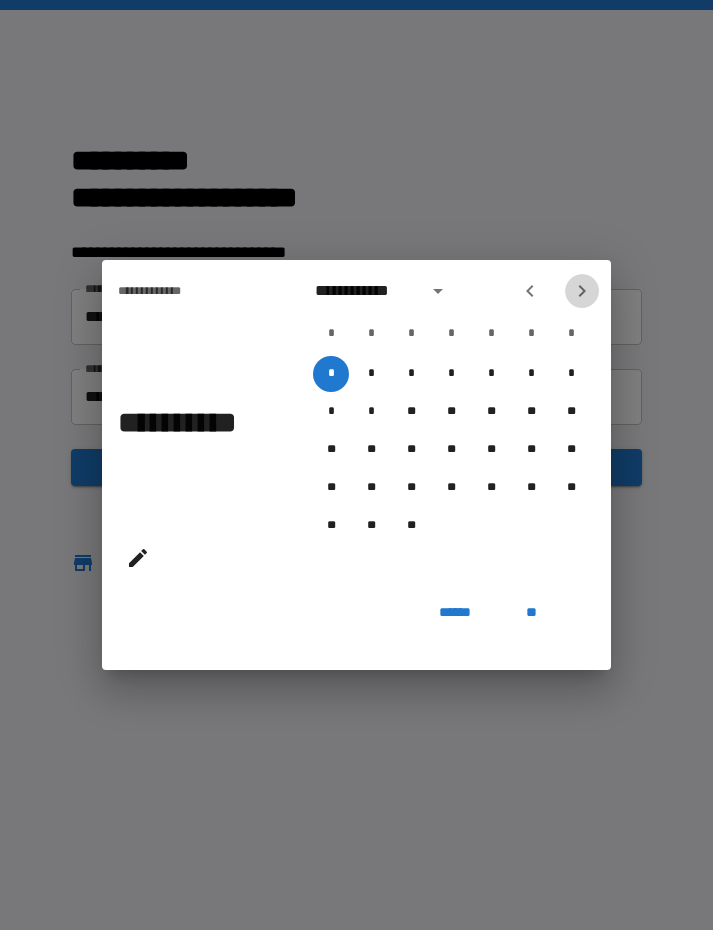 click 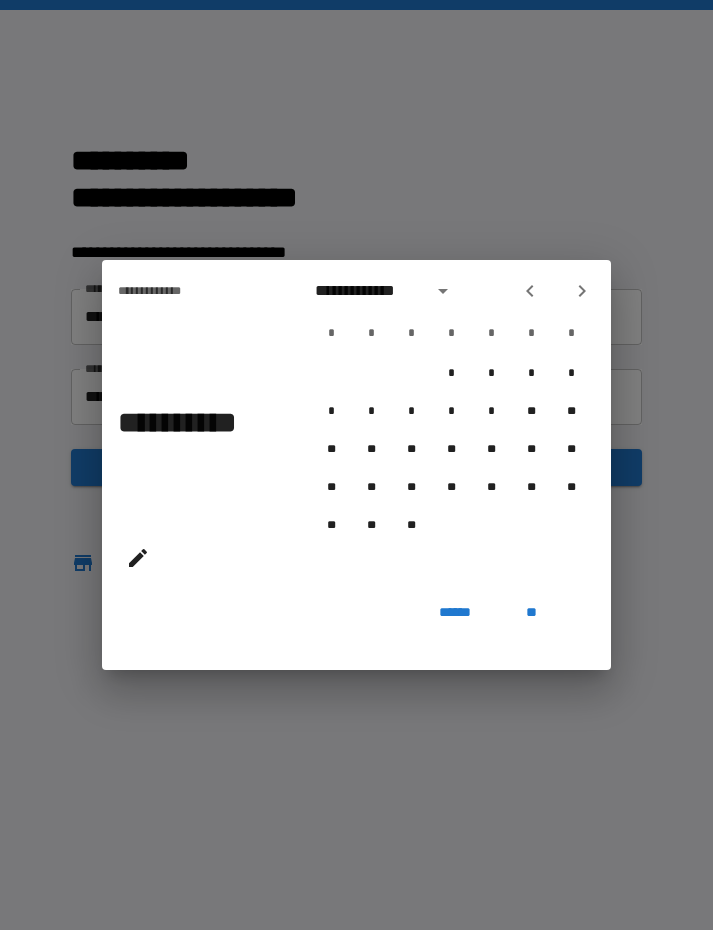 click 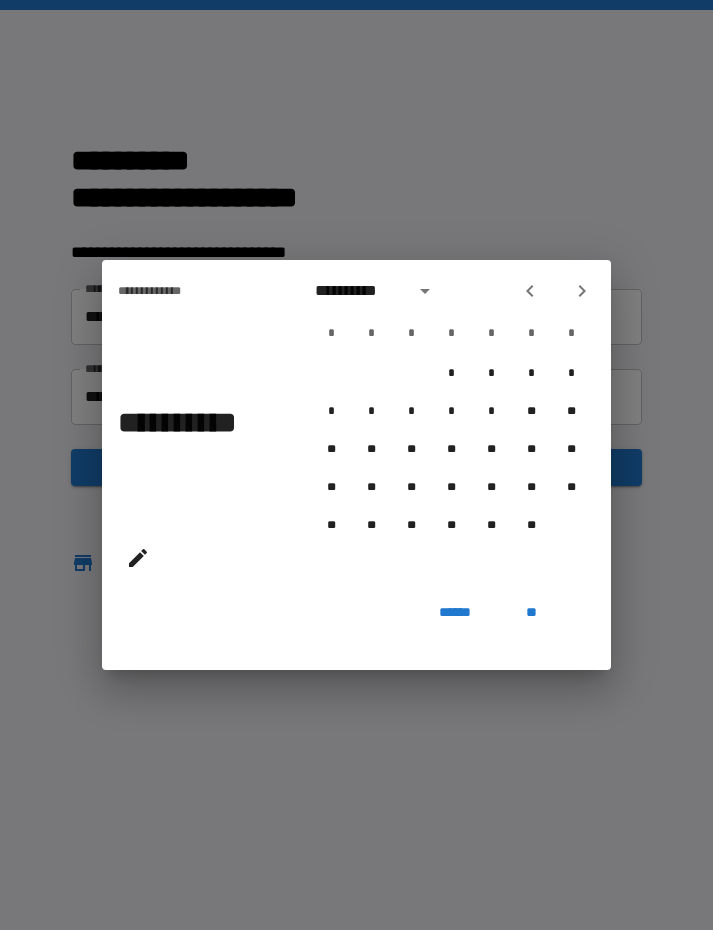 click at bounding box center (582, 291) 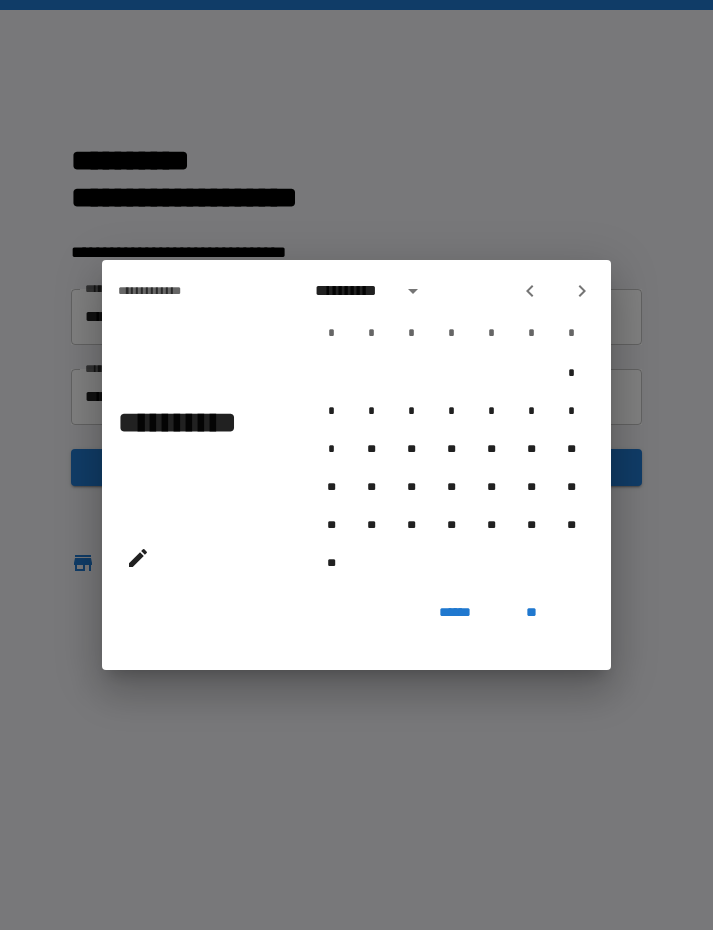 click at bounding box center (582, 291) 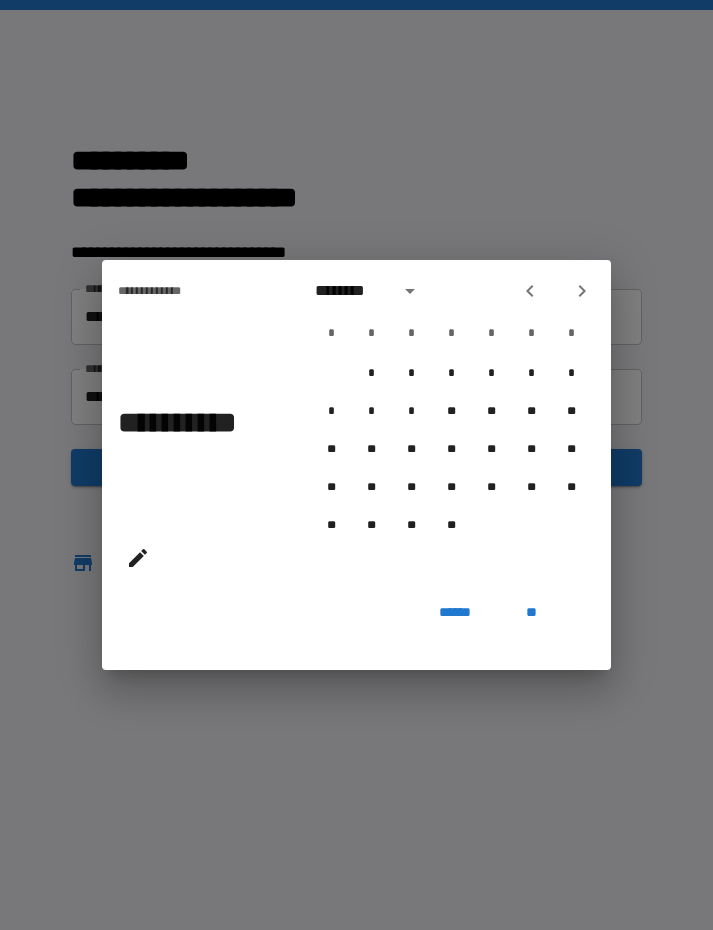 click at bounding box center [582, 291] 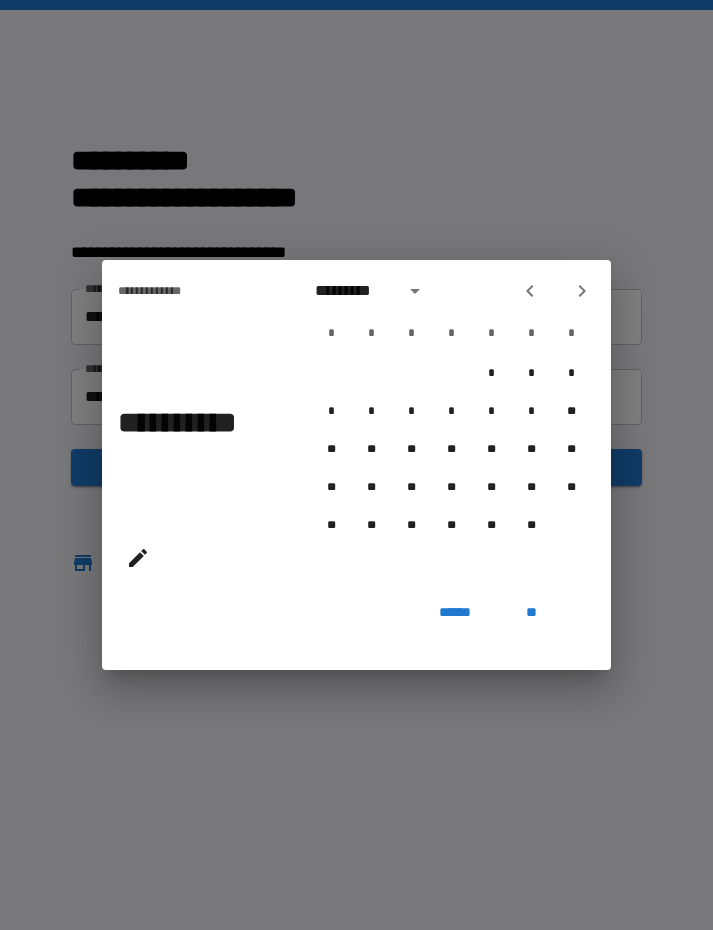 click at bounding box center [582, 291] 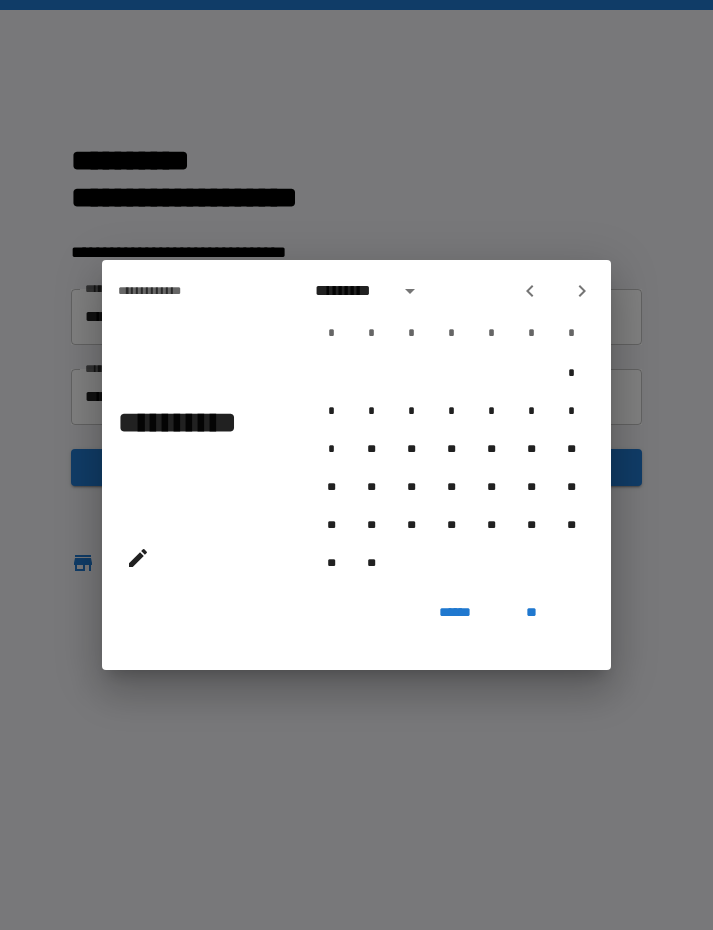 click 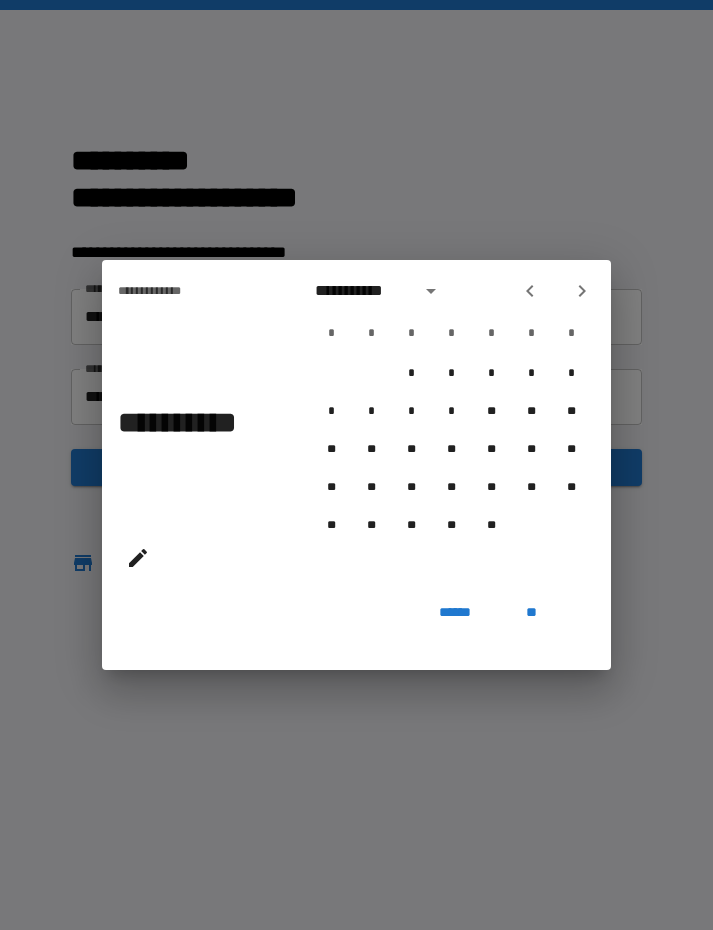 click 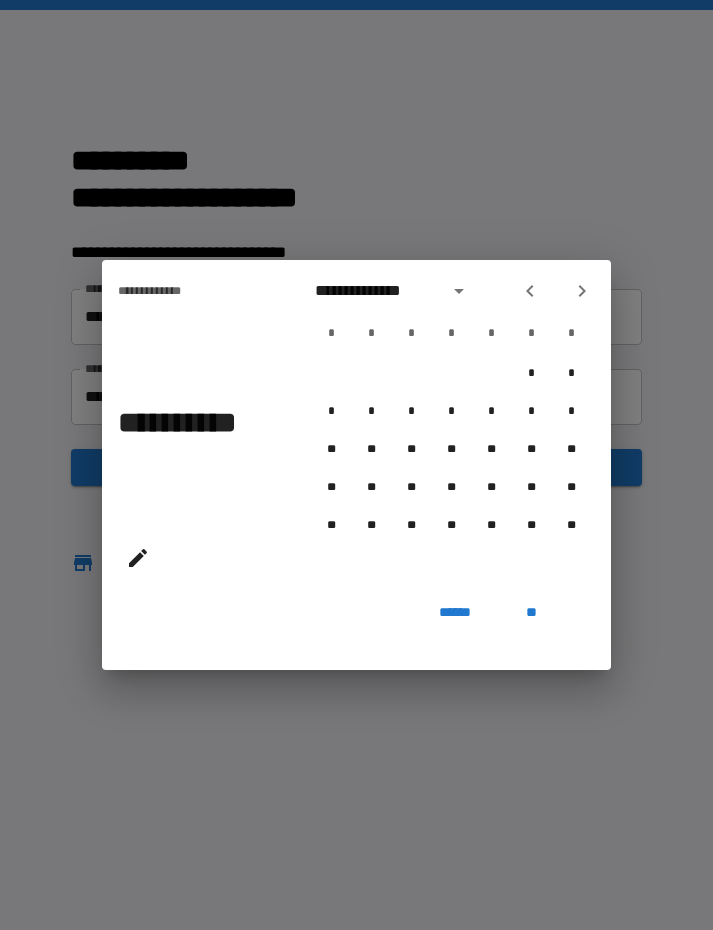 click 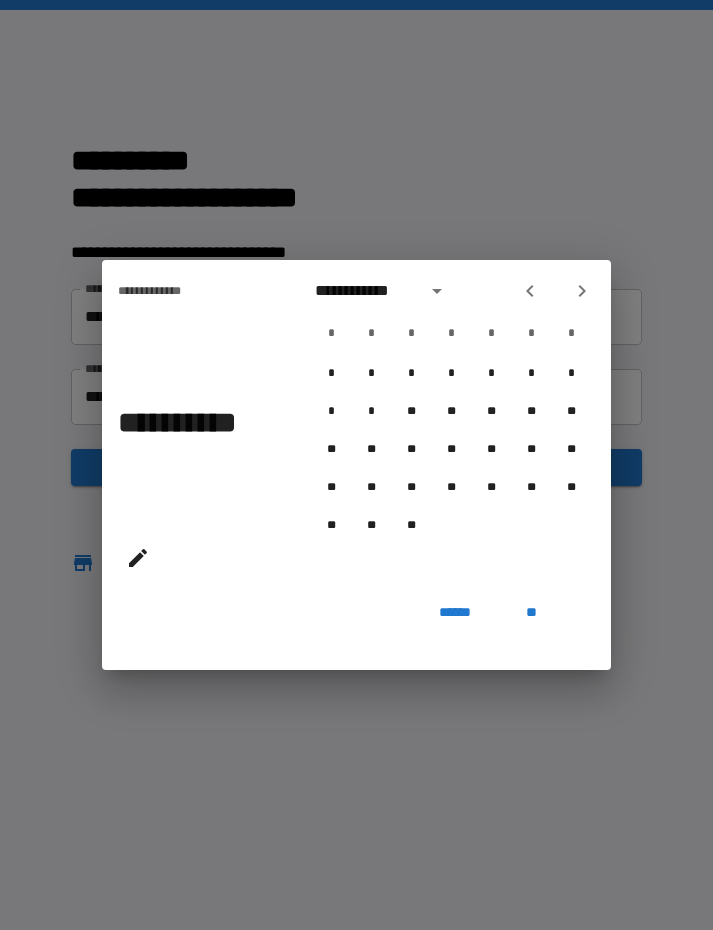 click 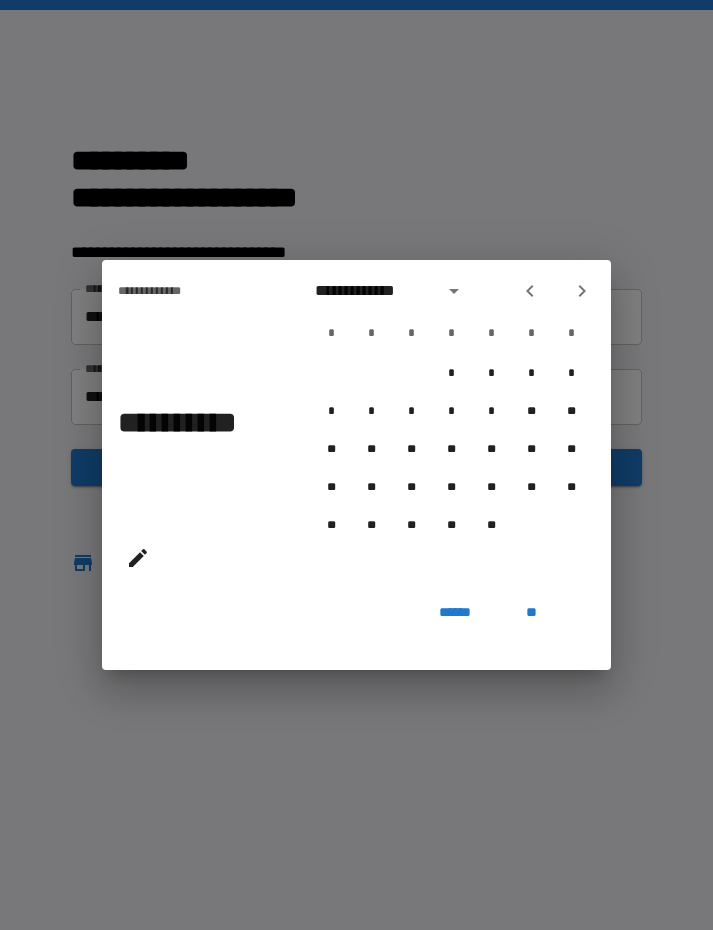click 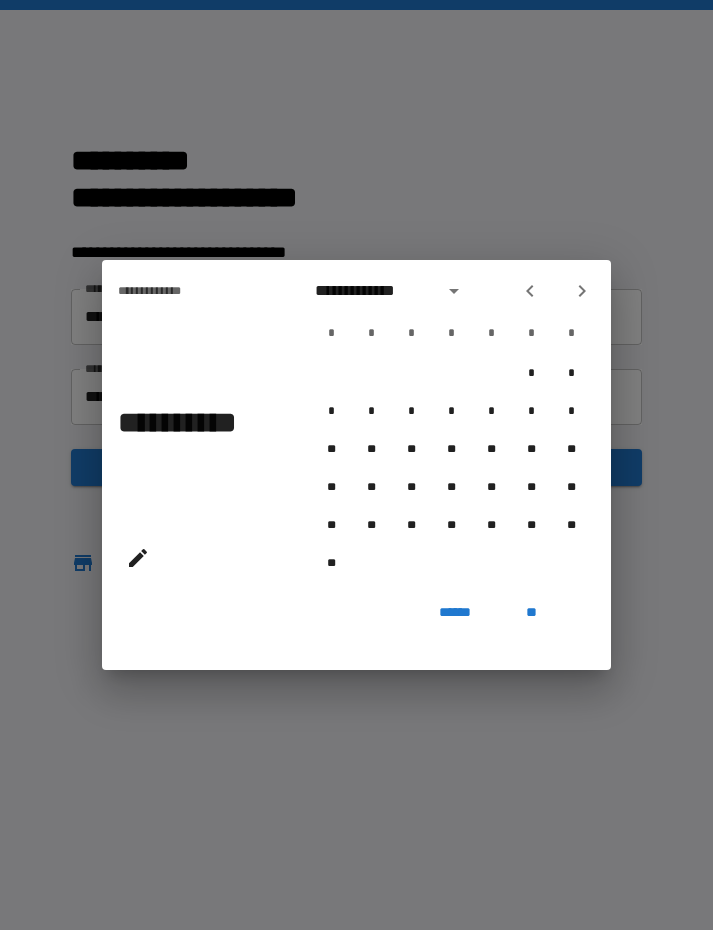 click 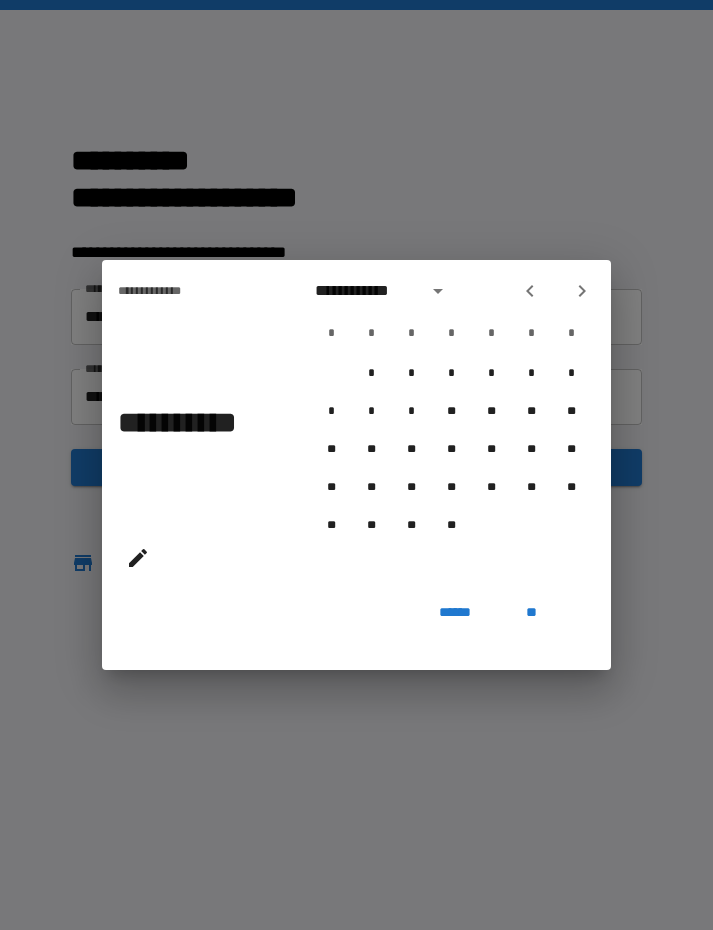 click 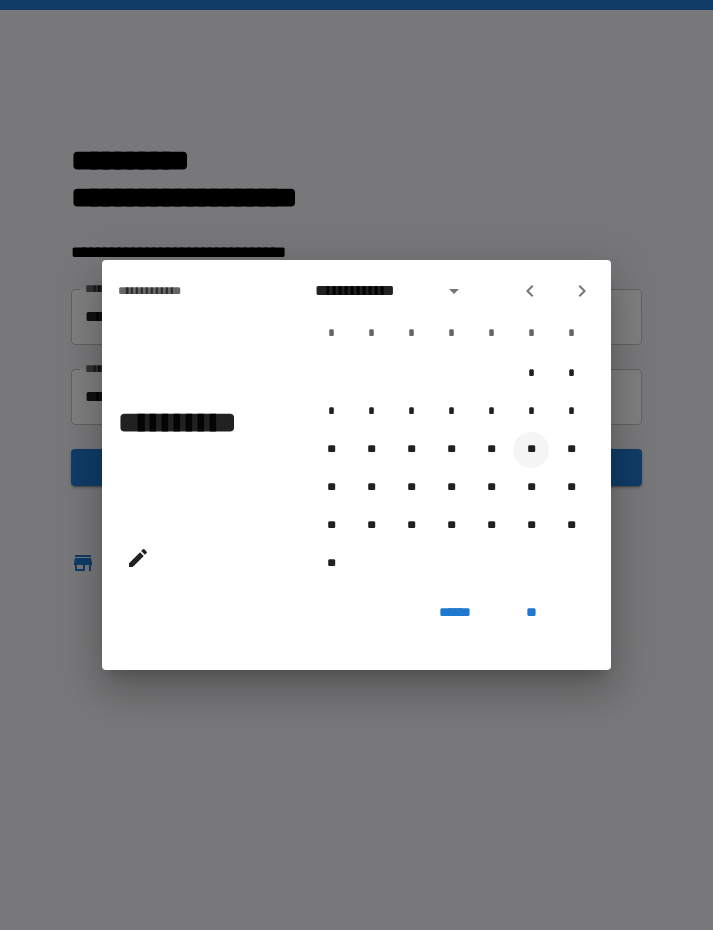 click on "**" at bounding box center (531, 450) 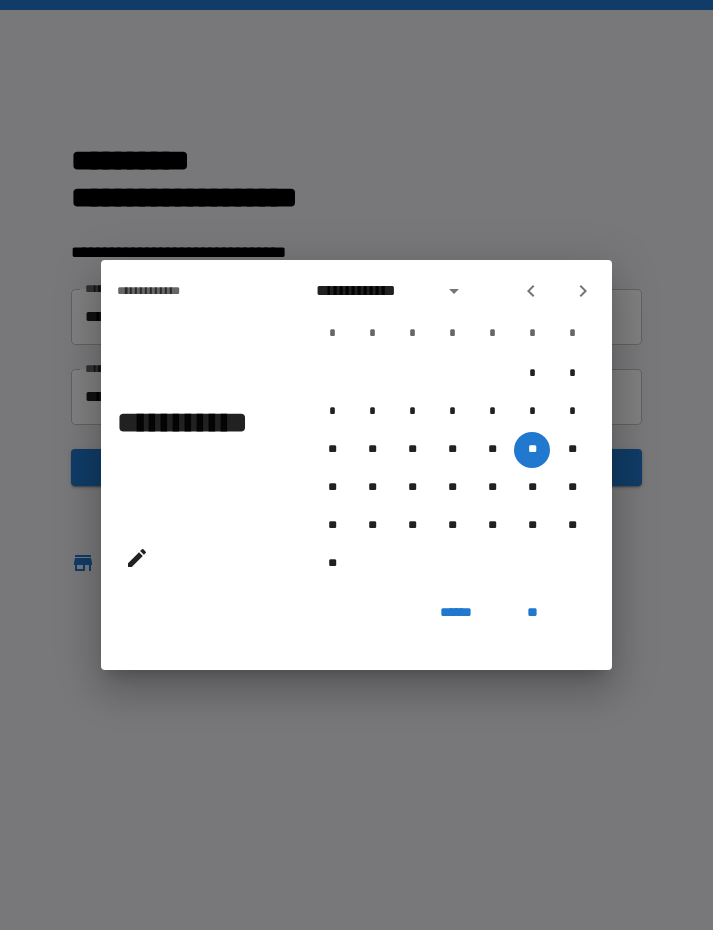 click on "**" at bounding box center (532, 612) 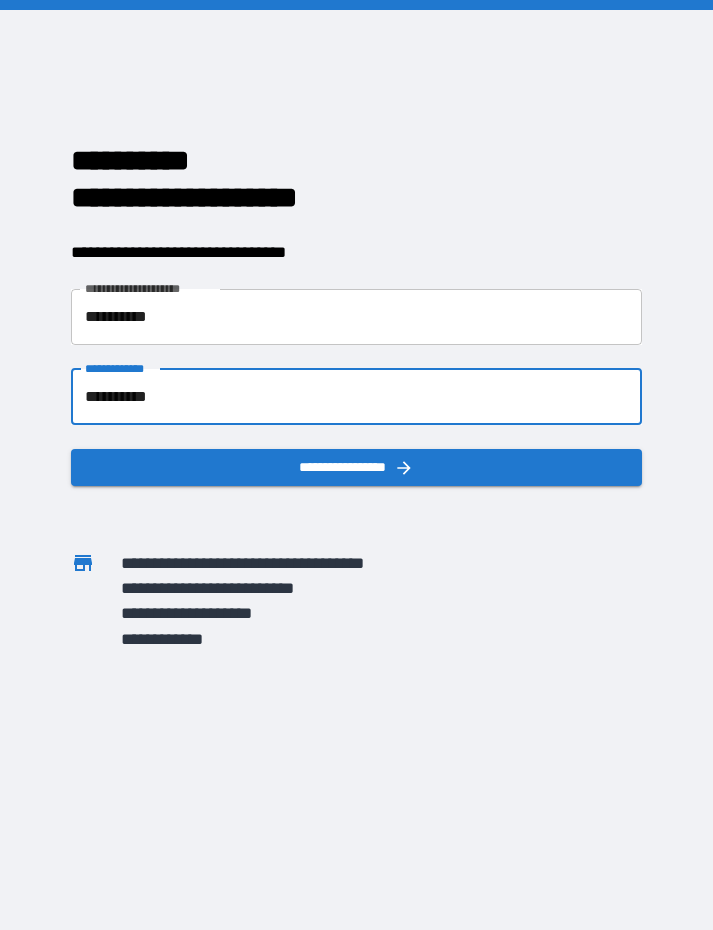 click on "**********" at bounding box center [356, 467] 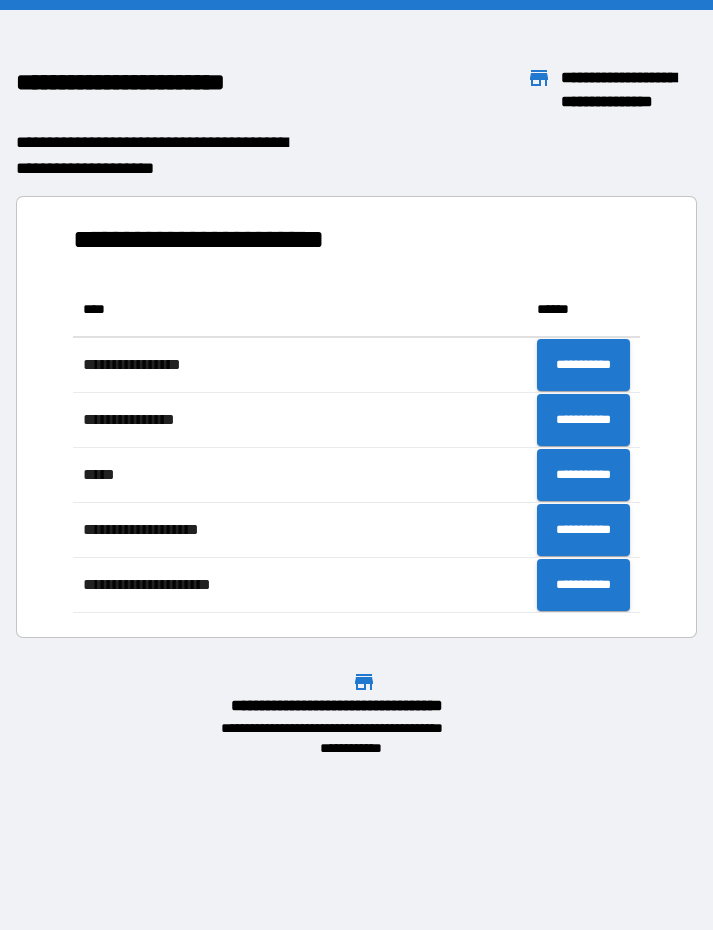 scroll, scrollTop: 1, scrollLeft: 1, axis: both 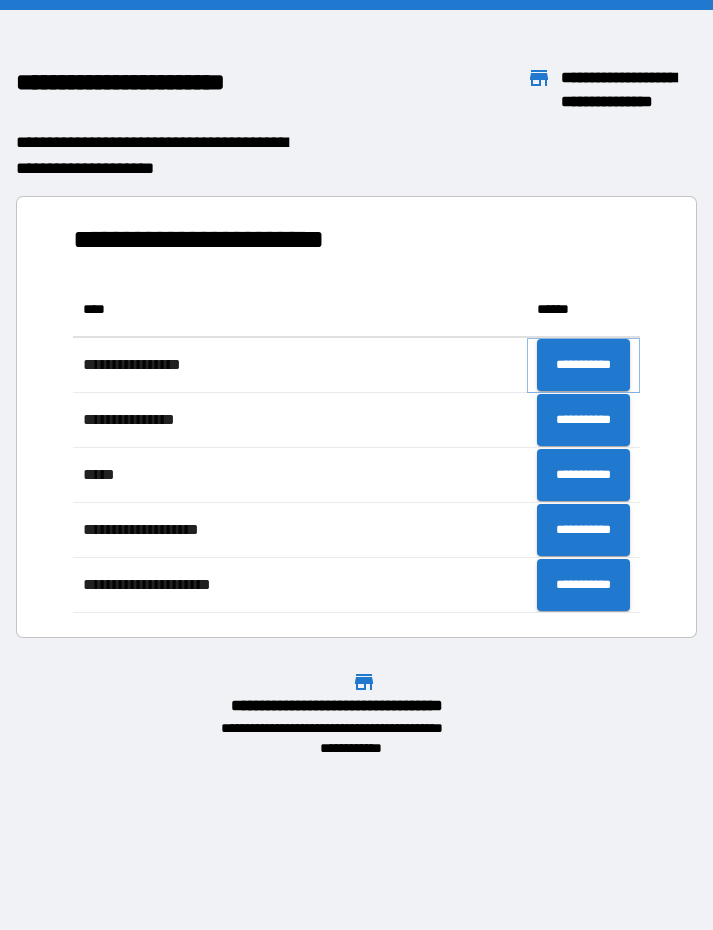 click on "**********" at bounding box center (583, 365) 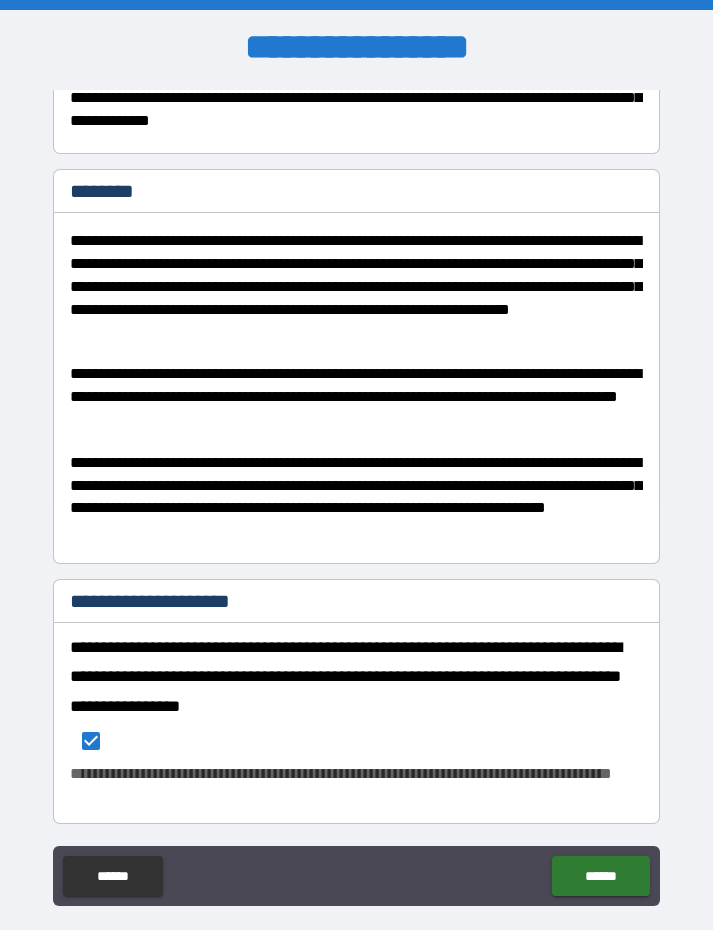scroll, scrollTop: 572, scrollLeft: 0, axis: vertical 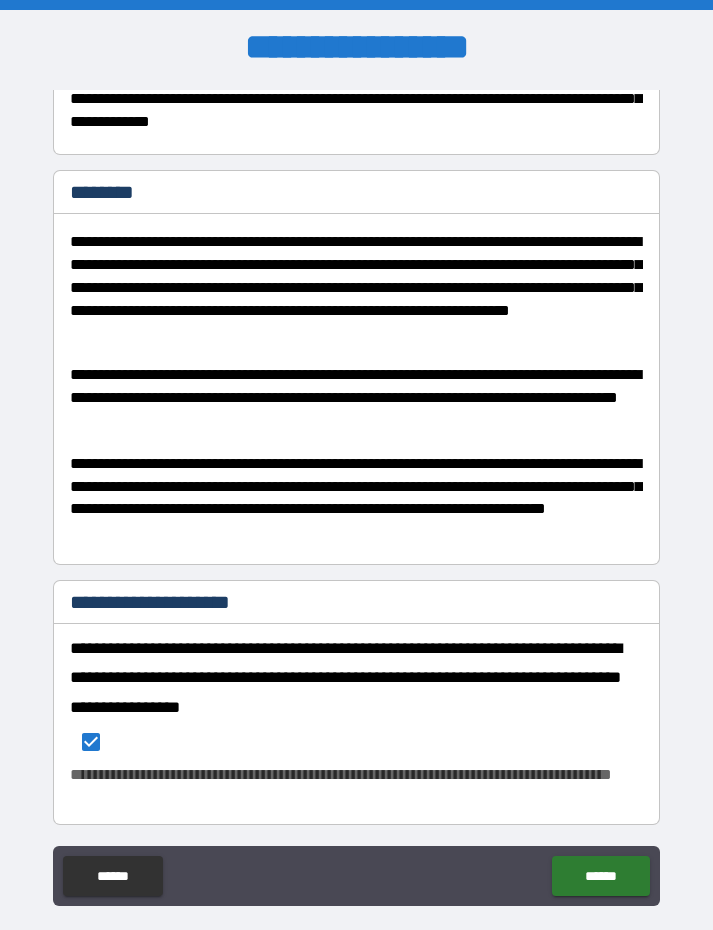 click on "******" at bounding box center [600, 876] 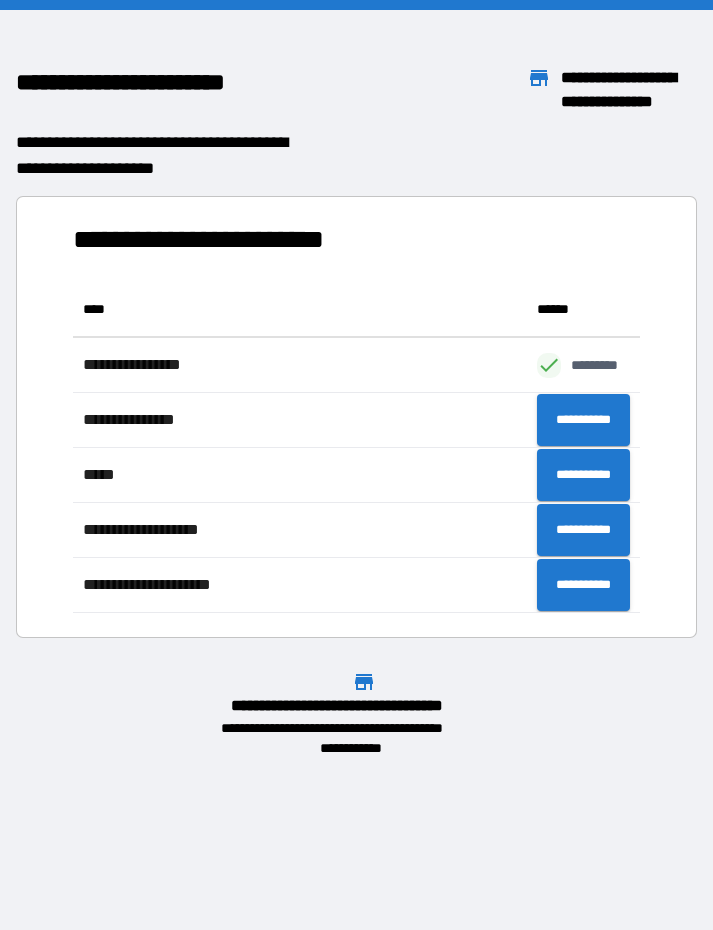 scroll, scrollTop: 1, scrollLeft: 1, axis: both 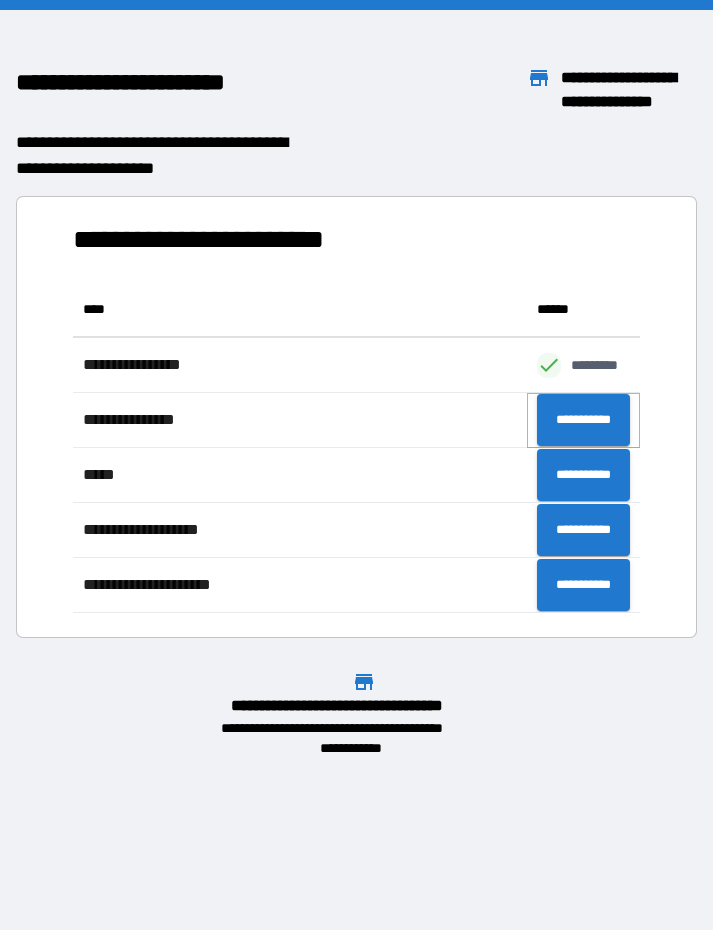 click on "**********" at bounding box center (583, 420) 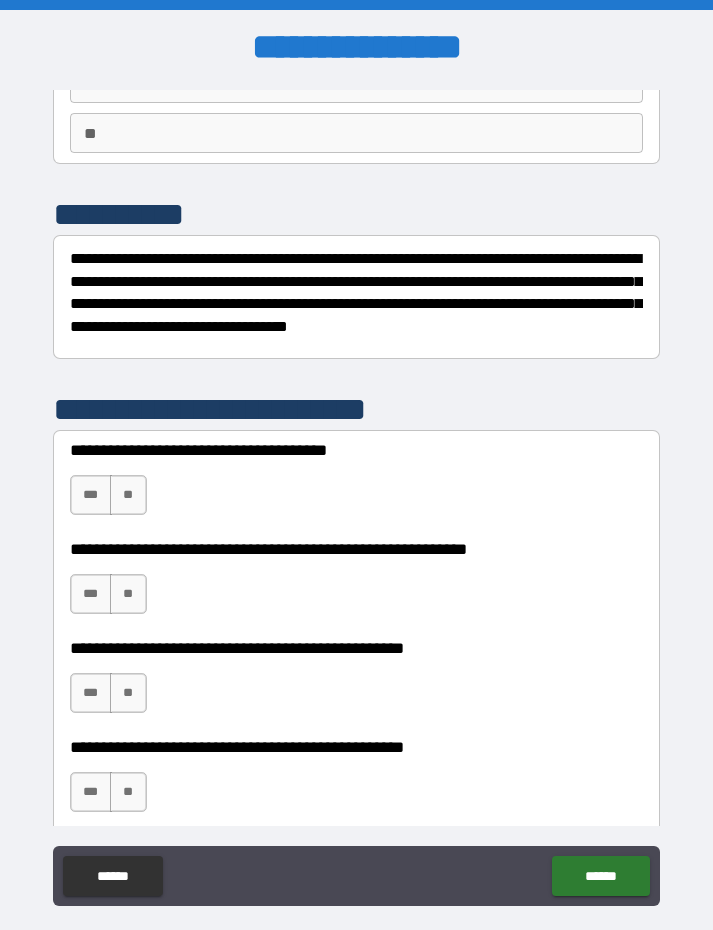 scroll, scrollTop: 186, scrollLeft: 0, axis: vertical 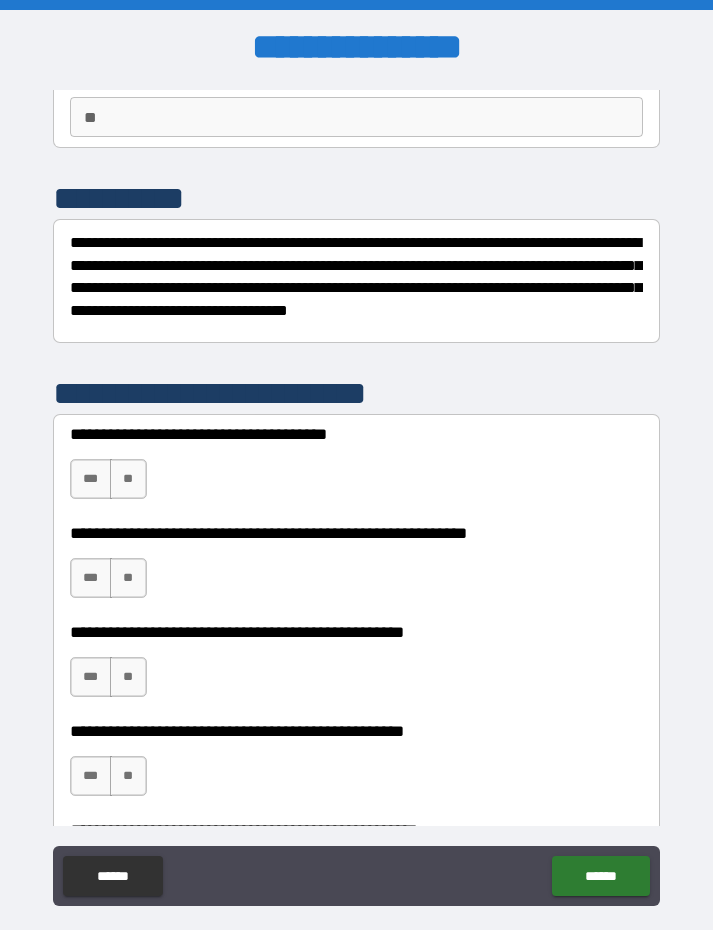 click on "***" at bounding box center (91, 479) 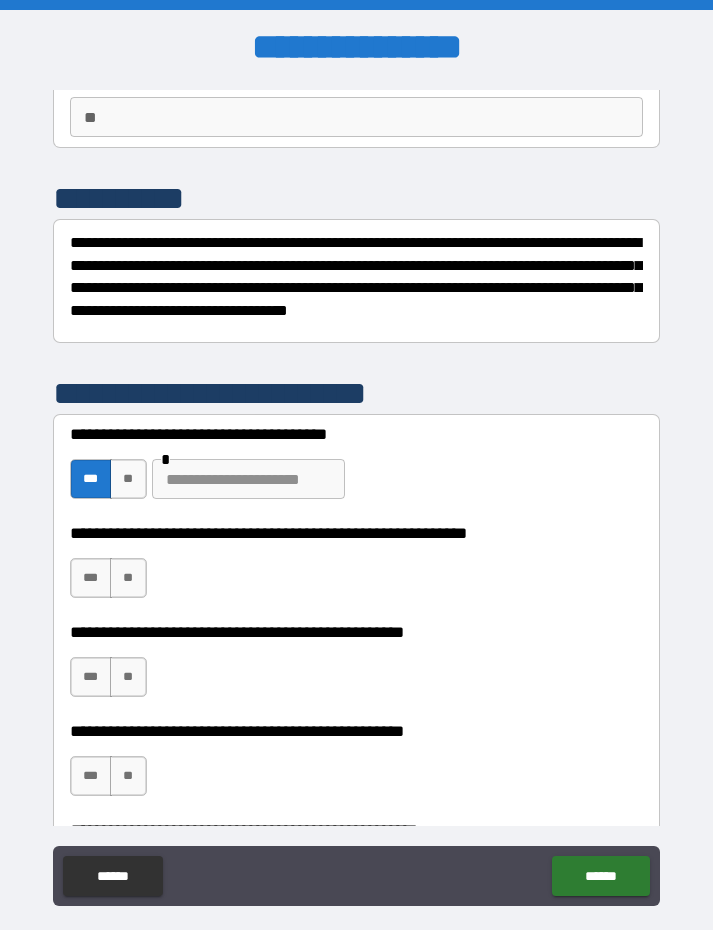 click on "***" at bounding box center (91, 578) 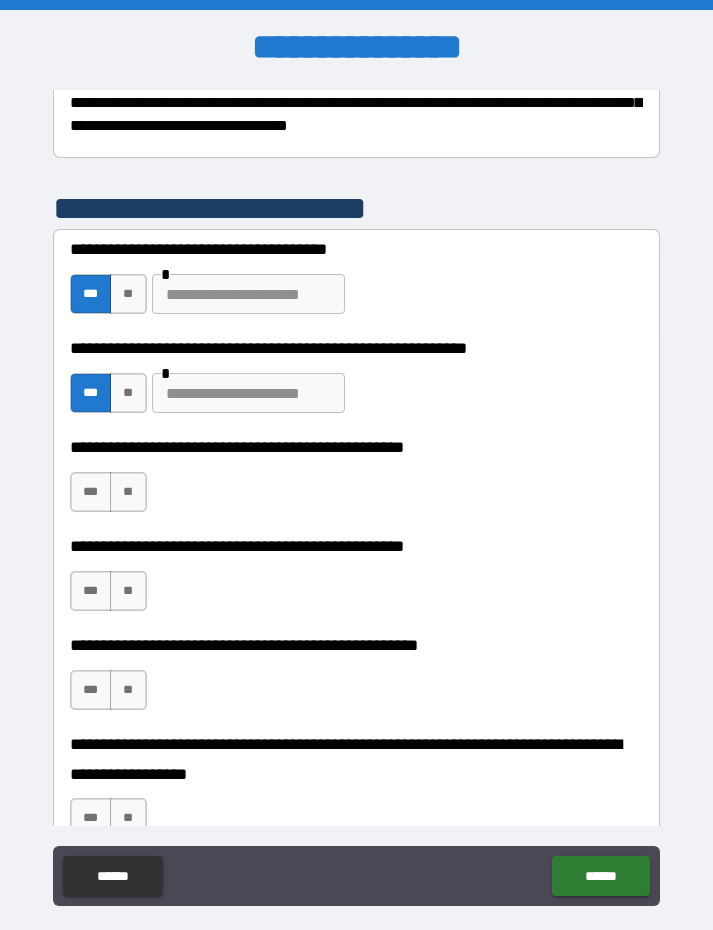 scroll, scrollTop: 378, scrollLeft: 0, axis: vertical 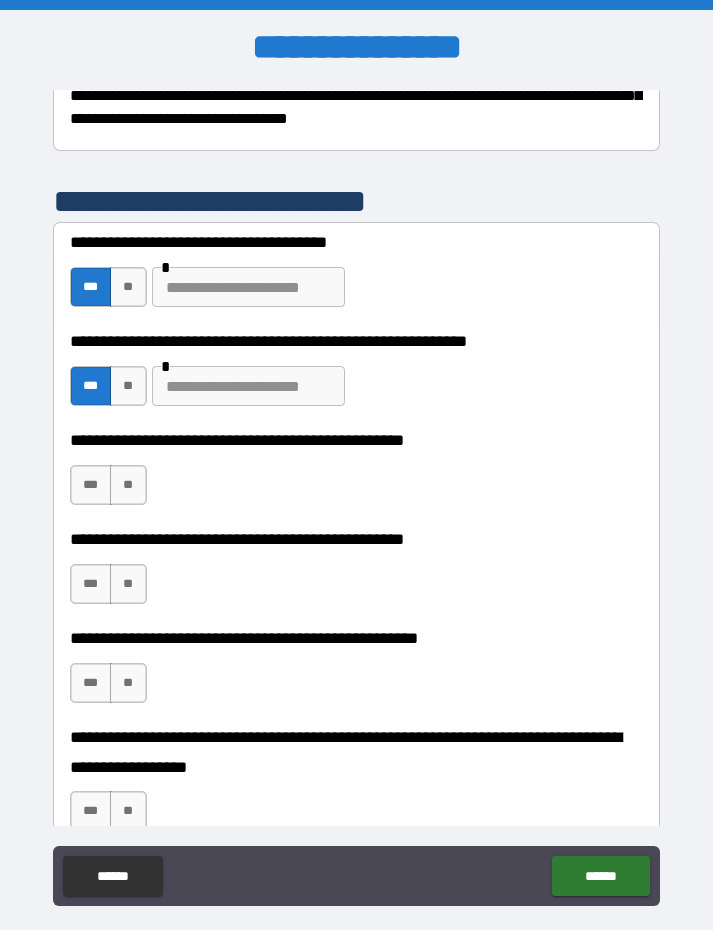 click on "**" at bounding box center [128, 485] 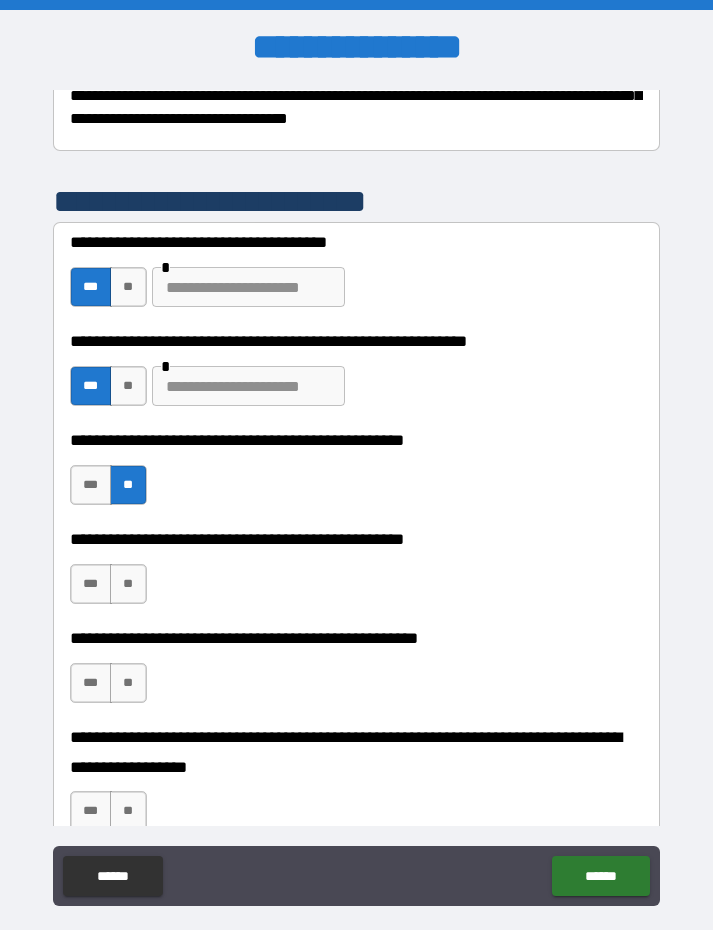 click on "***" at bounding box center (91, 485) 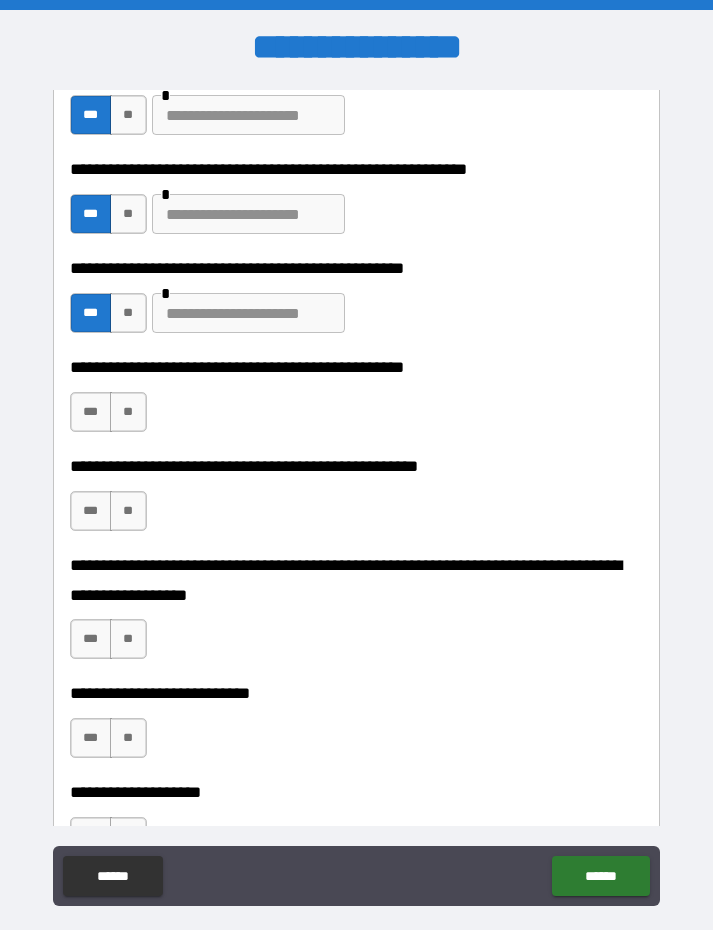 scroll, scrollTop: 565, scrollLeft: 0, axis: vertical 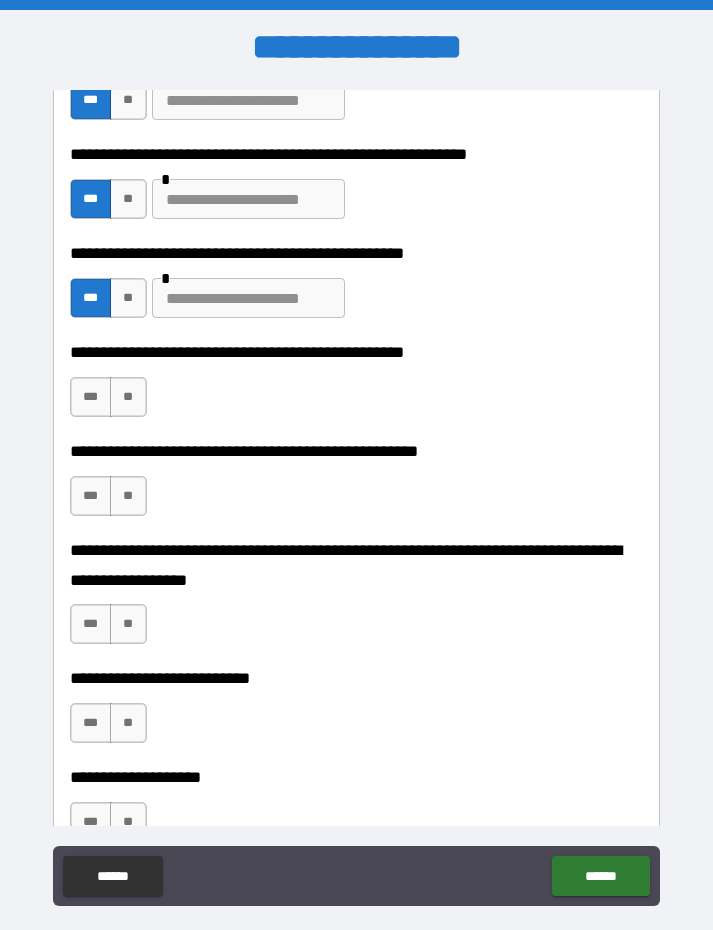 click on "***" at bounding box center (91, 397) 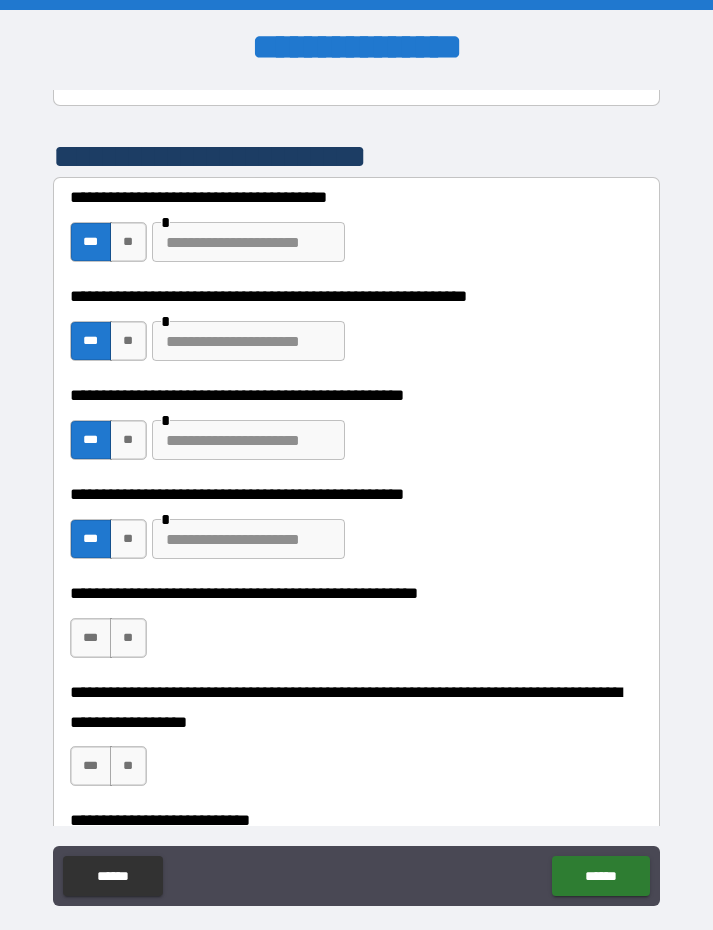 scroll, scrollTop: 424, scrollLeft: 0, axis: vertical 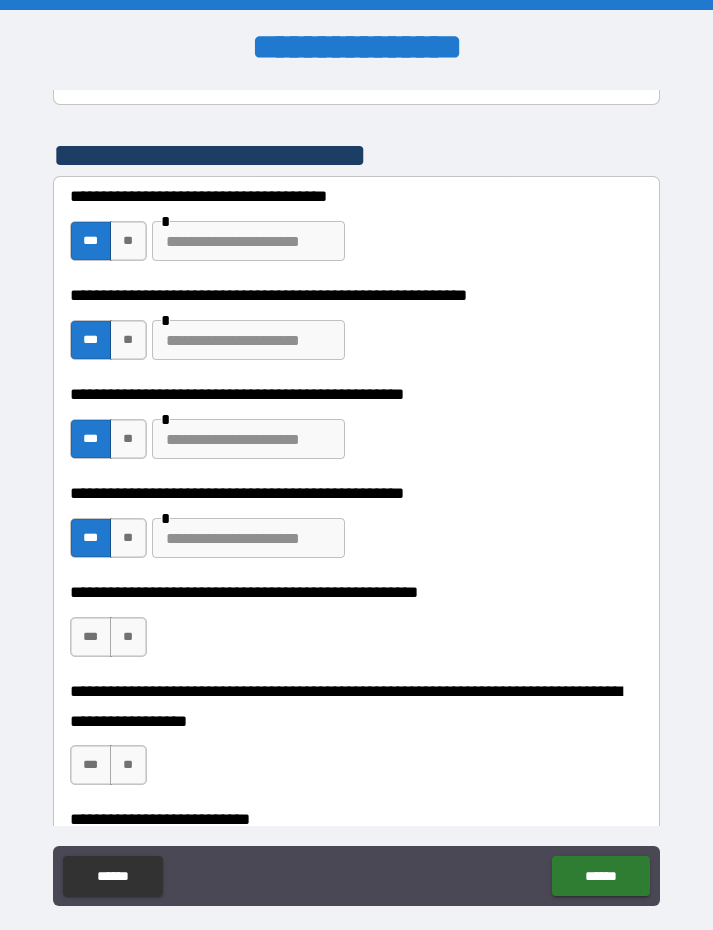 click at bounding box center (248, 241) 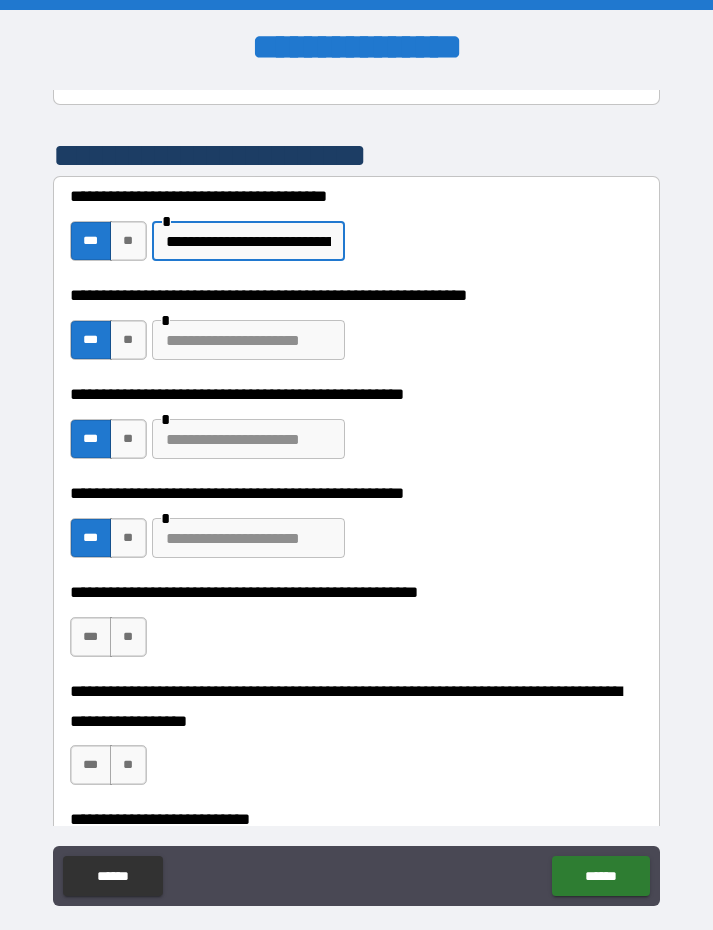 type on "**********" 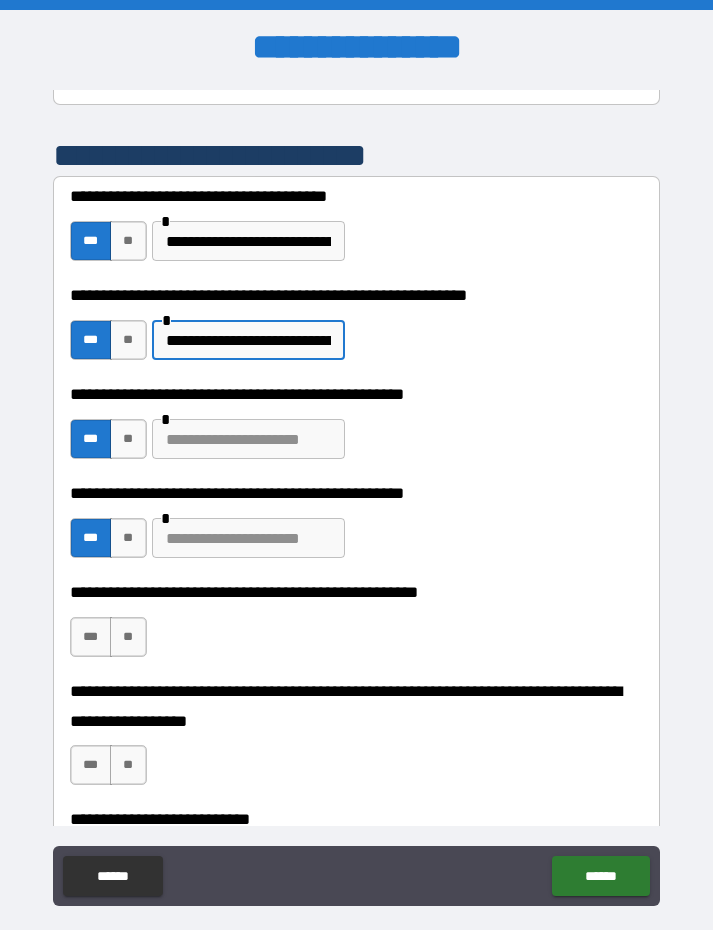 type on "**********" 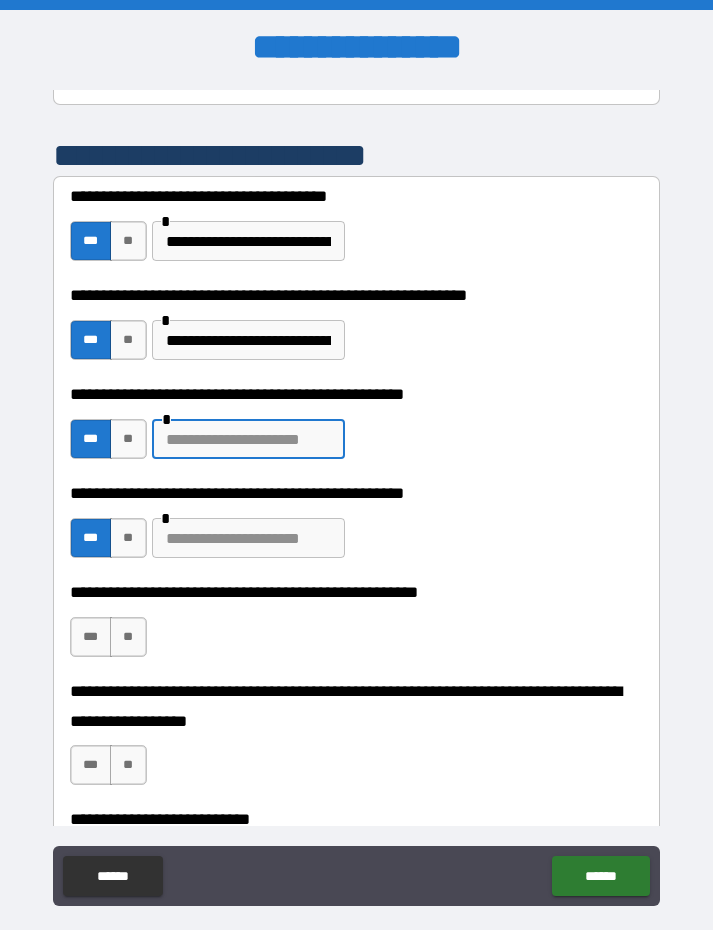 click on "**" at bounding box center [128, 439] 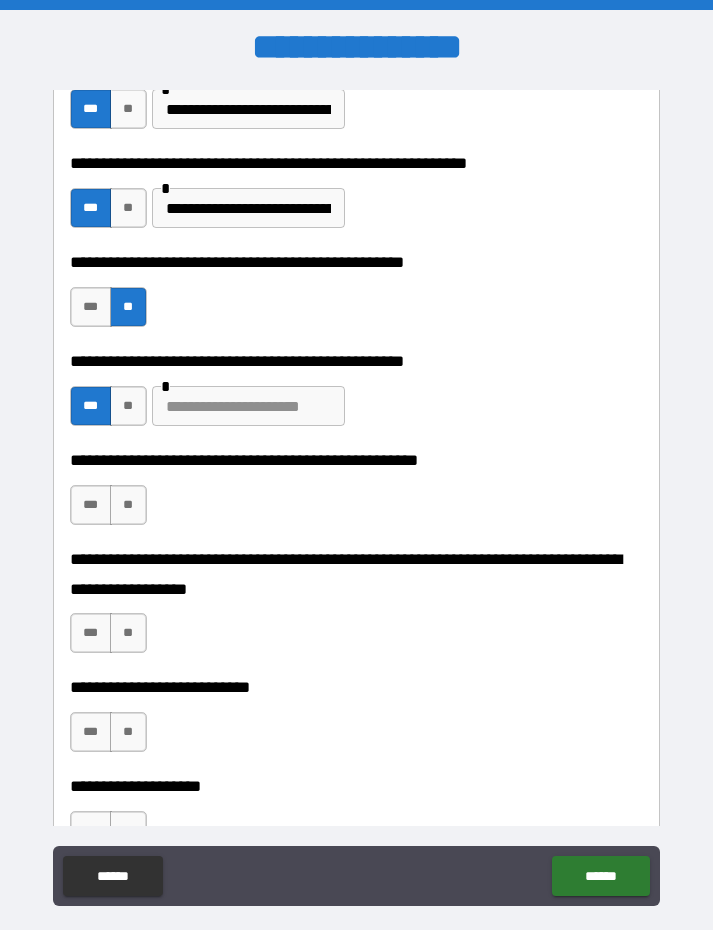 scroll, scrollTop: 583, scrollLeft: 0, axis: vertical 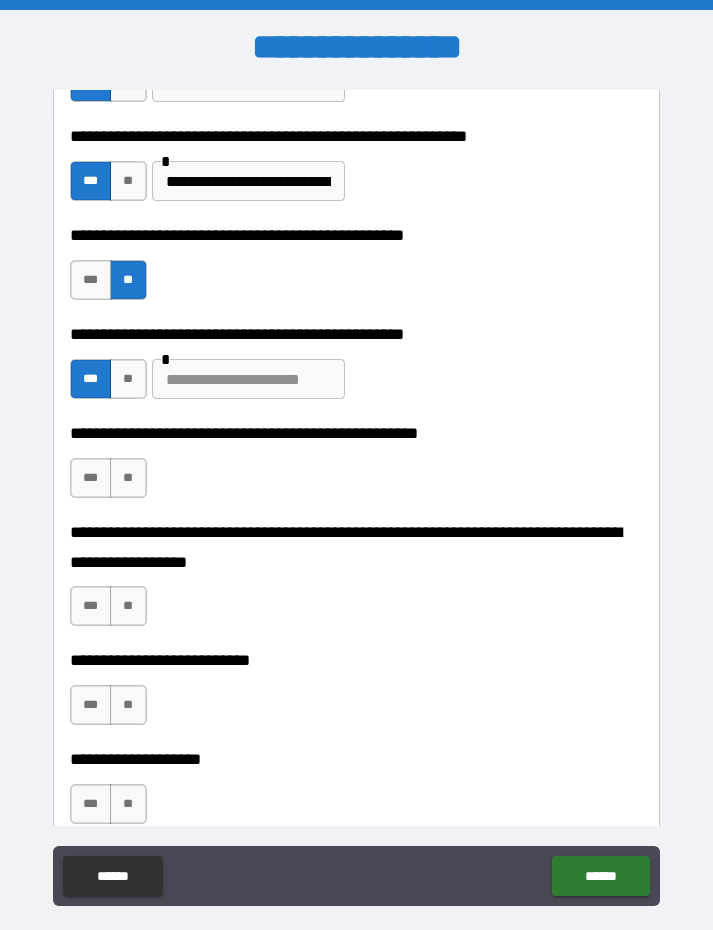 click at bounding box center [248, 379] 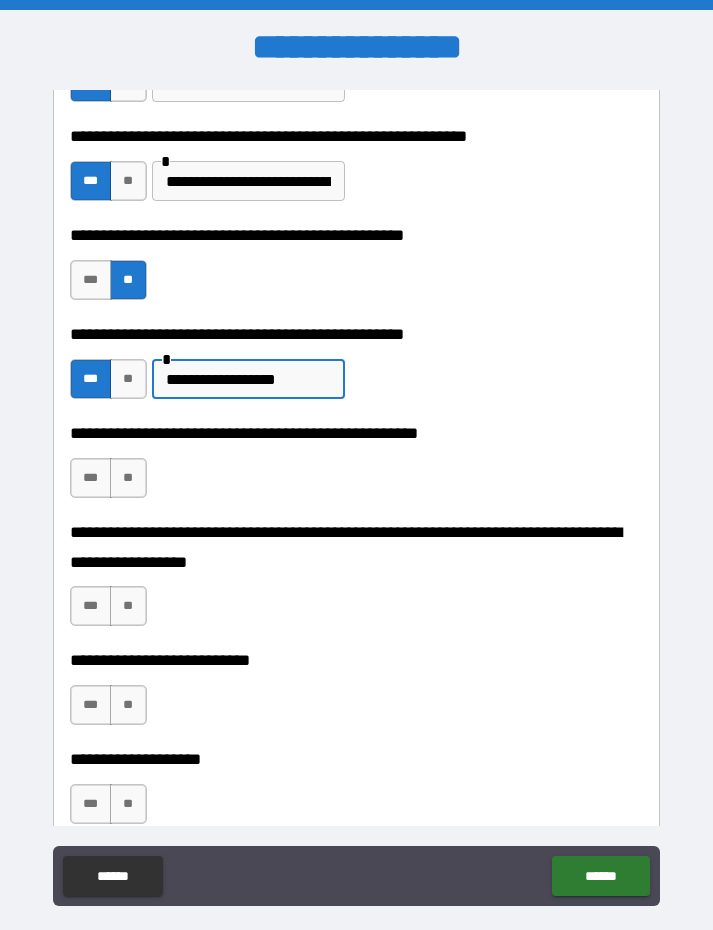click on "**********" at bounding box center [248, 379] 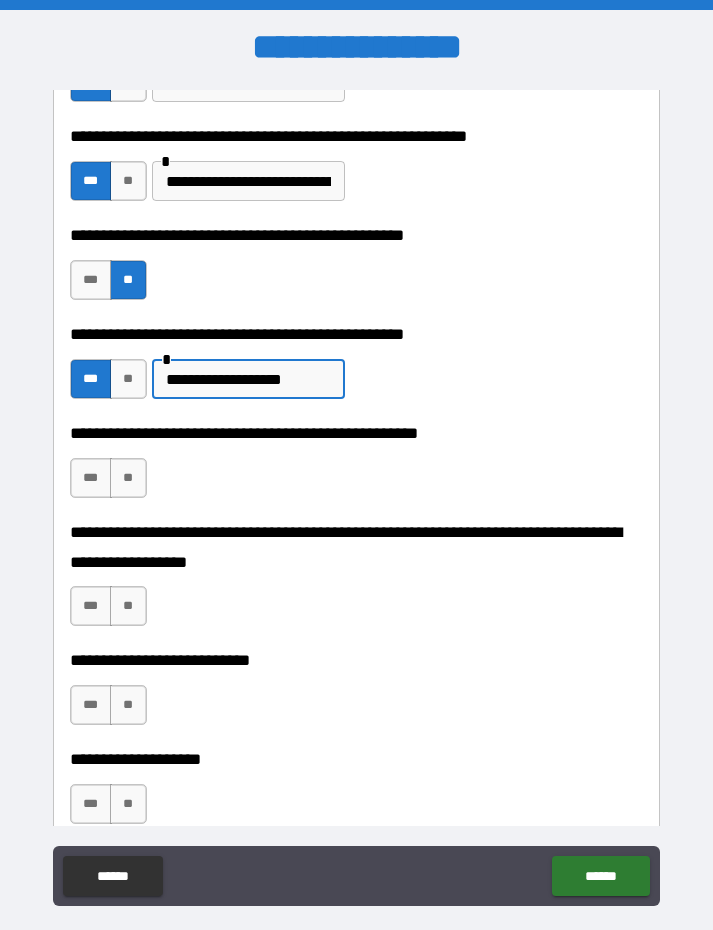 click on "**********" at bounding box center [248, 379] 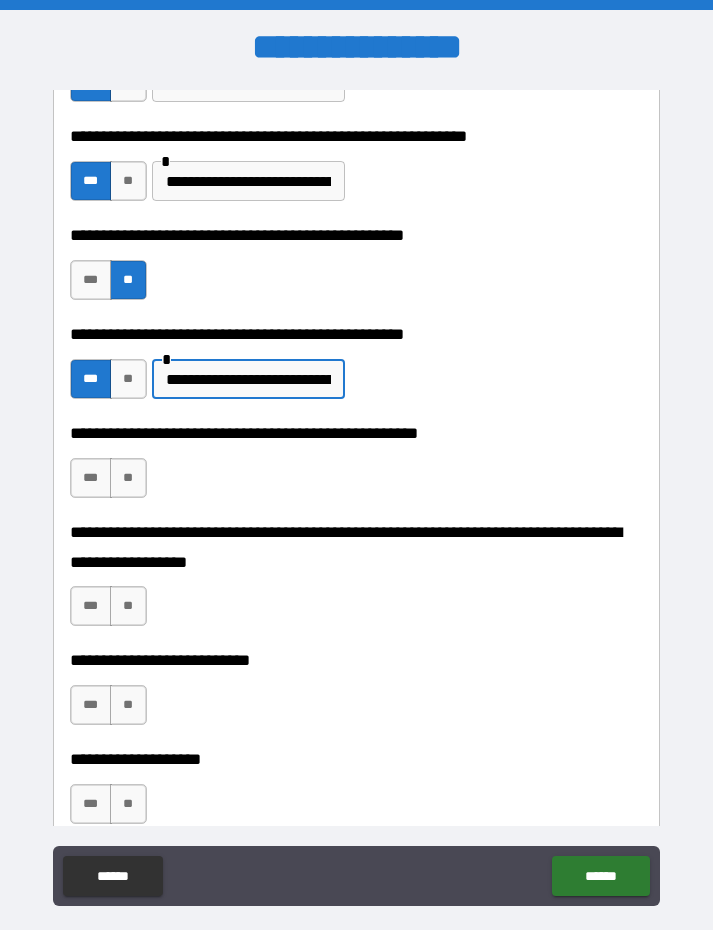 type on "**********" 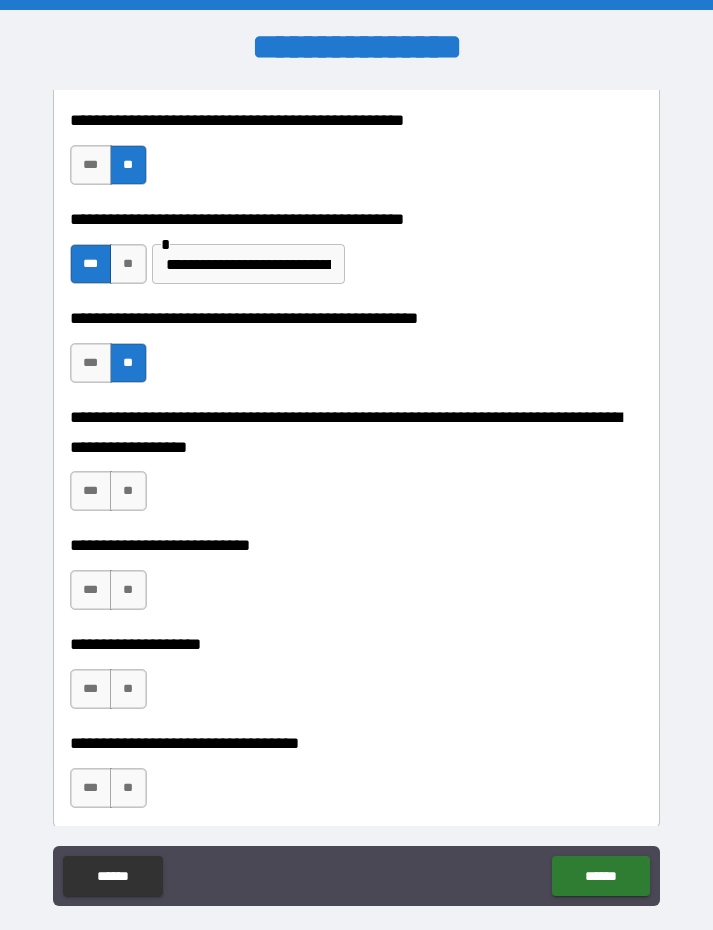 scroll, scrollTop: 718, scrollLeft: 0, axis: vertical 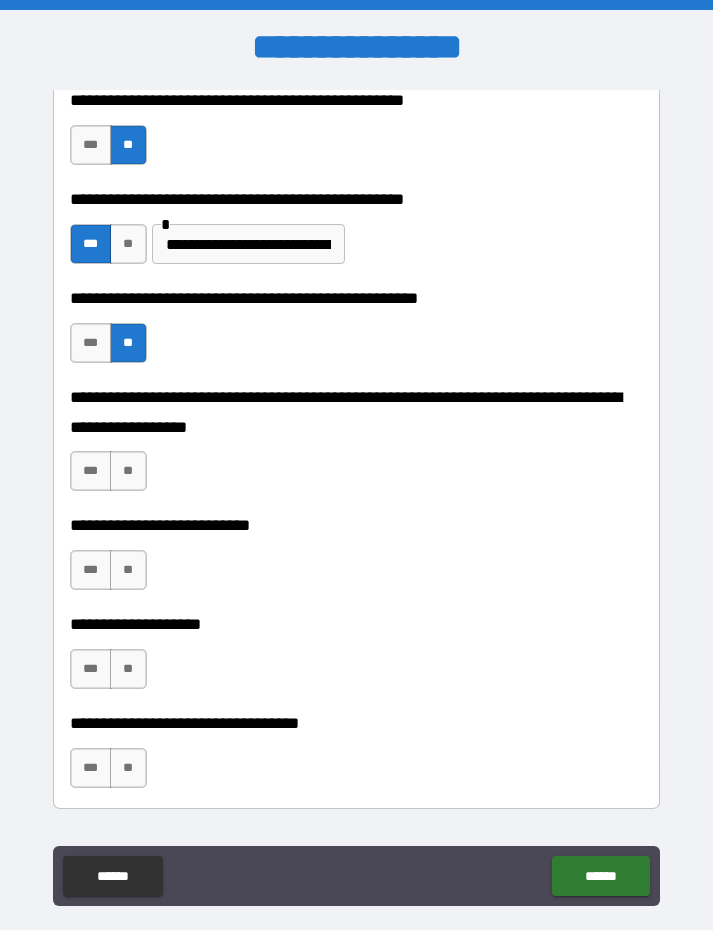 click on "**" at bounding box center (128, 471) 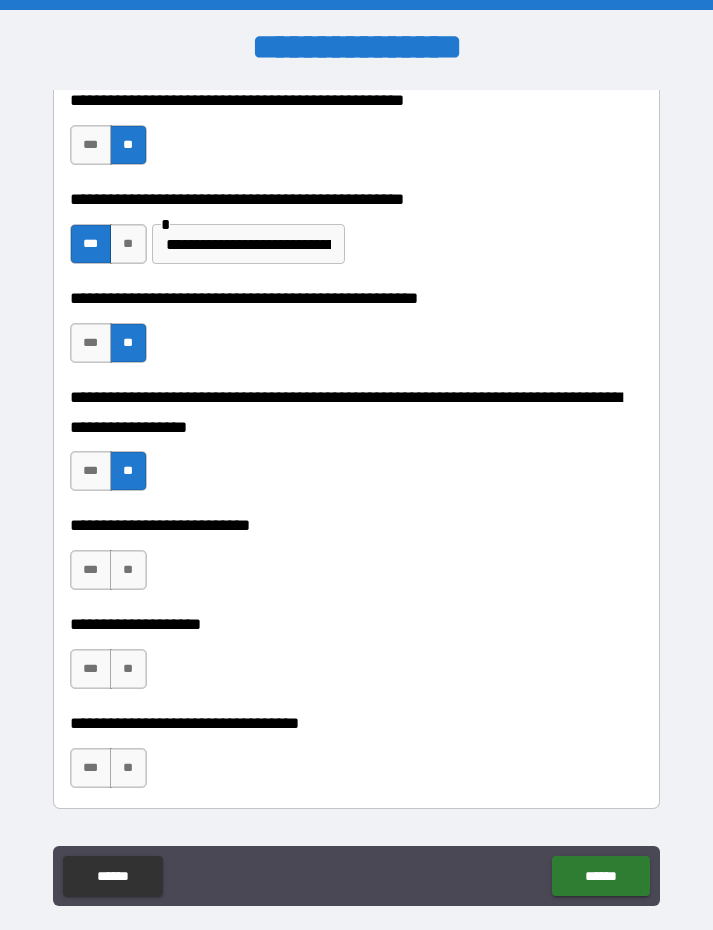 click on "**" at bounding box center [128, 570] 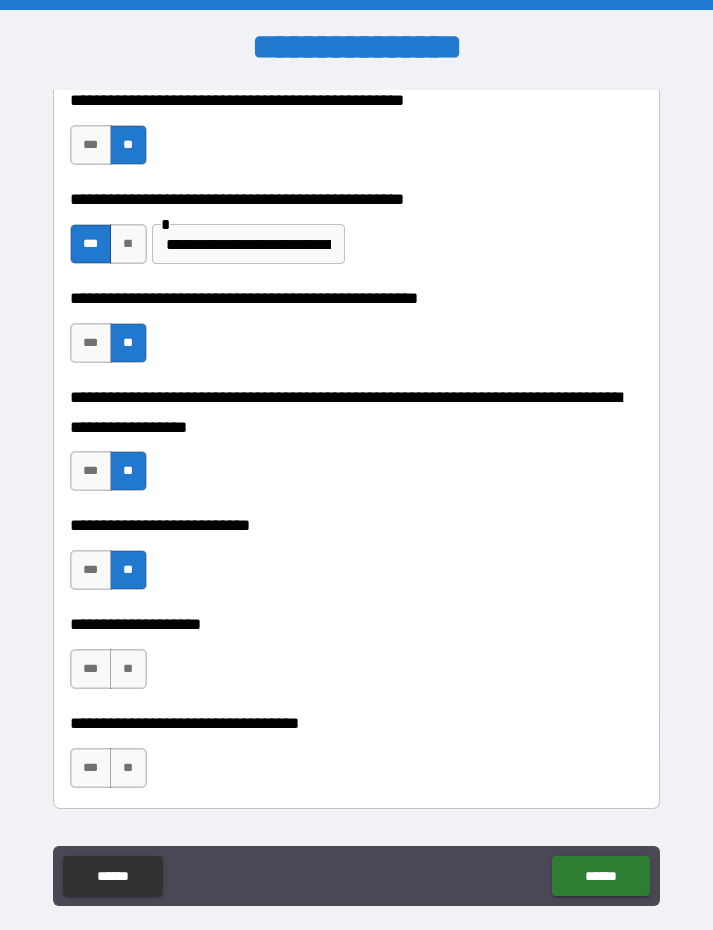 click on "**" at bounding box center (128, 669) 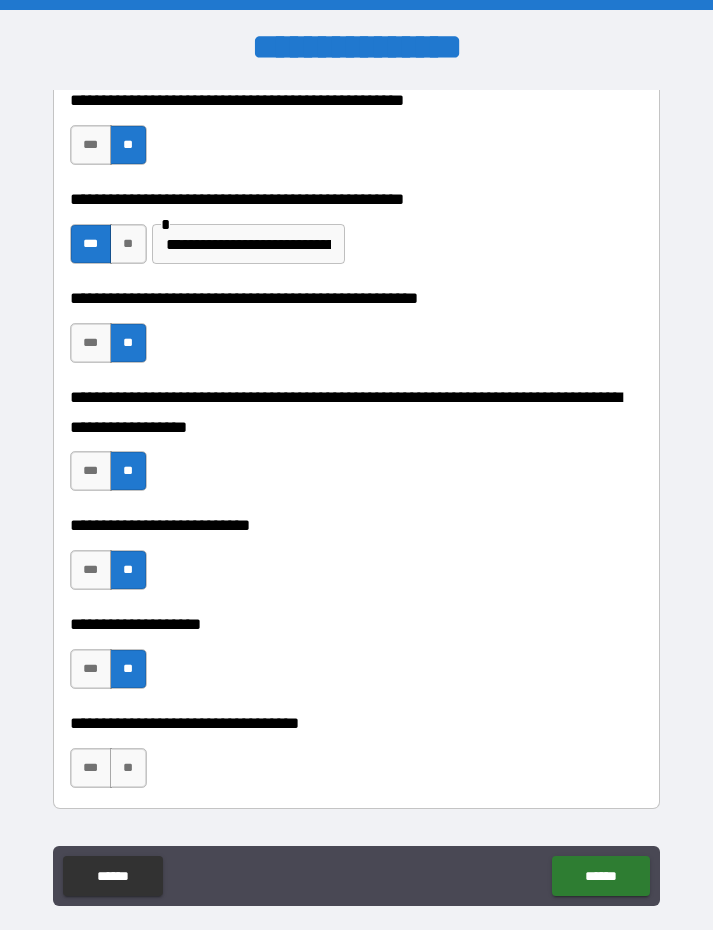 click on "**" at bounding box center (128, 768) 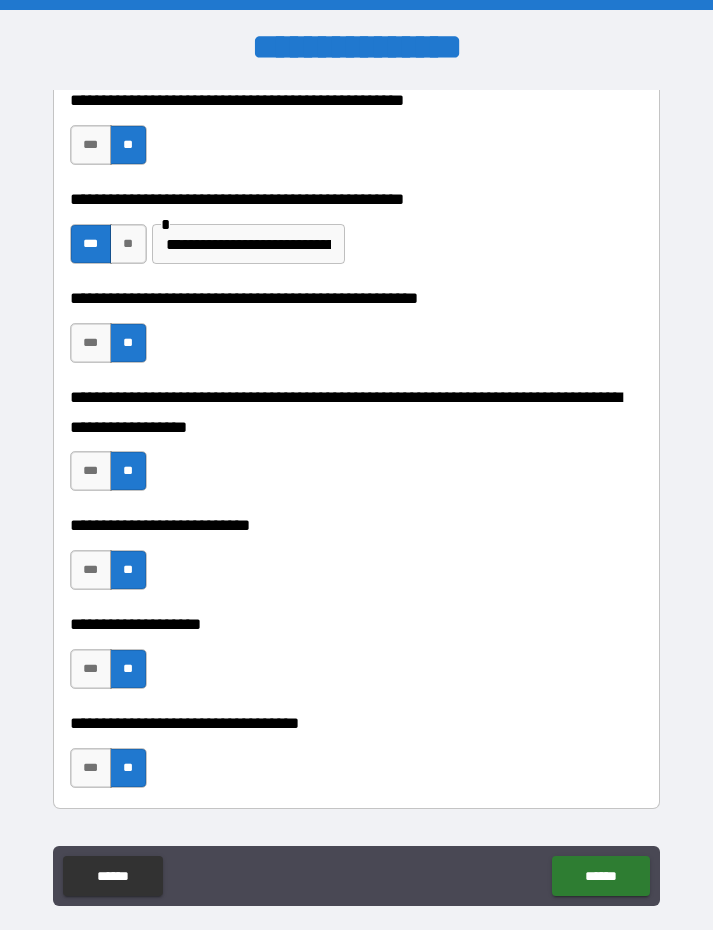 click on "******" at bounding box center (600, 876) 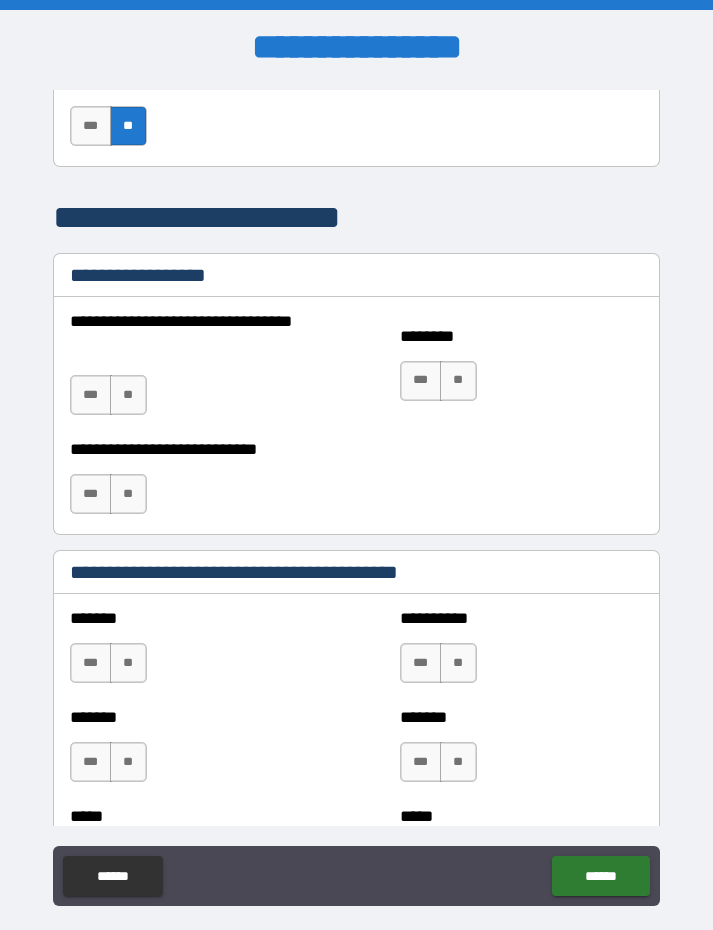 scroll, scrollTop: 1366, scrollLeft: 0, axis: vertical 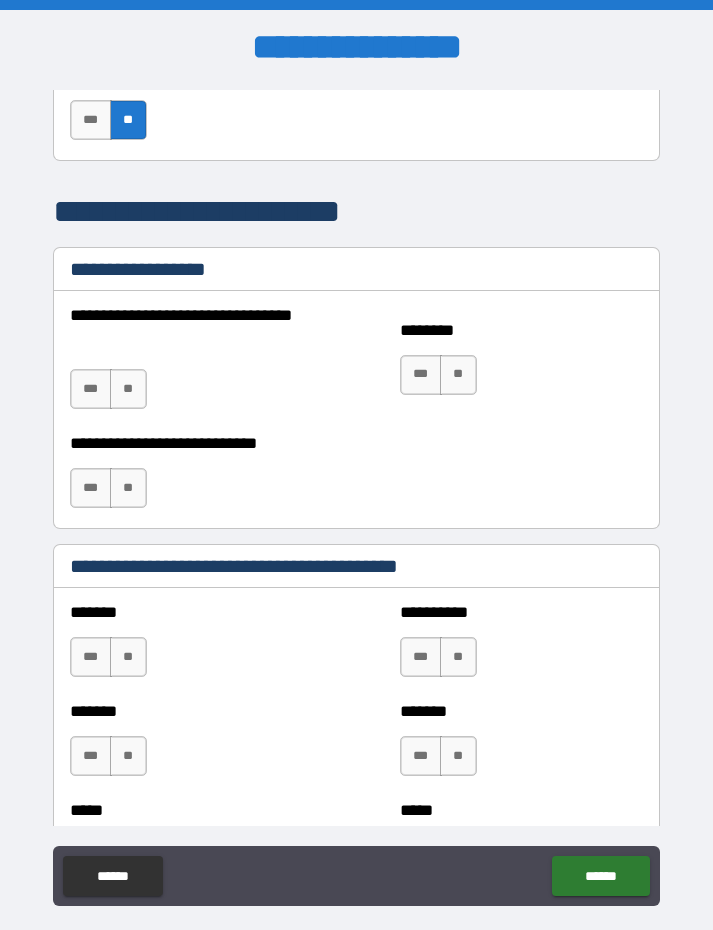 click on "**" at bounding box center (128, 389) 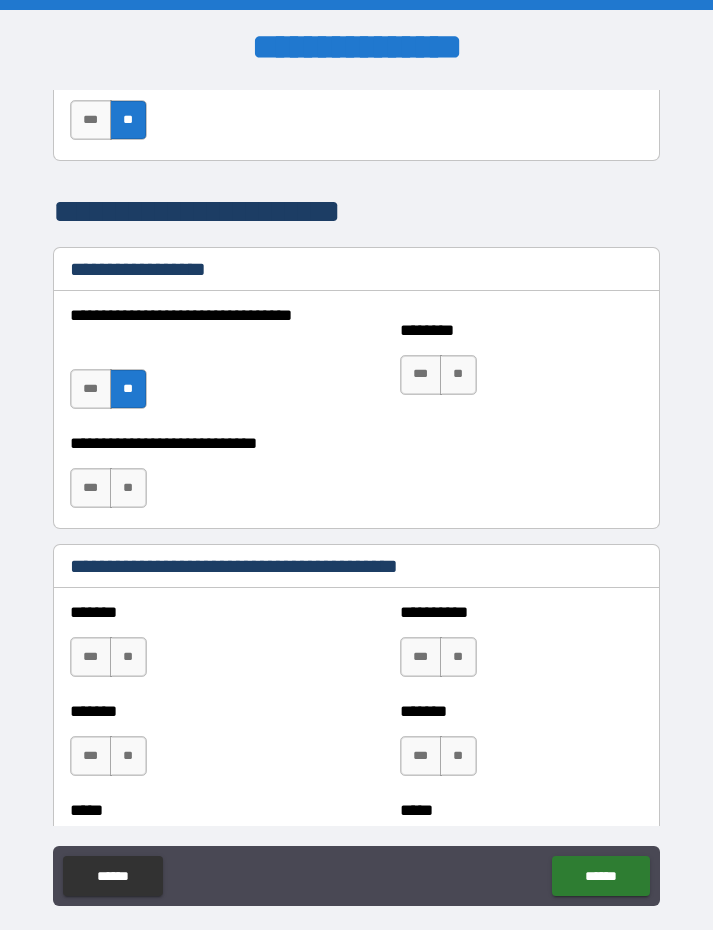 click on "**" at bounding box center [128, 488] 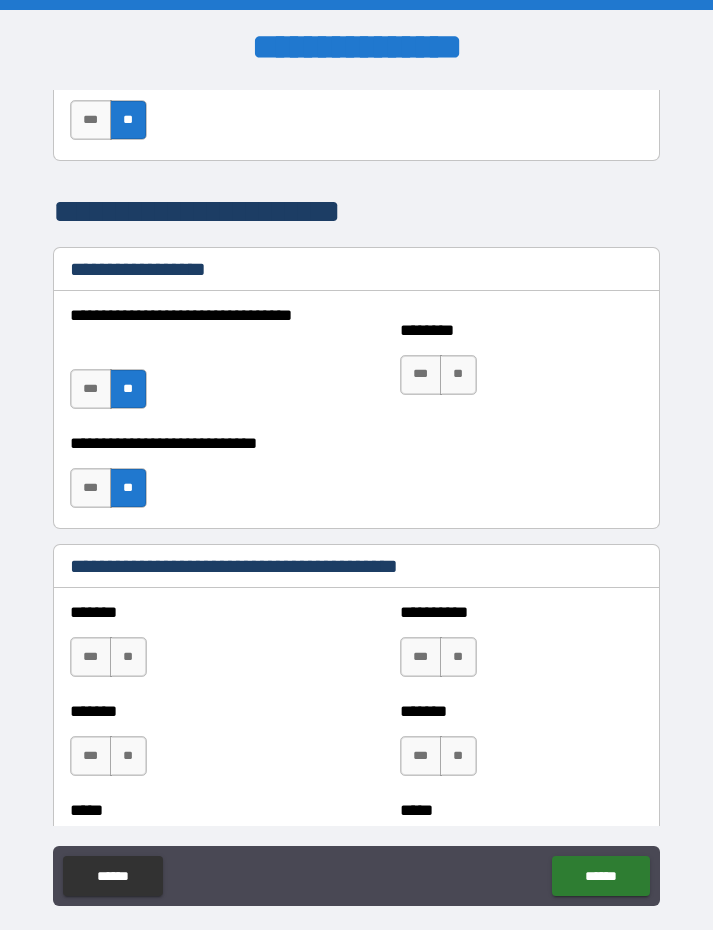 click on "**" at bounding box center (458, 375) 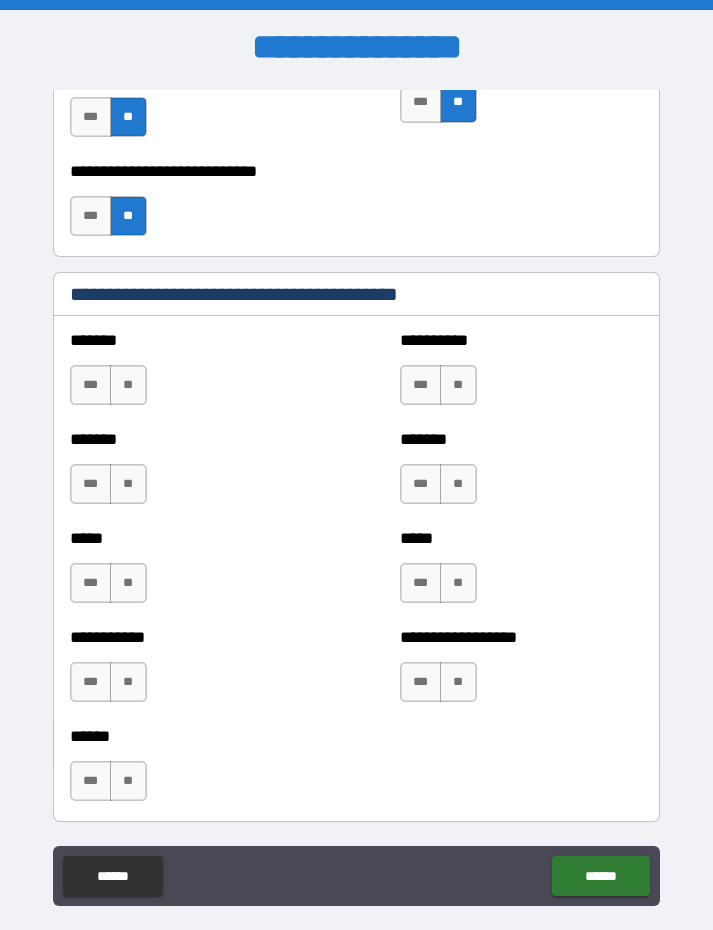 scroll, scrollTop: 1666, scrollLeft: 0, axis: vertical 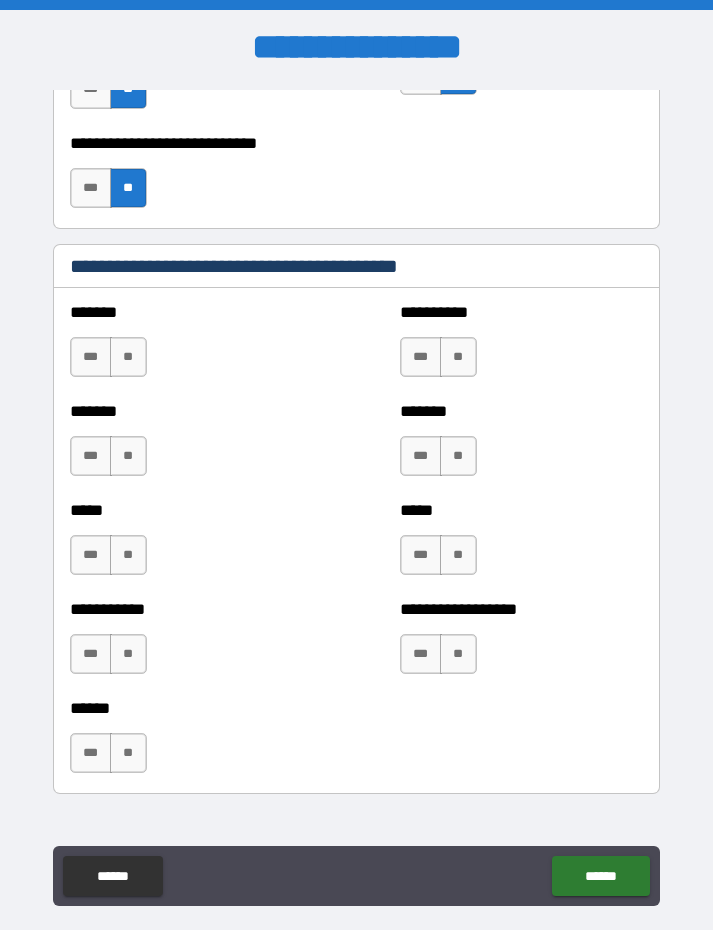 click on "**" at bounding box center [128, 357] 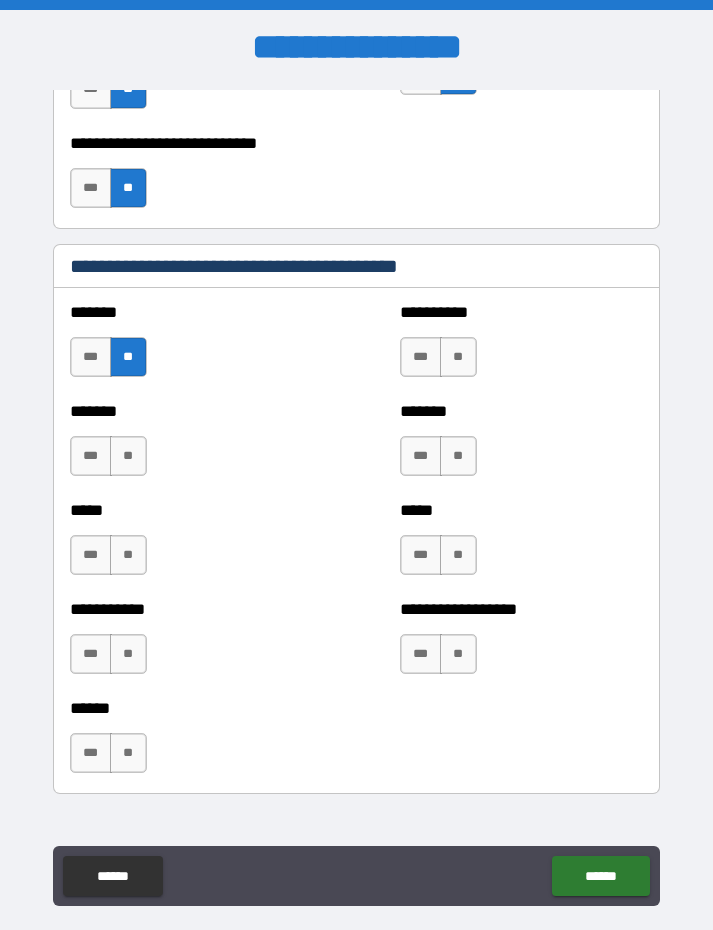 click on "**" at bounding box center [128, 456] 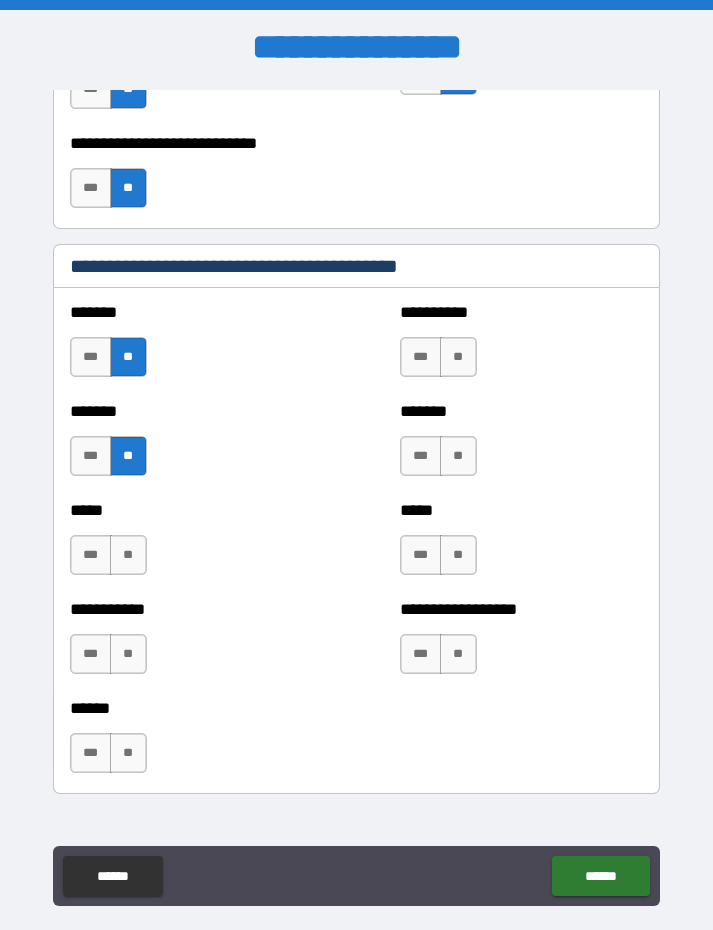 click on "**" at bounding box center (128, 555) 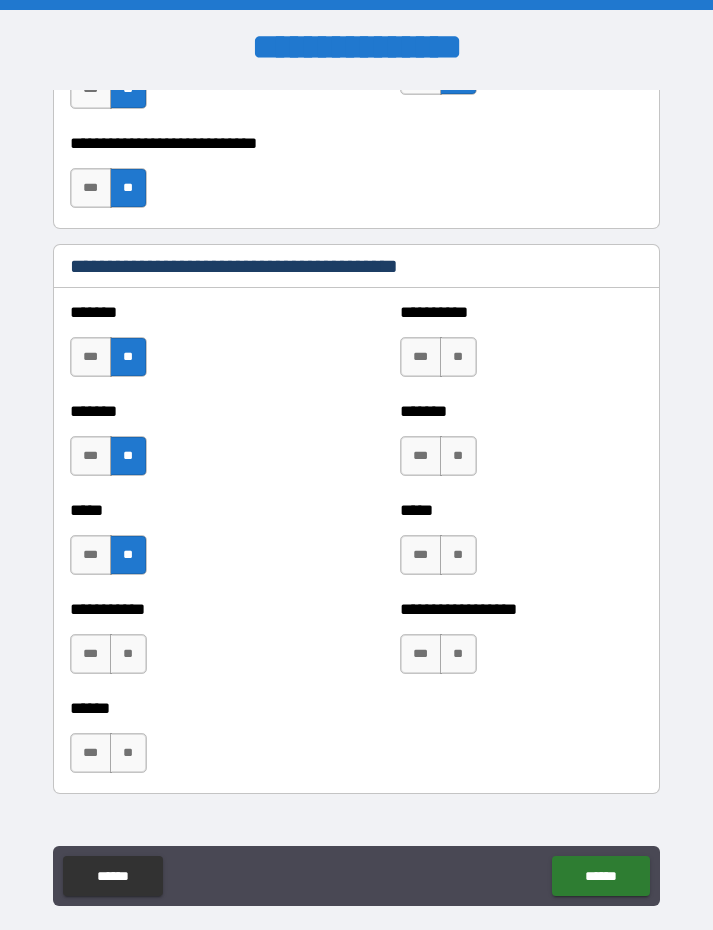 click on "**" at bounding box center (128, 654) 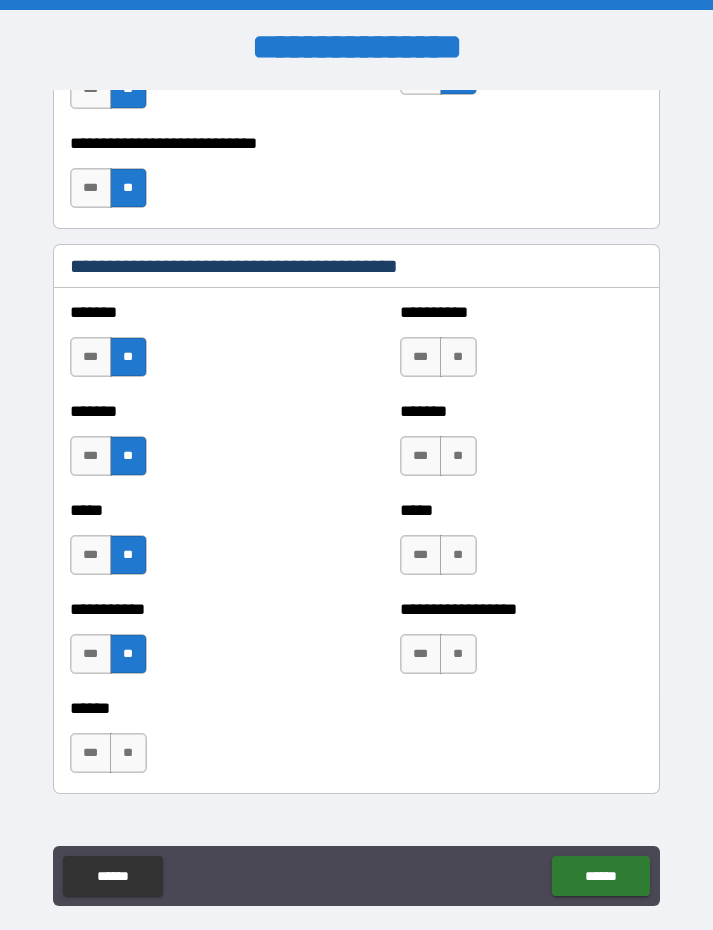 click on "**" at bounding box center (128, 753) 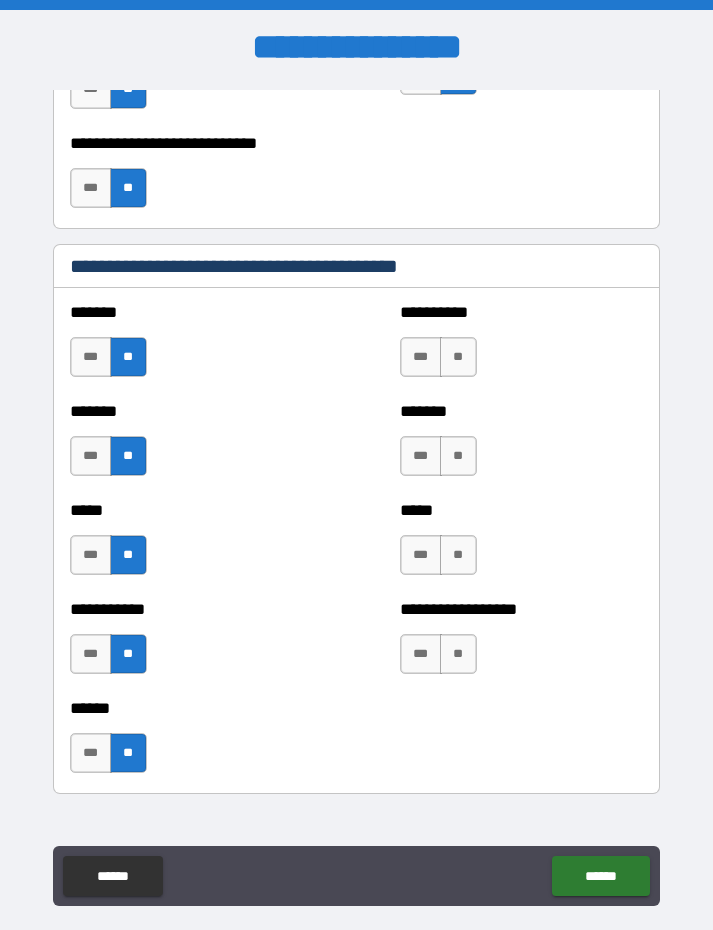 click on "**" at bounding box center [458, 357] 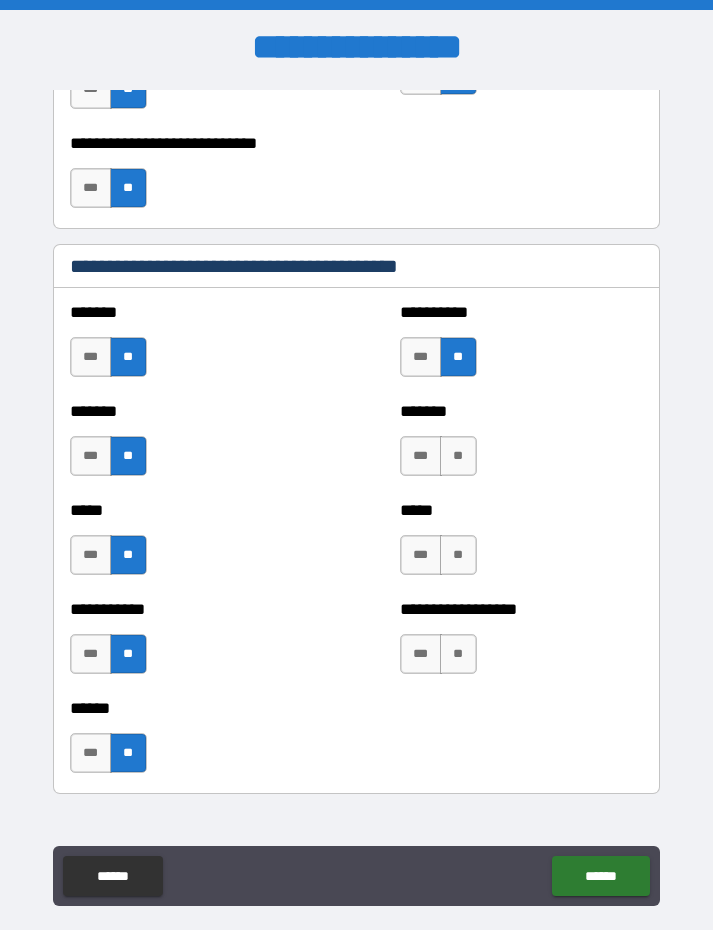click on "**" at bounding box center (458, 456) 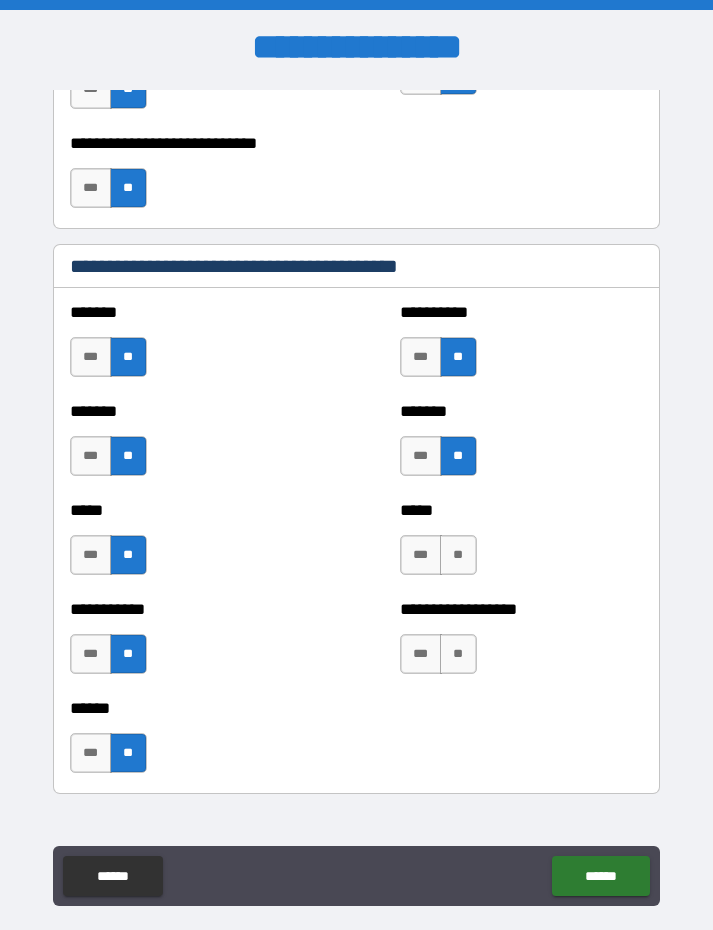 click on "**" at bounding box center [458, 555] 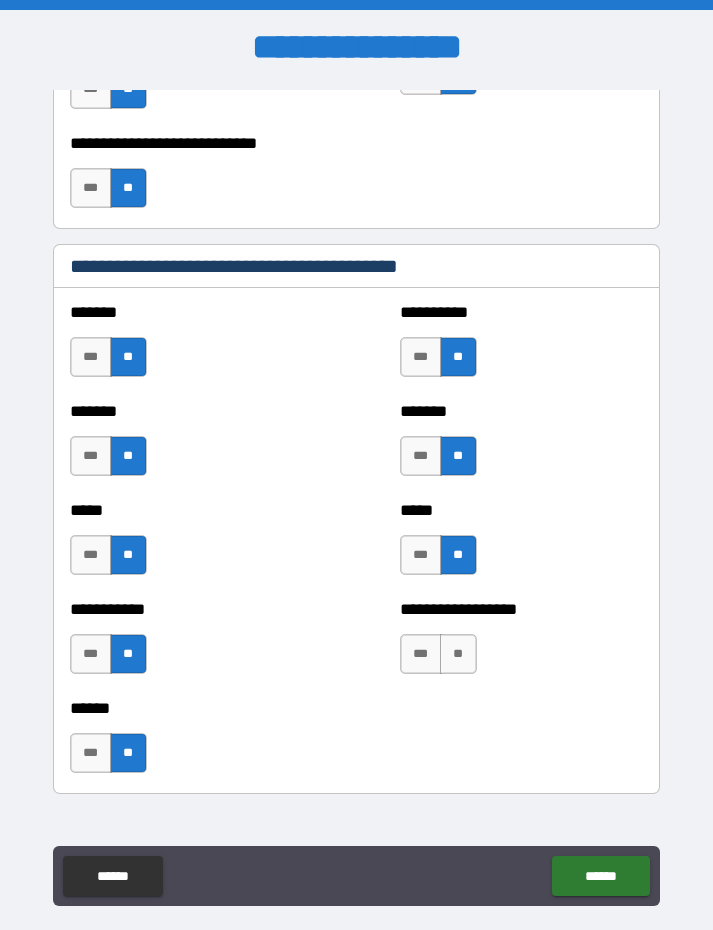 click on "**********" at bounding box center [522, 644] 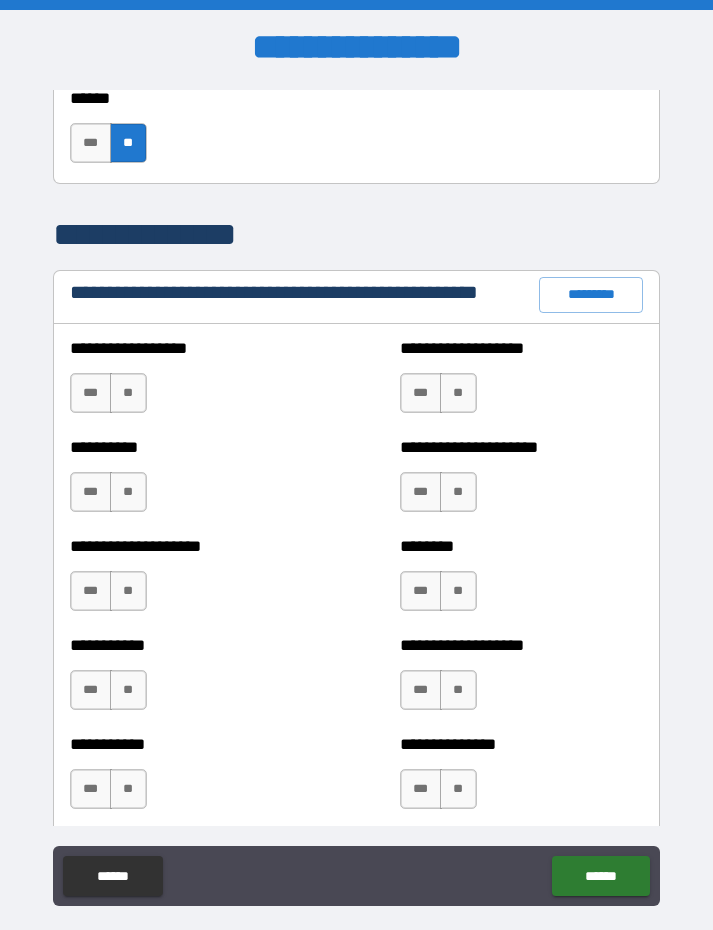 scroll, scrollTop: 2277, scrollLeft: 0, axis: vertical 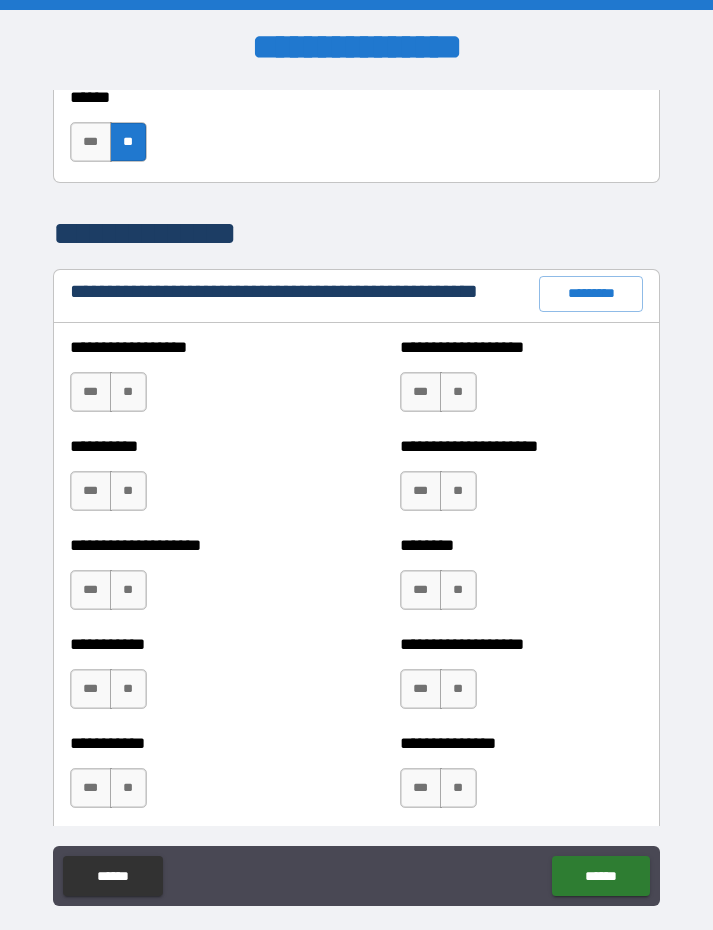 click on "**" at bounding box center (128, 392) 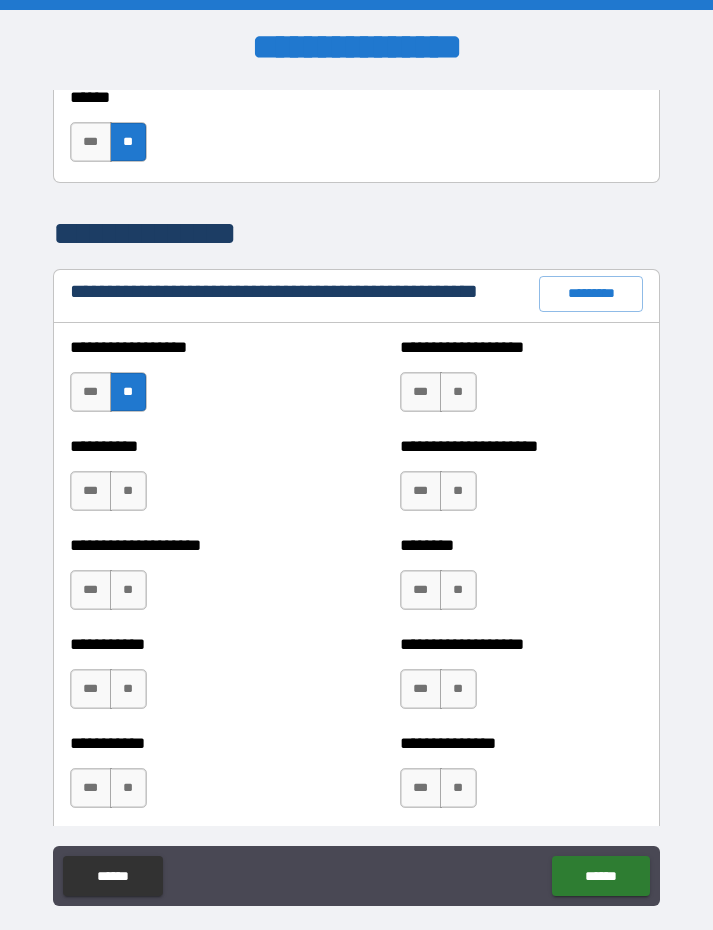 click on "**" at bounding box center (128, 491) 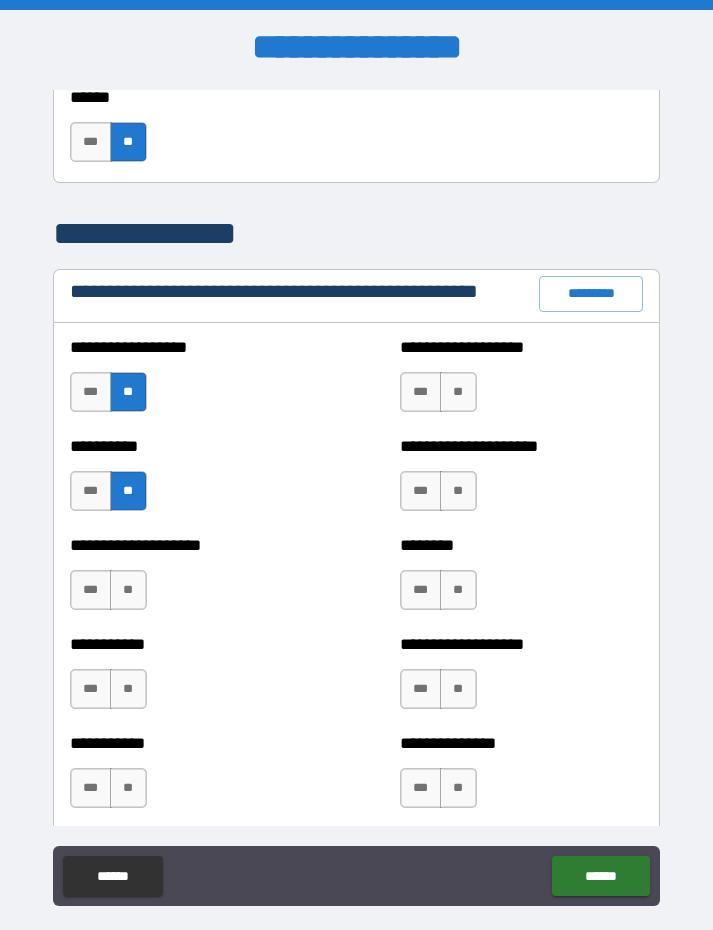 click on "**" at bounding box center (128, 590) 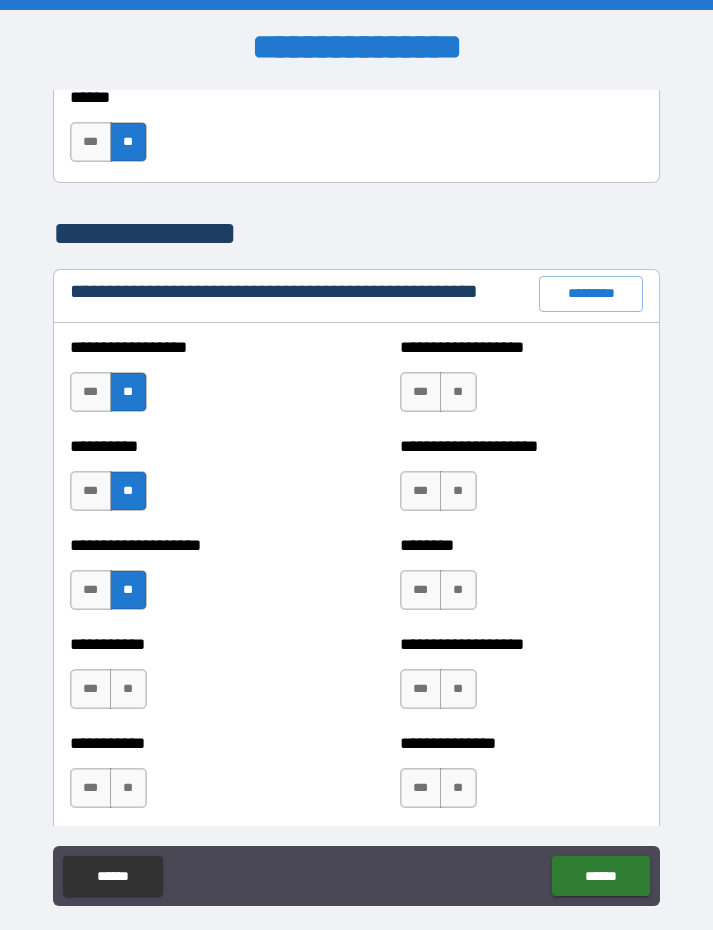 click on "**" at bounding box center [128, 689] 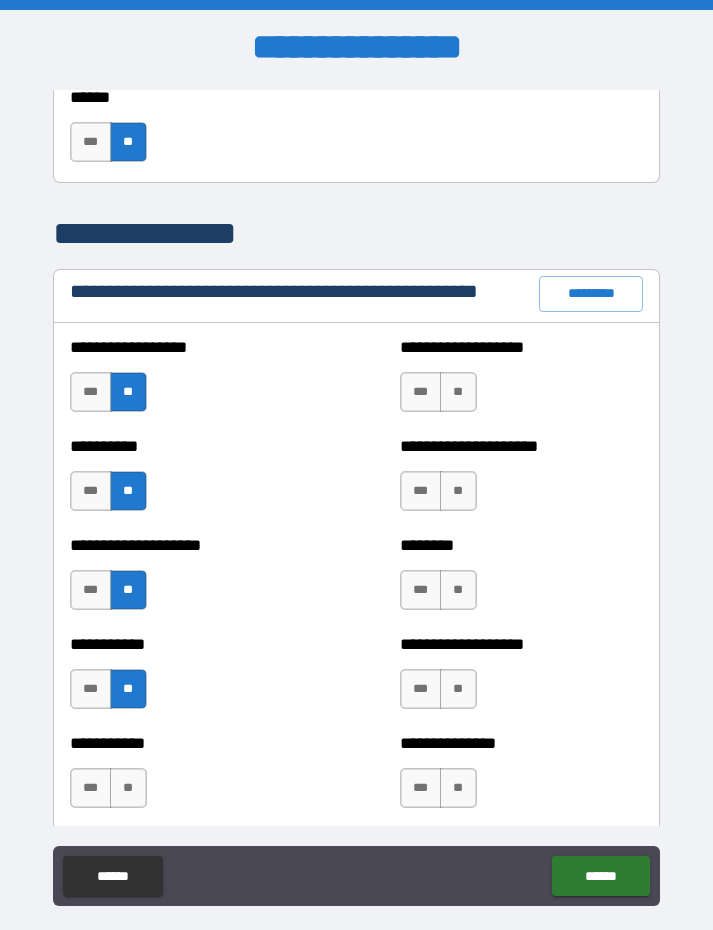 click on "**" at bounding box center (128, 788) 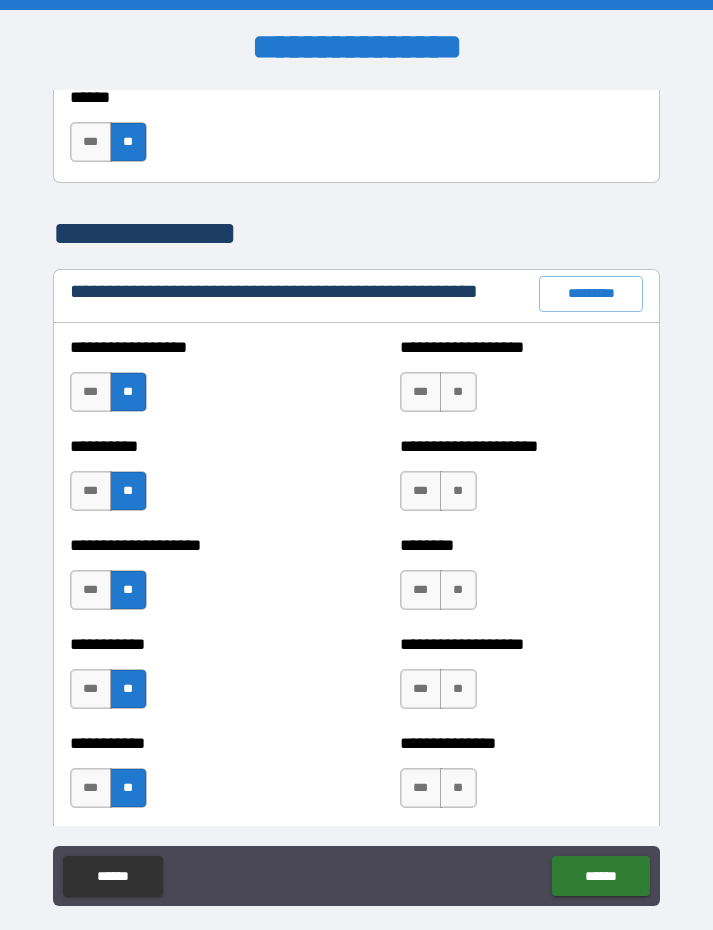 click on "**" at bounding box center [458, 392] 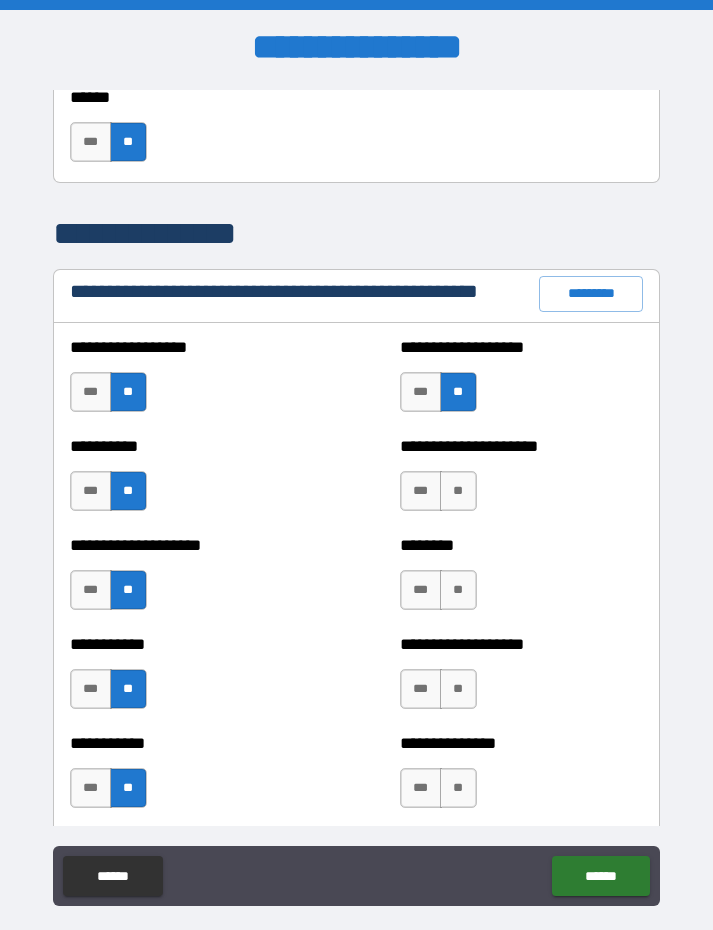 click on "**" at bounding box center (458, 491) 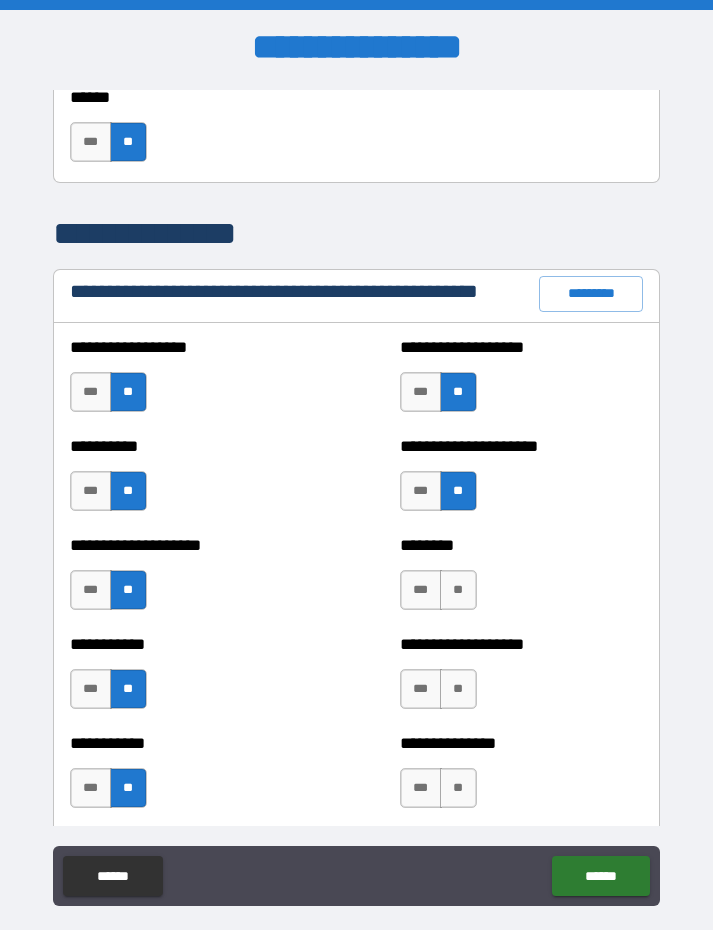 click on "**" at bounding box center (458, 590) 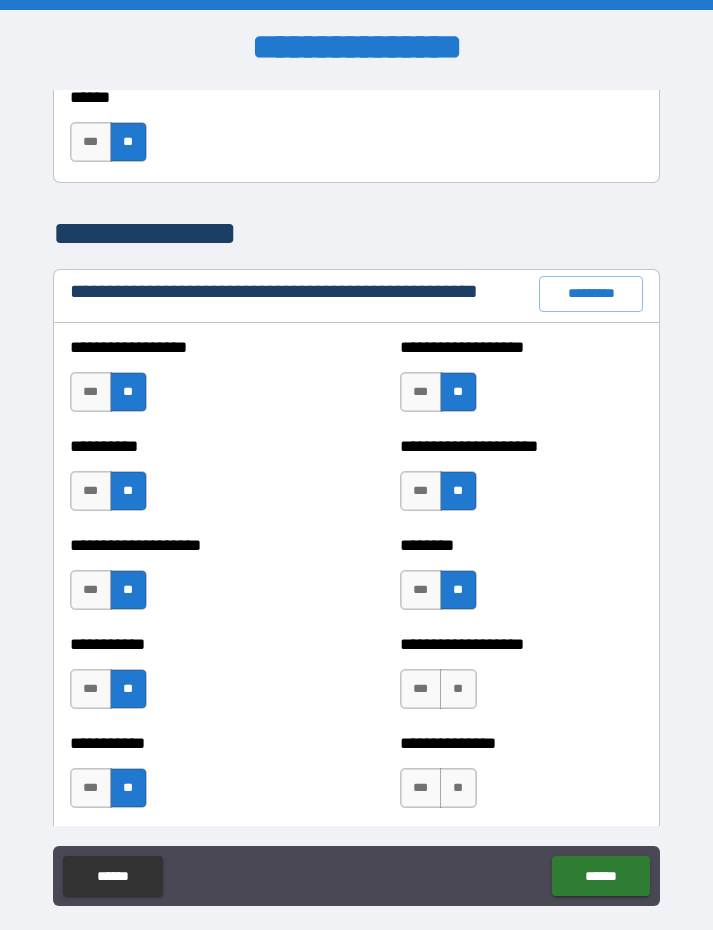 click on "***" at bounding box center [421, 590] 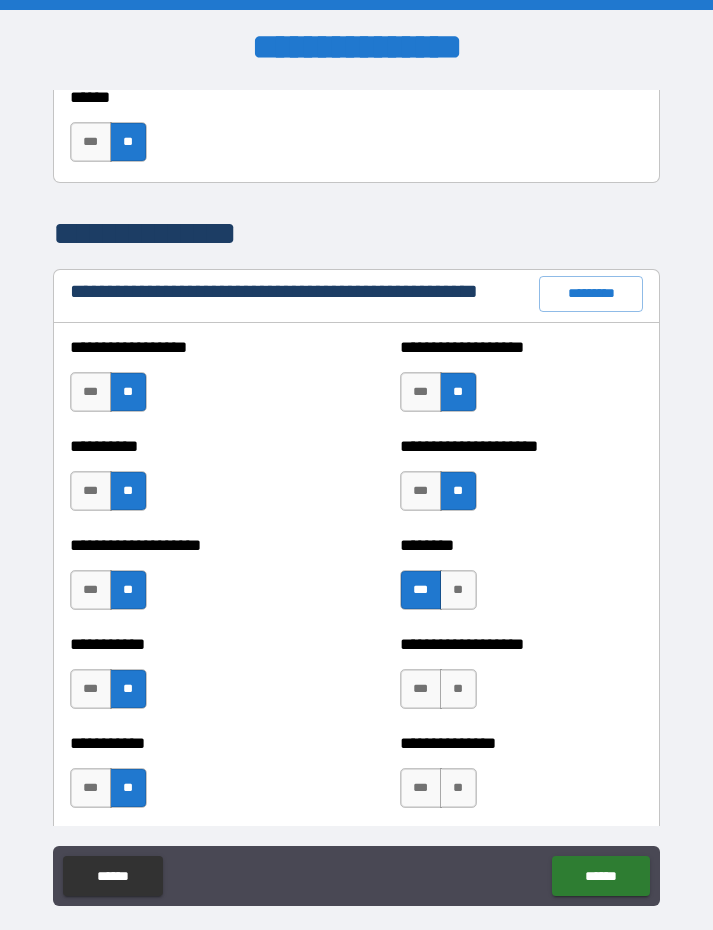click on "**" at bounding box center [458, 689] 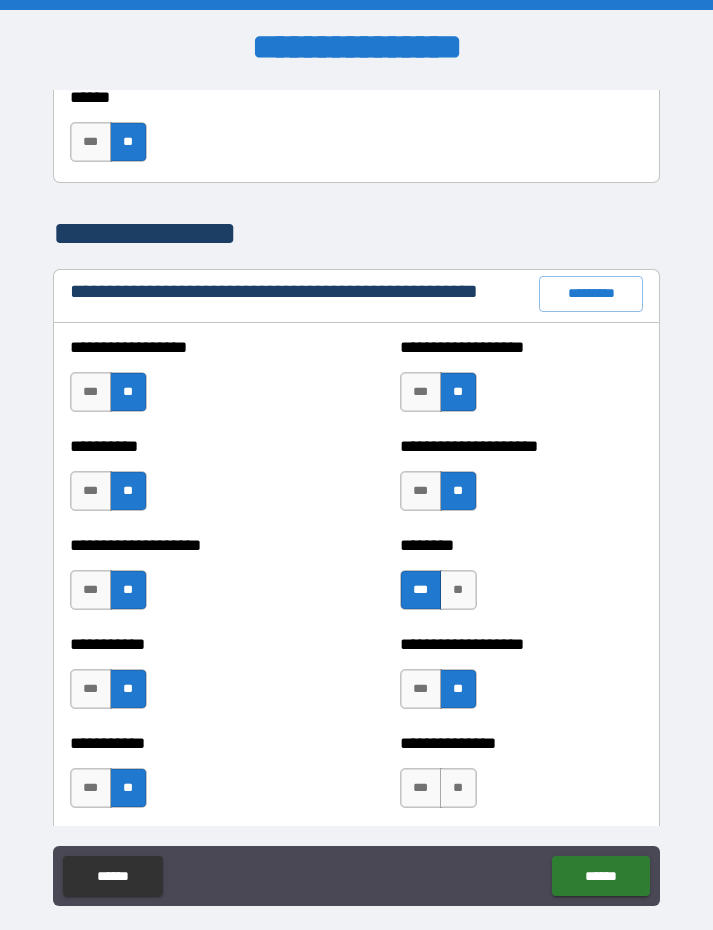 click on "**" at bounding box center [458, 788] 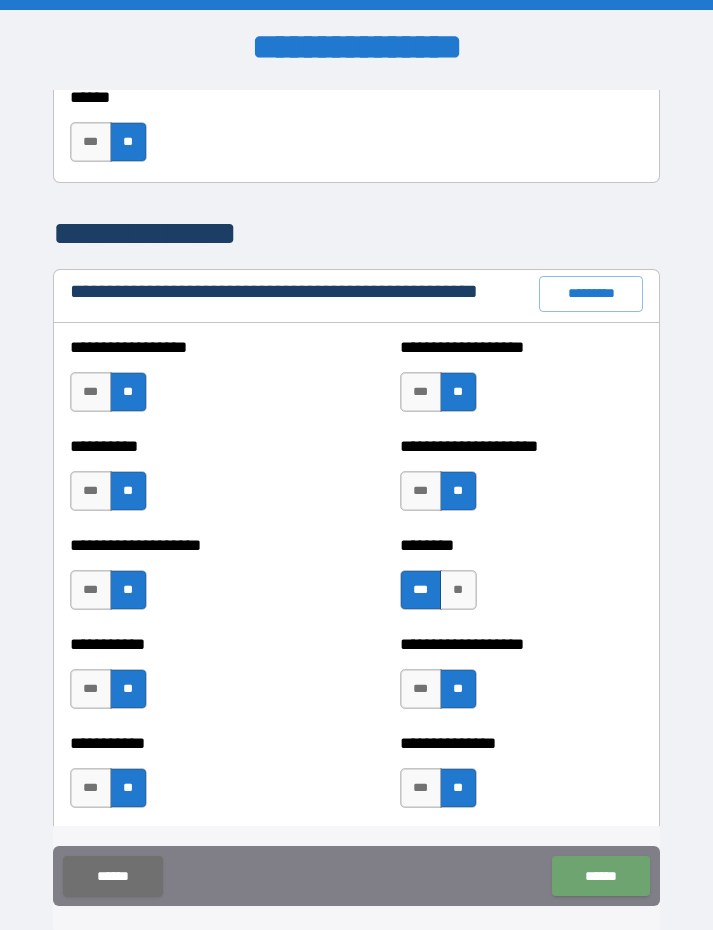 click on "******" at bounding box center (600, 876) 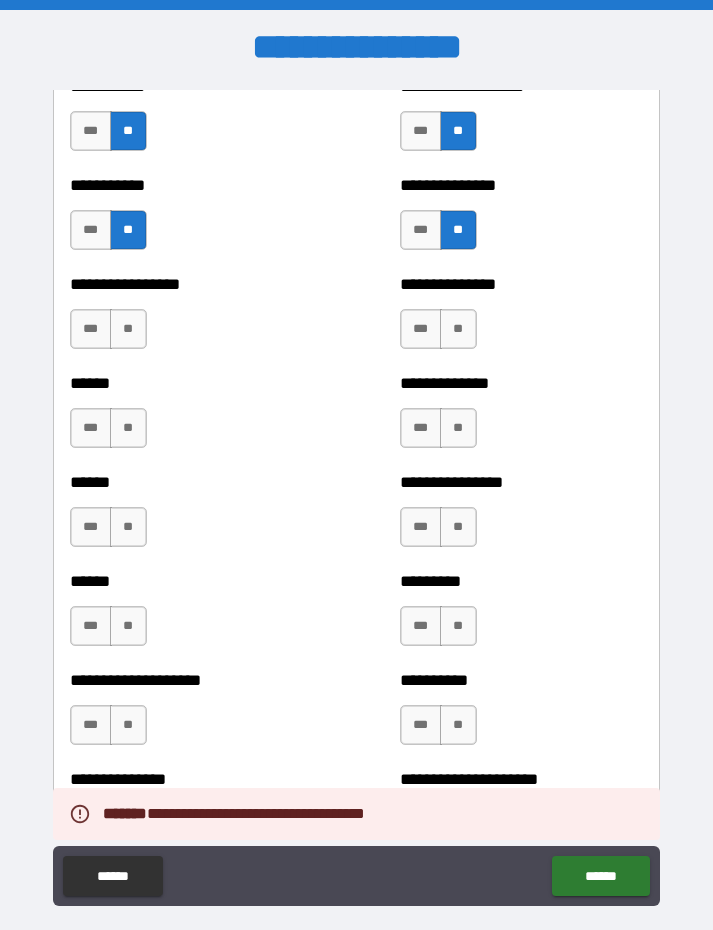 scroll, scrollTop: 2836, scrollLeft: 0, axis: vertical 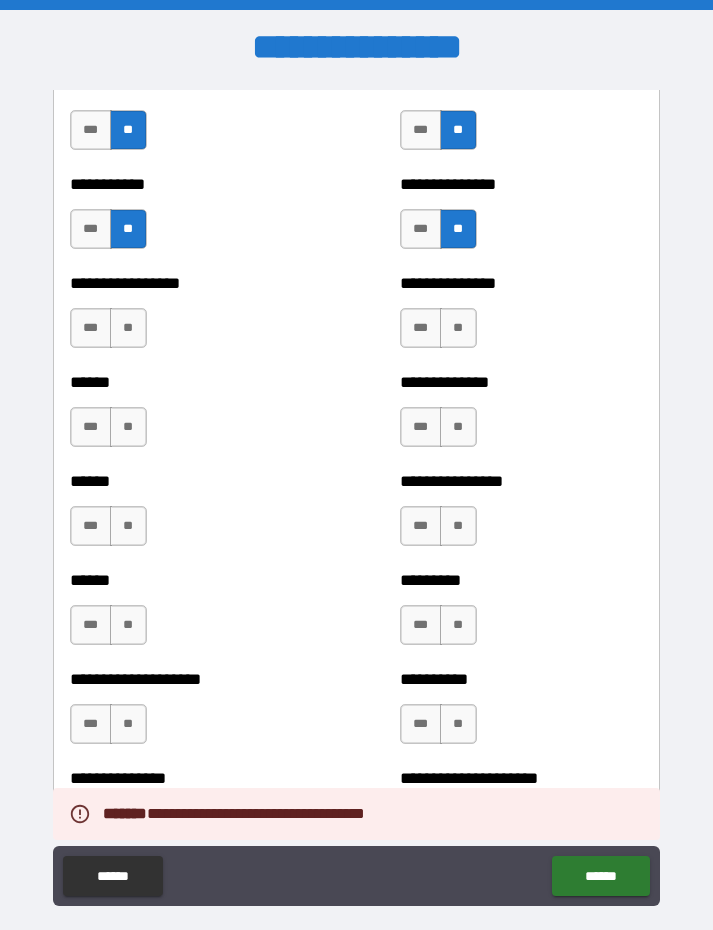 click on "**" at bounding box center (128, 328) 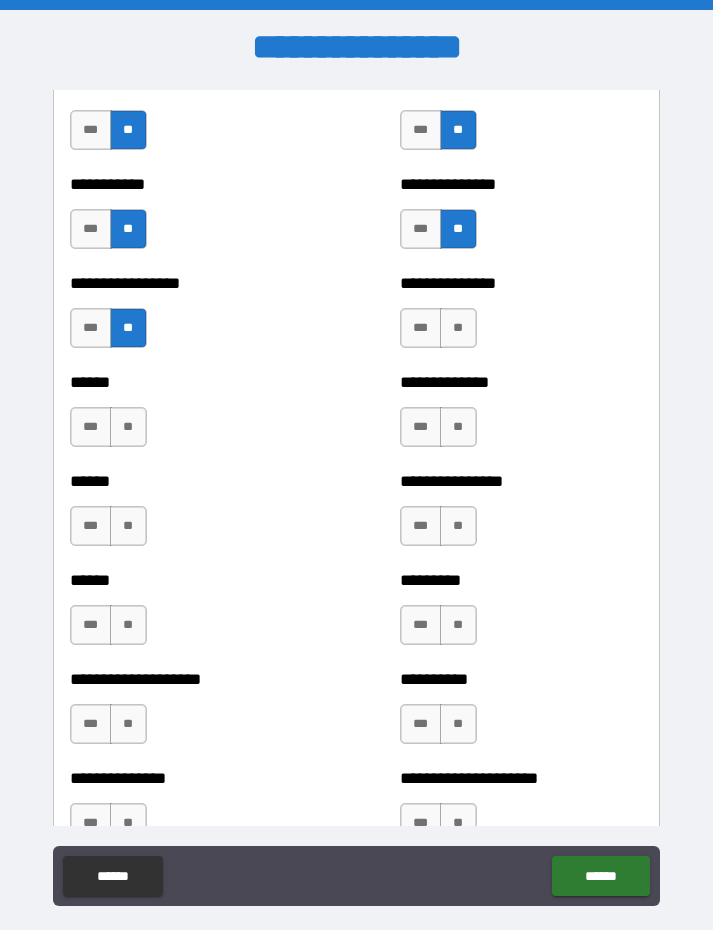 click on "**" at bounding box center [458, 328] 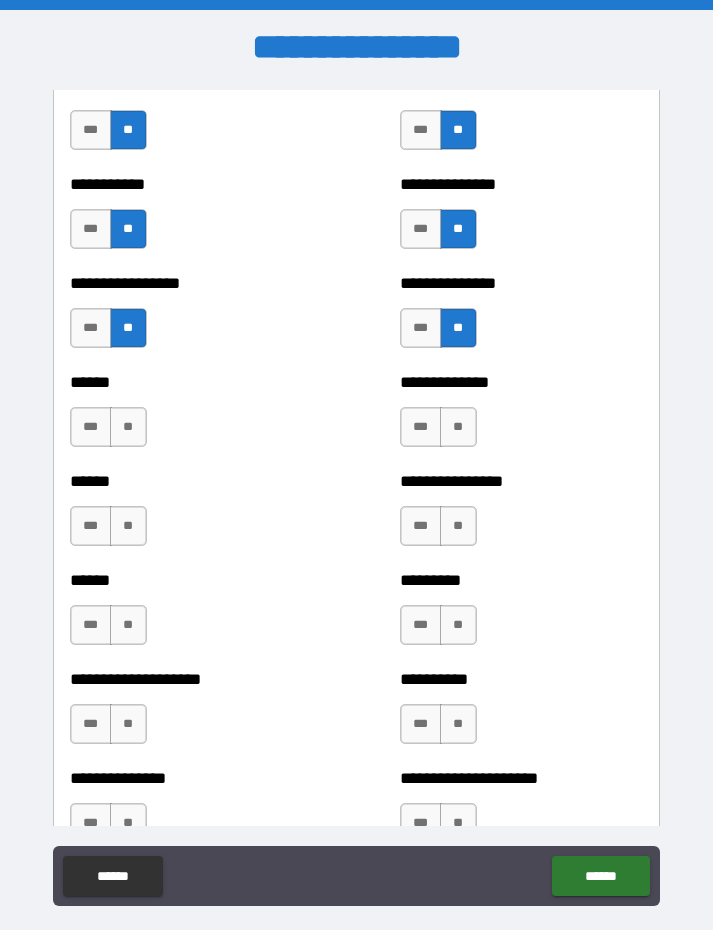 click on "**" at bounding box center (458, 427) 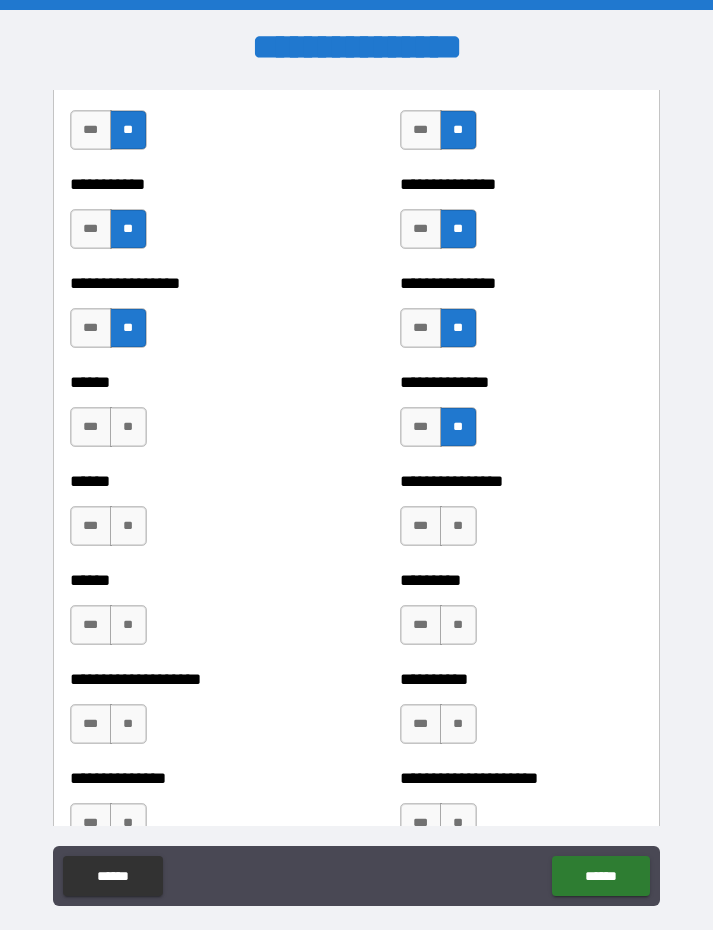 click on "**" at bounding box center [128, 427] 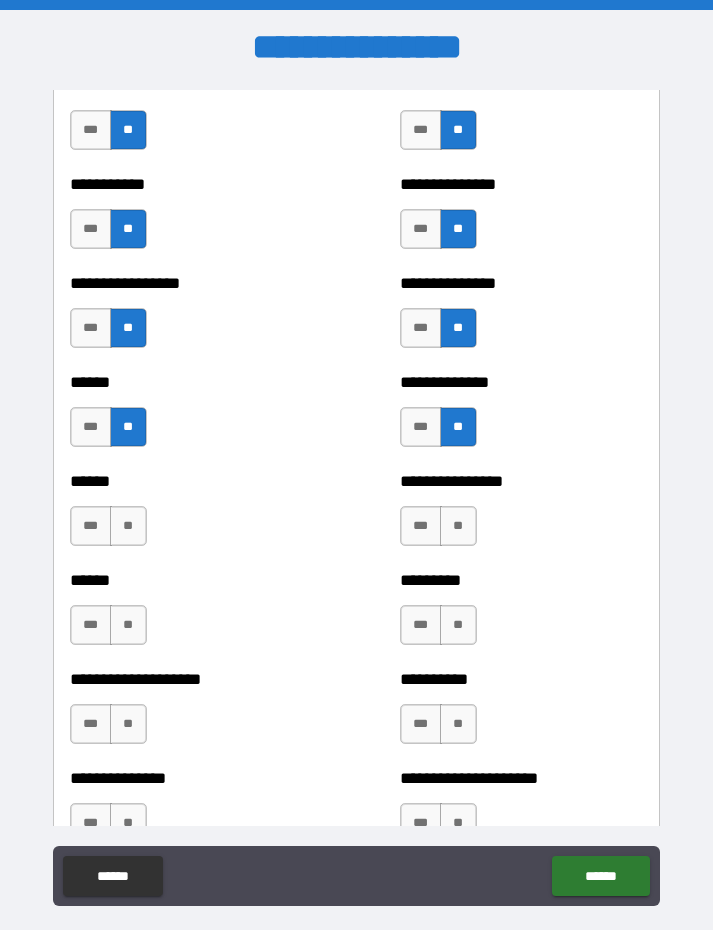 click on "**" at bounding box center (128, 526) 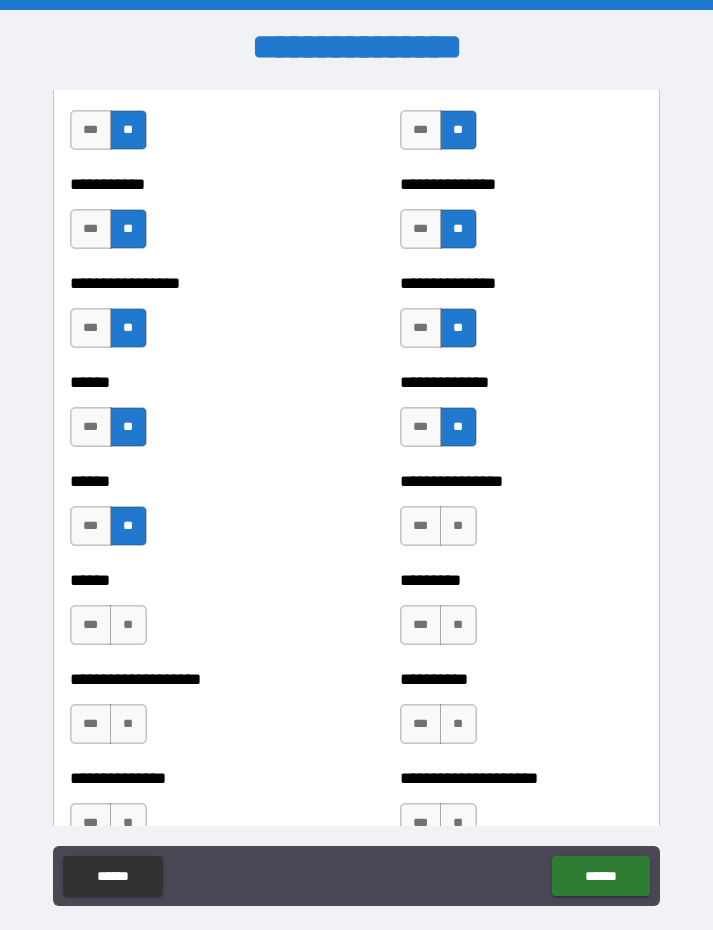 click on "**" at bounding box center (458, 526) 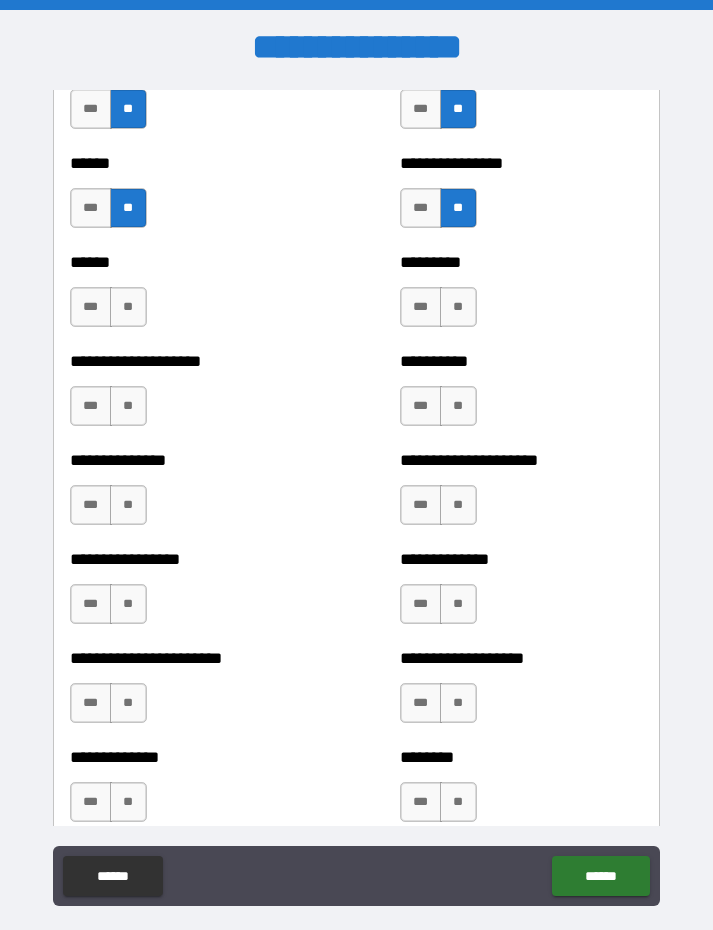 scroll, scrollTop: 3153, scrollLeft: 0, axis: vertical 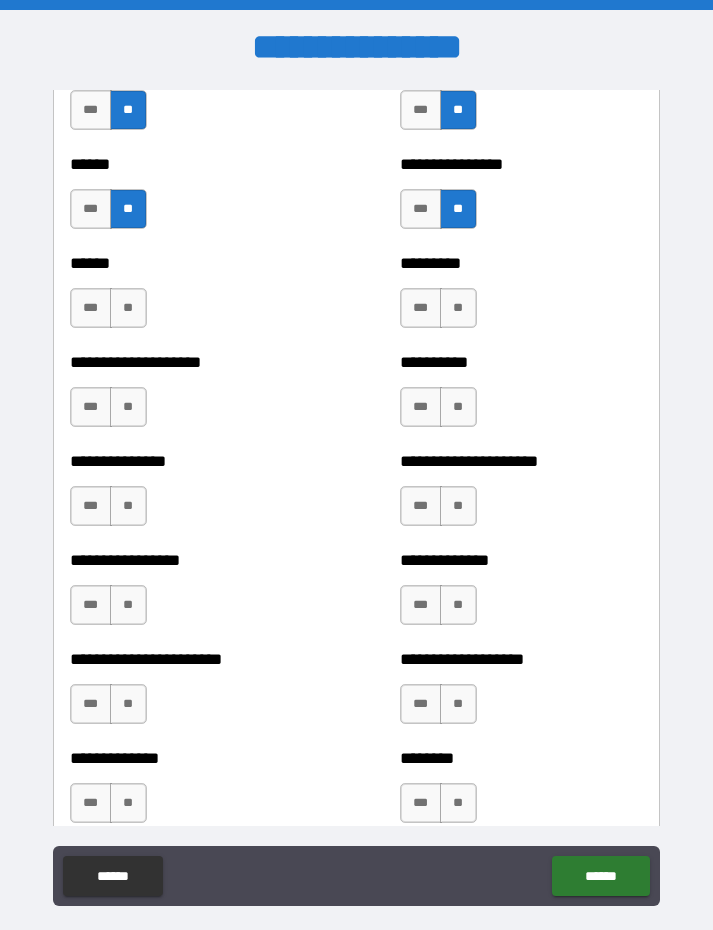 click on "**" at bounding box center [128, 308] 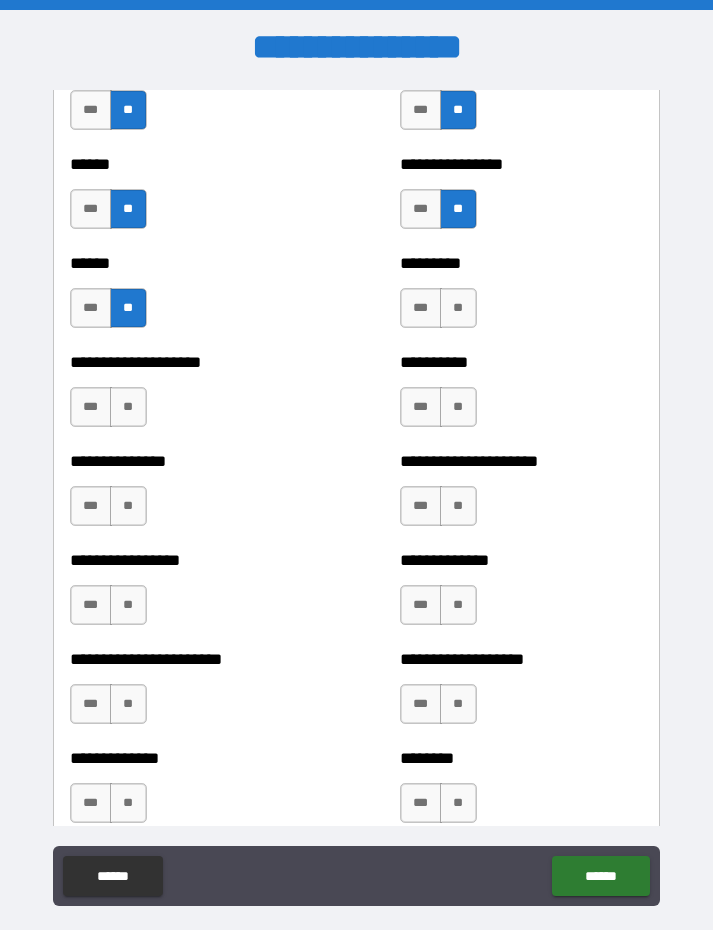 click on "**" at bounding box center [458, 308] 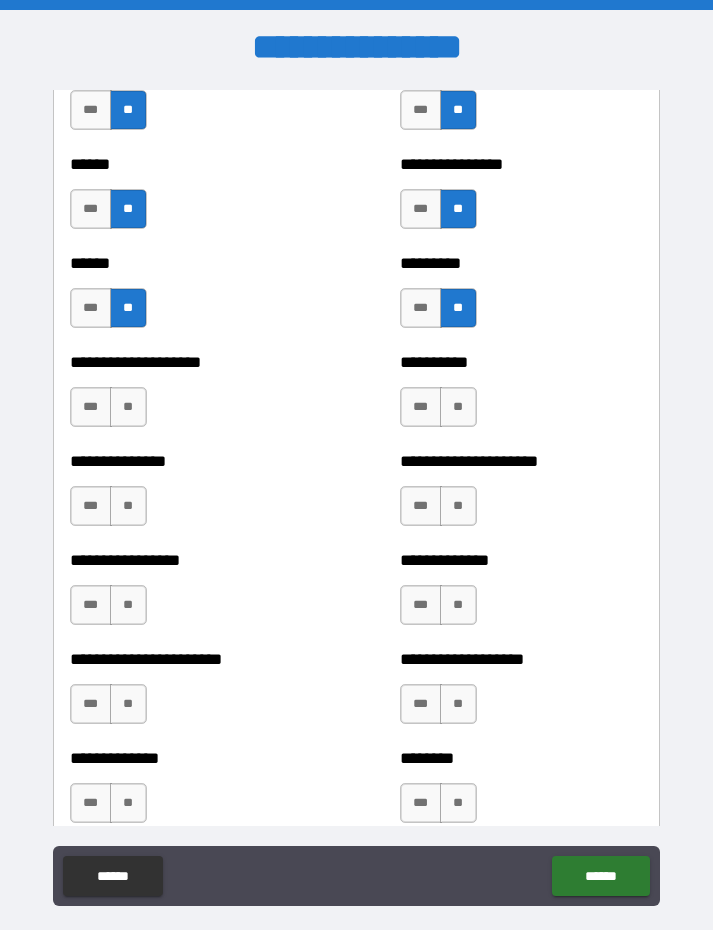 click on "**" at bounding box center [458, 407] 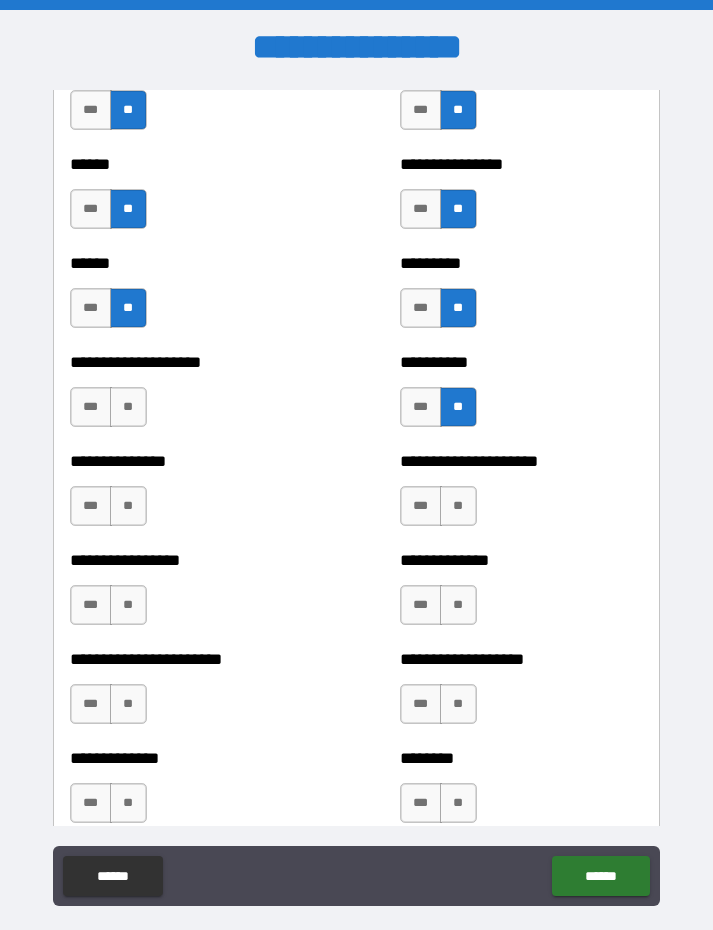 click on "**" at bounding box center [128, 407] 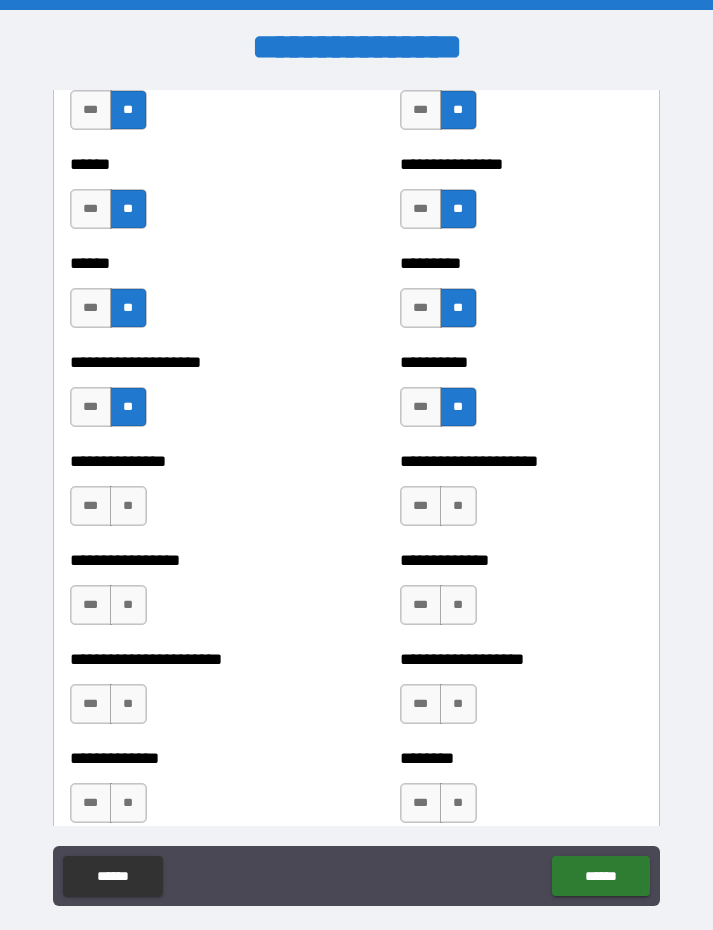 click on "**" at bounding box center [128, 506] 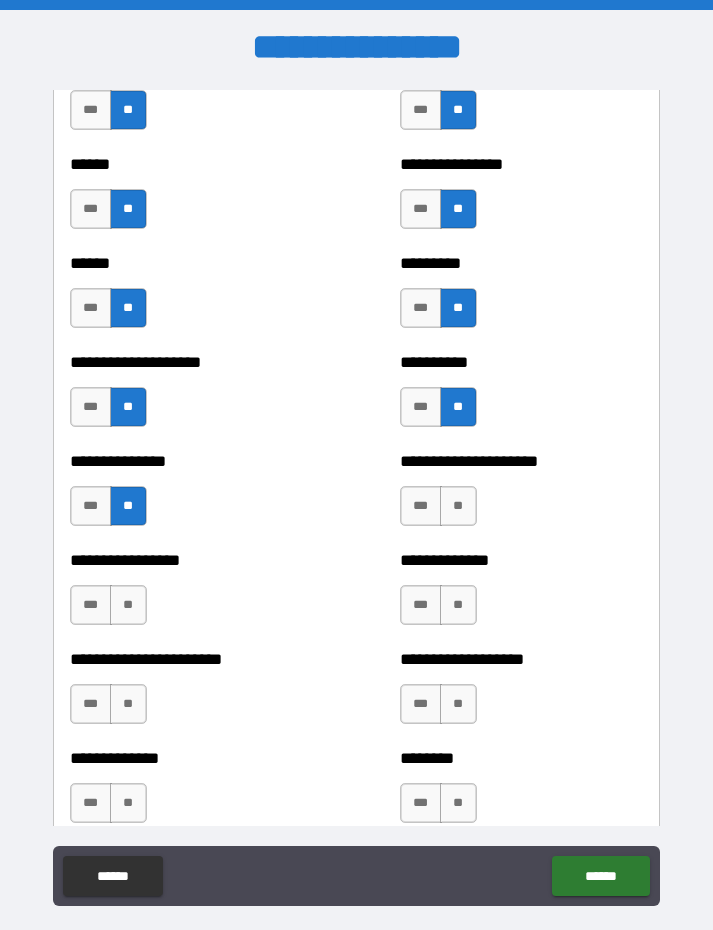 click on "**" at bounding box center (458, 506) 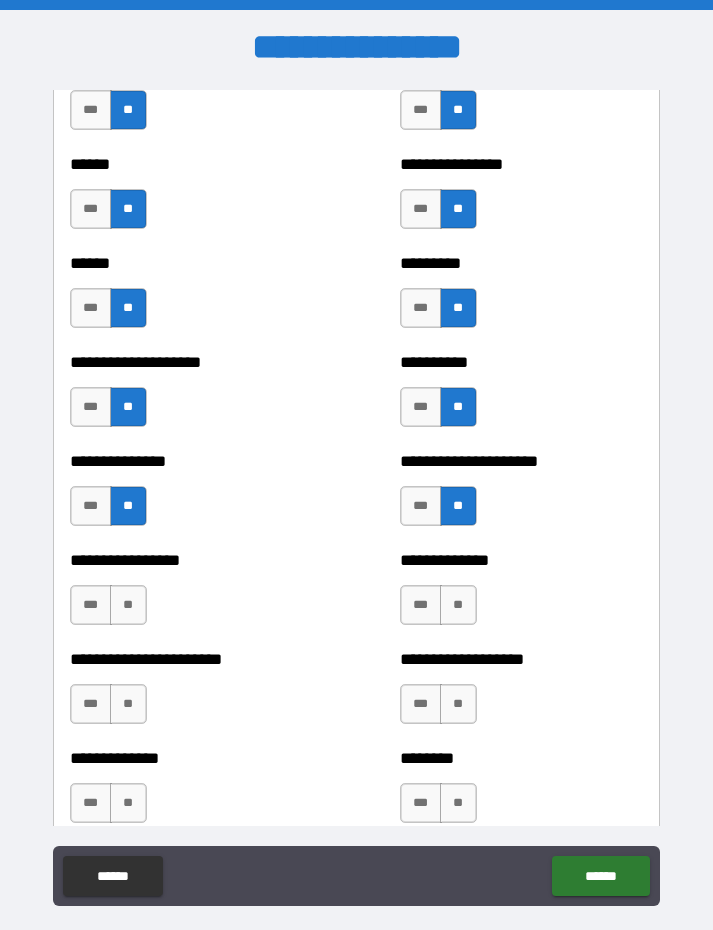 click on "**" at bounding box center (458, 605) 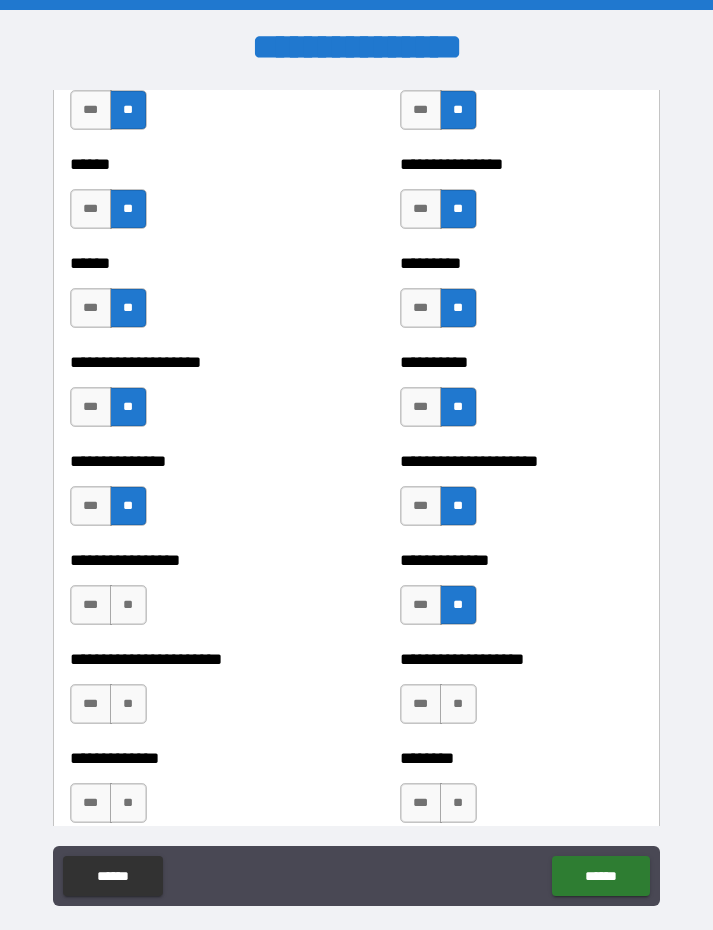 click on "**" at bounding box center (128, 605) 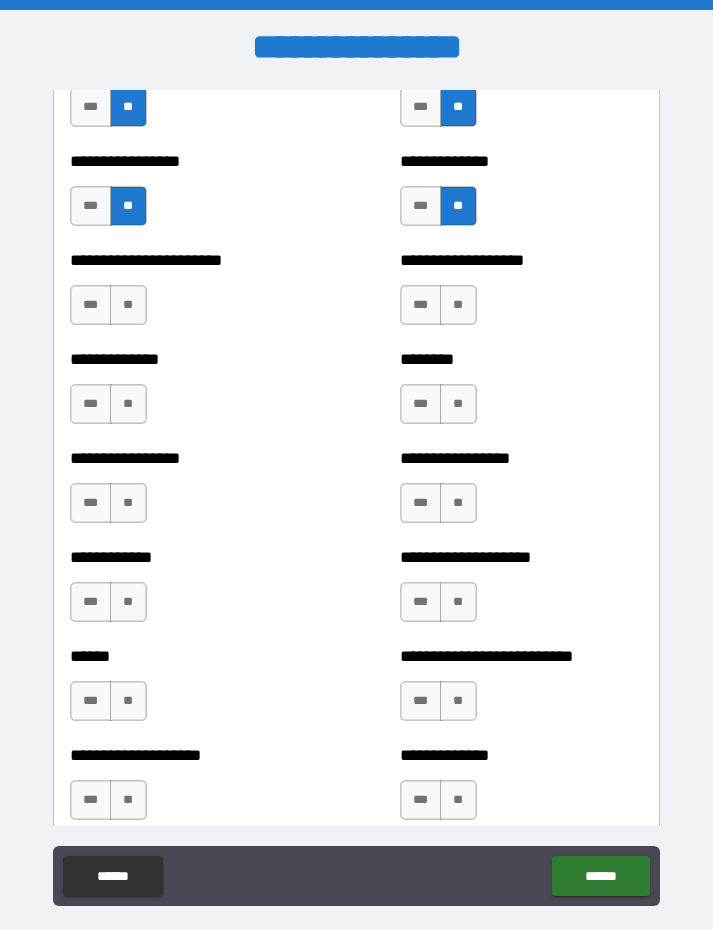 scroll, scrollTop: 3562, scrollLeft: 0, axis: vertical 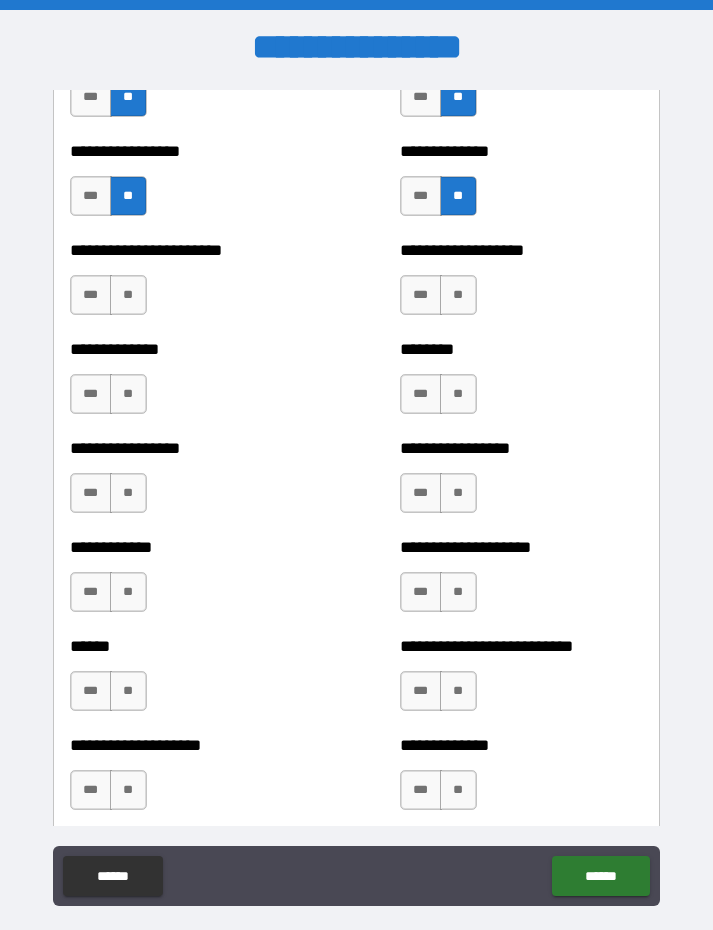 click on "**" at bounding box center [128, 295] 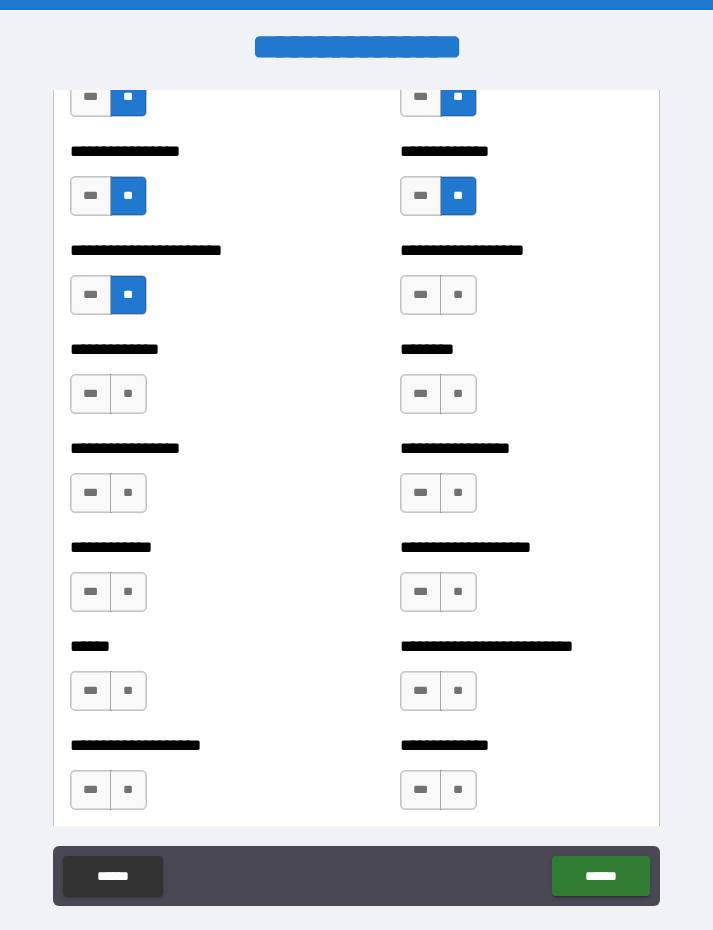 click on "**" at bounding box center (458, 295) 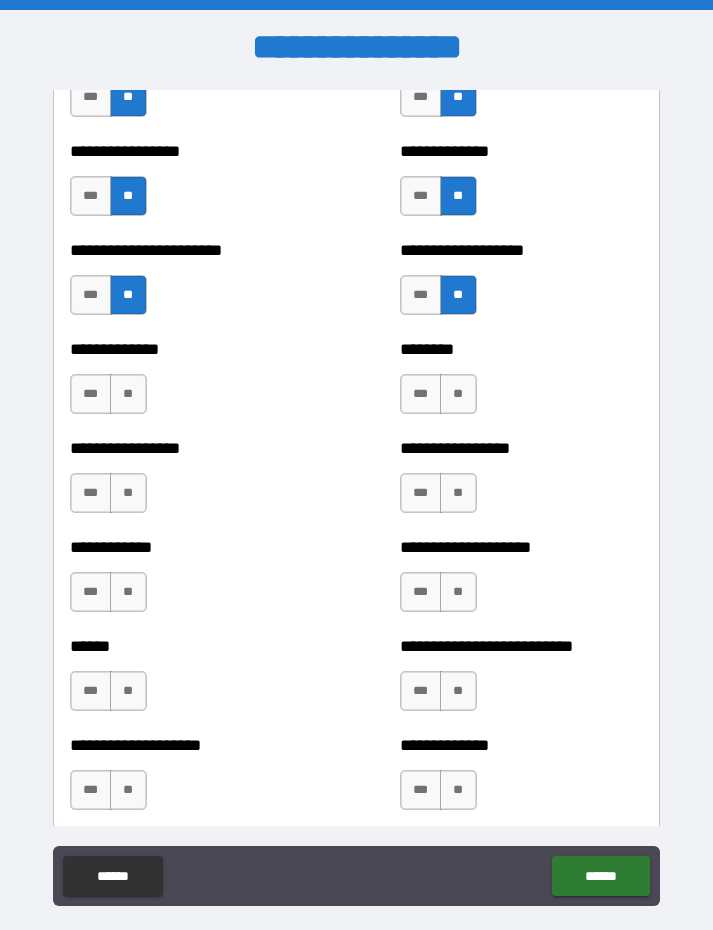 click on "**" at bounding box center (458, 394) 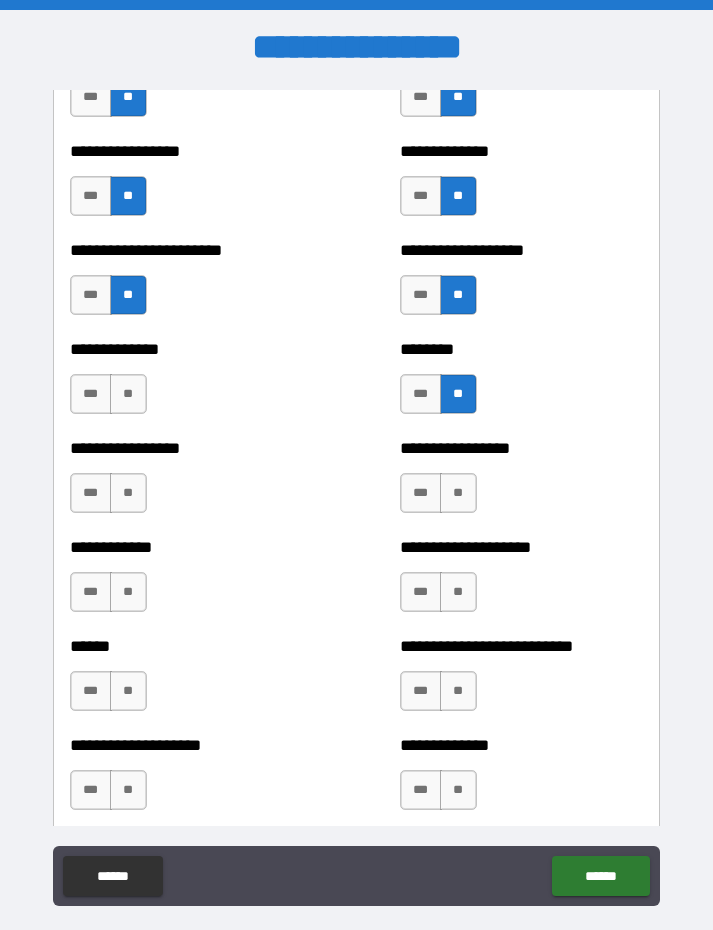 click on "**" at bounding box center (128, 394) 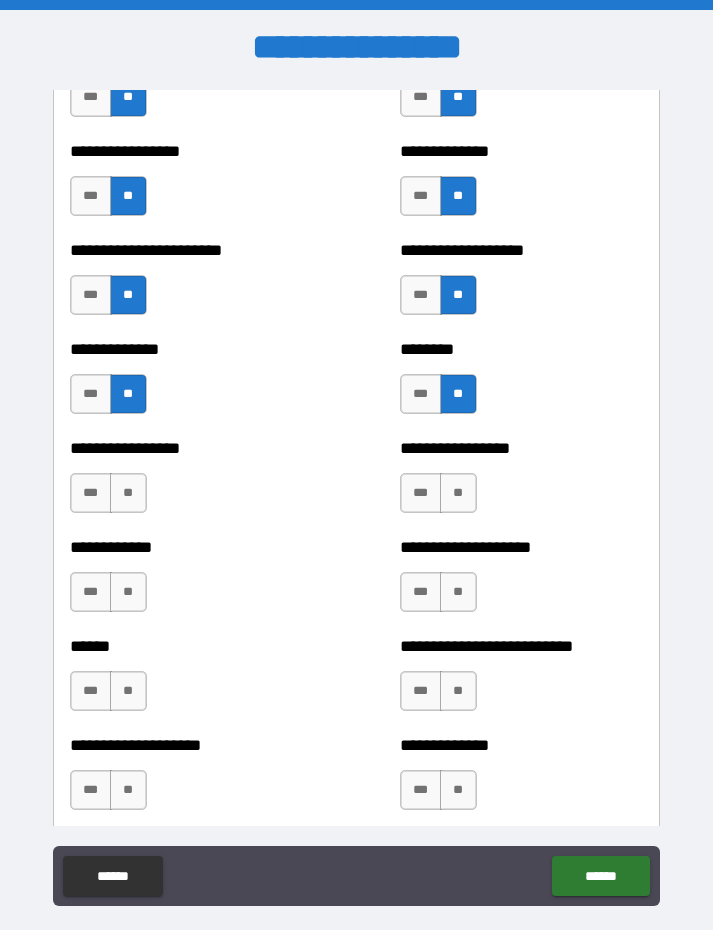 click on "**" at bounding box center [128, 493] 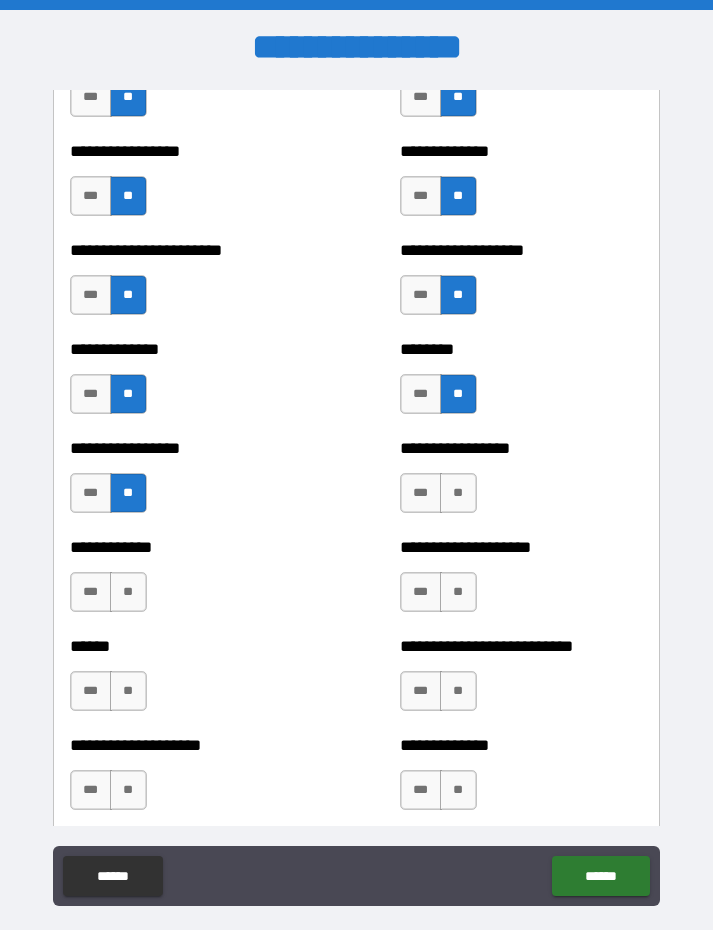 click on "**" at bounding box center (458, 493) 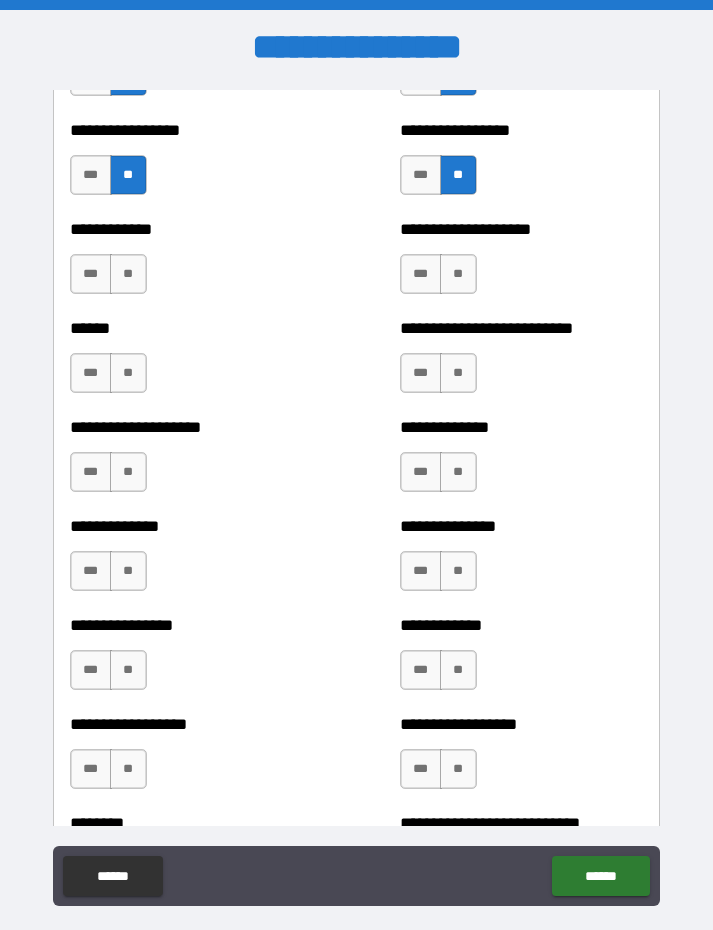 scroll, scrollTop: 3881, scrollLeft: 0, axis: vertical 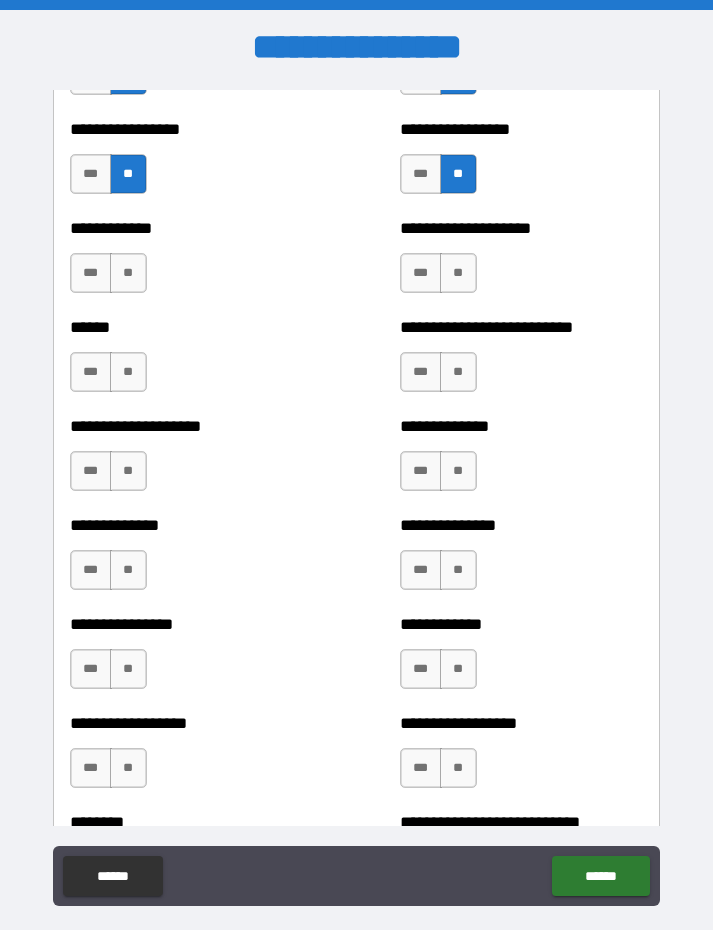 click on "**" at bounding box center [458, 273] 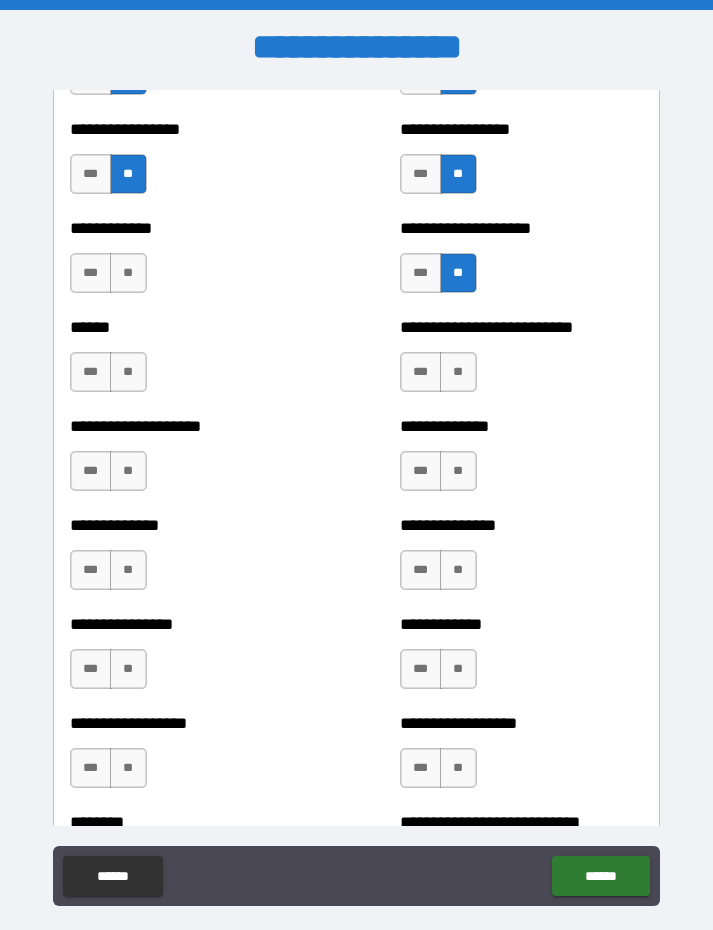 click on "**" at bounding box center [128, 273] 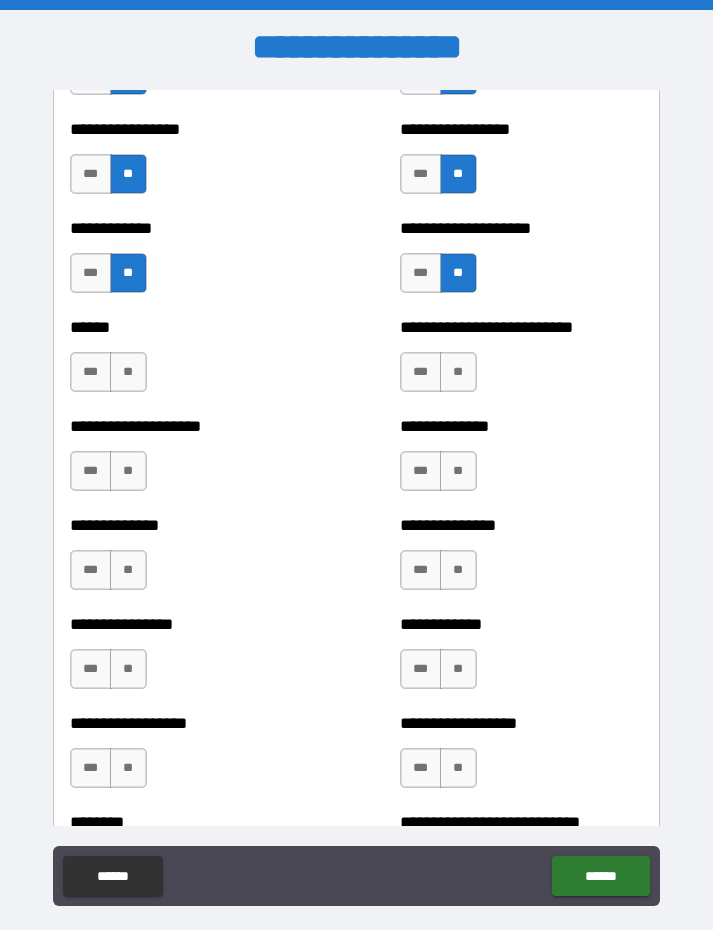 click on "**" at bounding box center (128, 372) 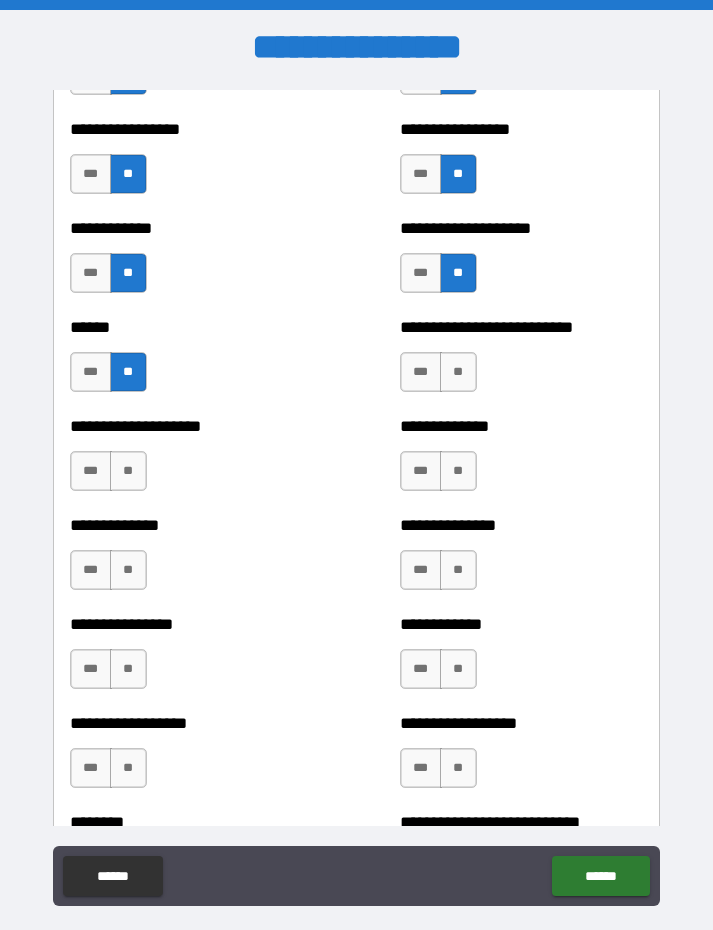 click on "**" at bounding box center [458, 372] 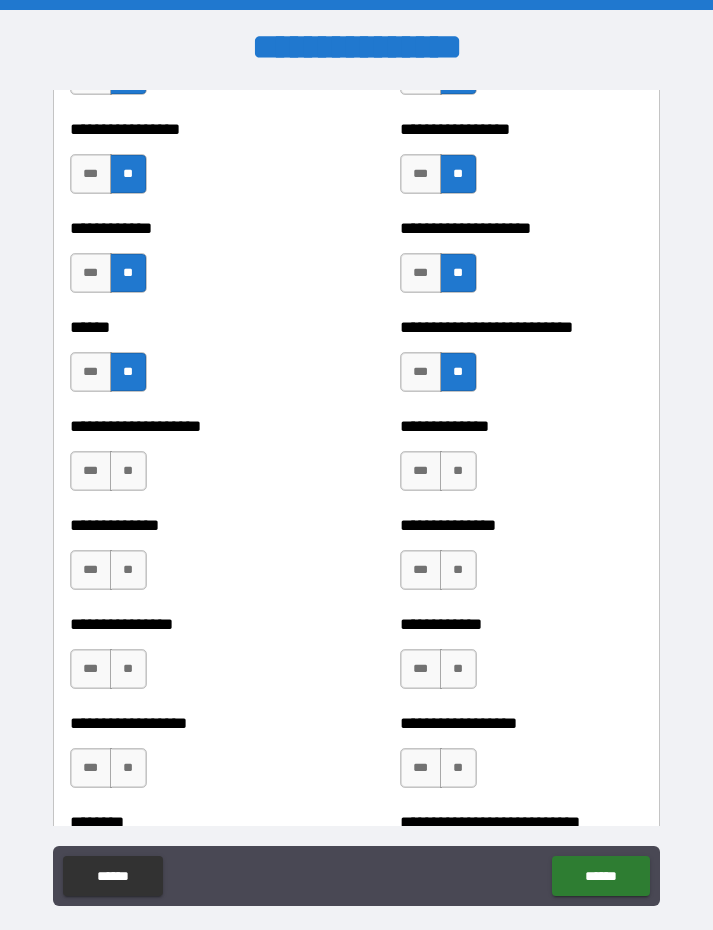 click on "**" at bounding box center [458, 471] 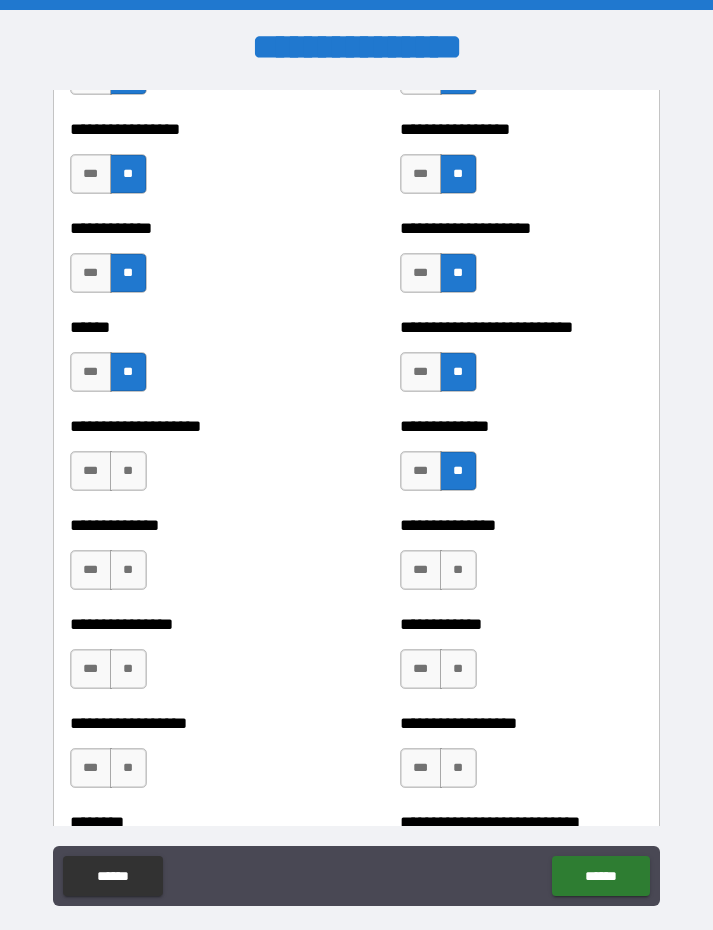click on "***" at bounding box center (421, 471) 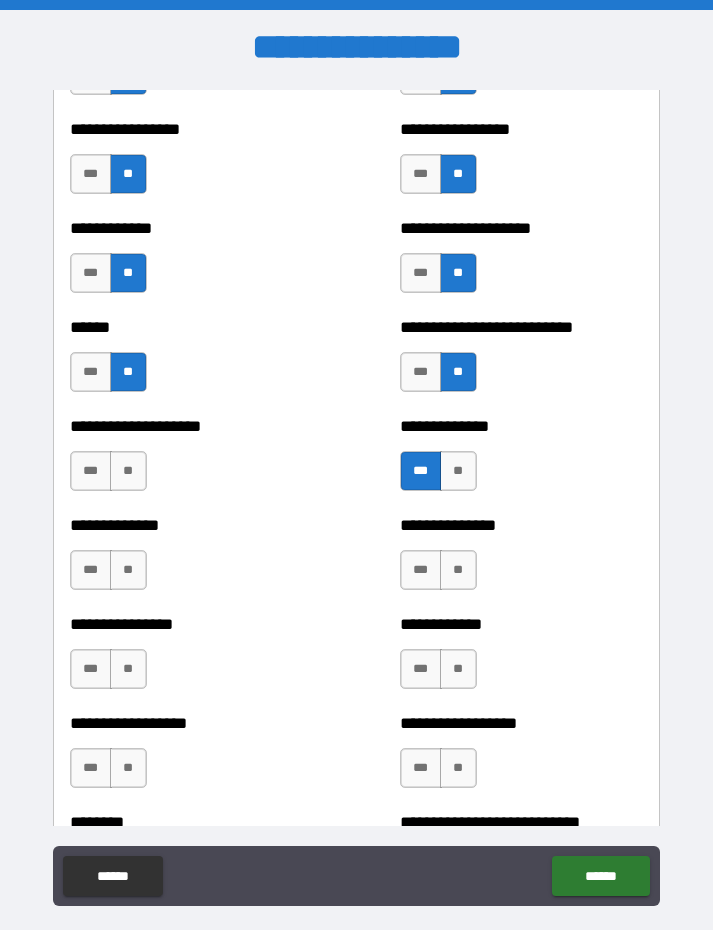 click on "**" at bounding box center (128, 471) 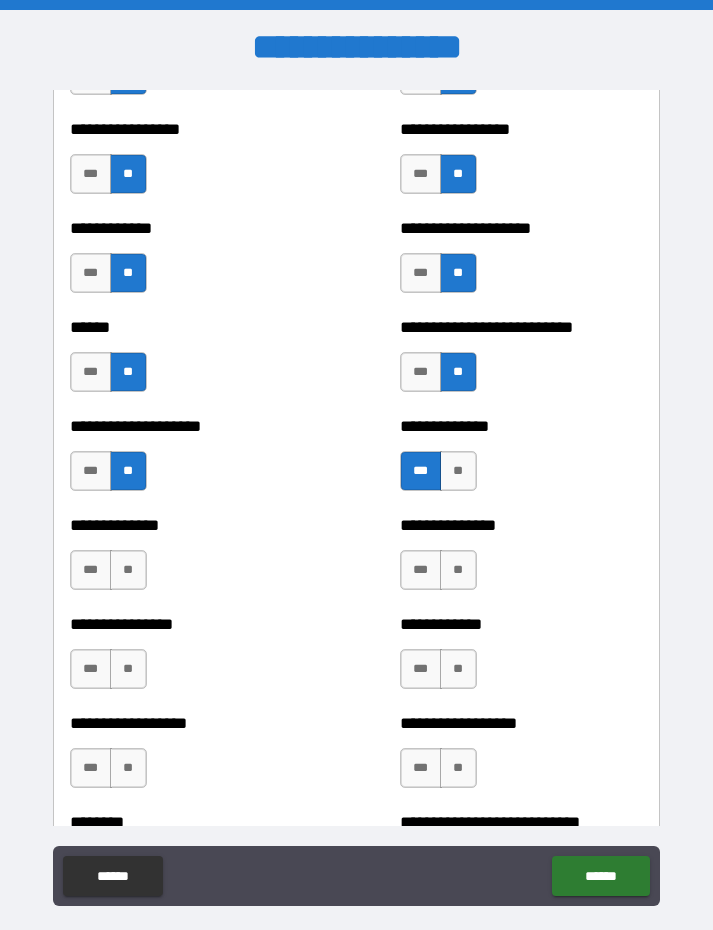 click on "**" at bounding box center [128, 570] 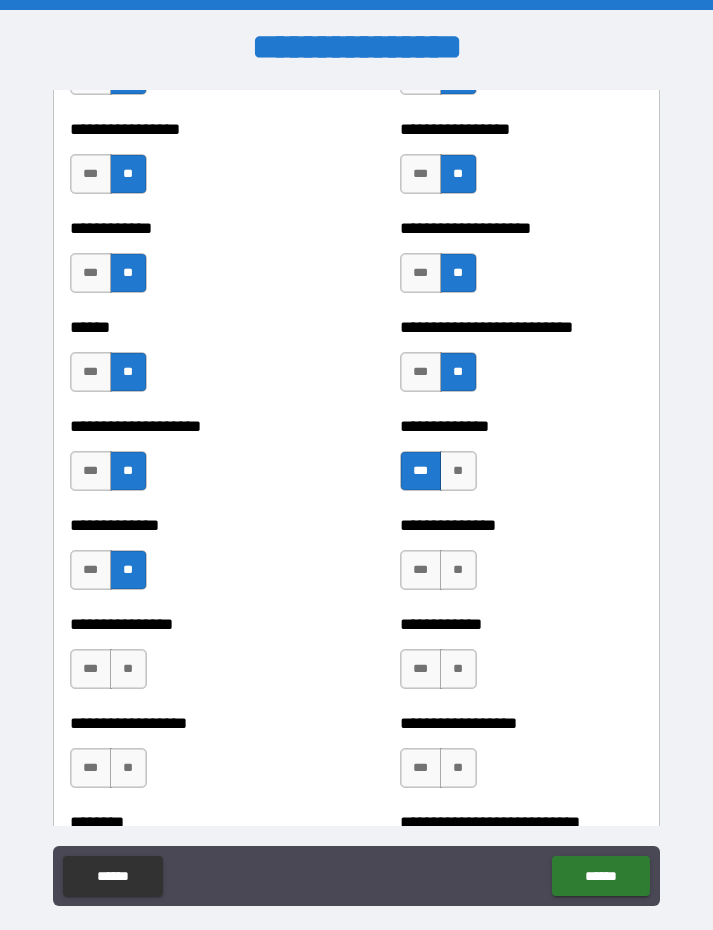 click on "**" at bounding box center (458, 570) 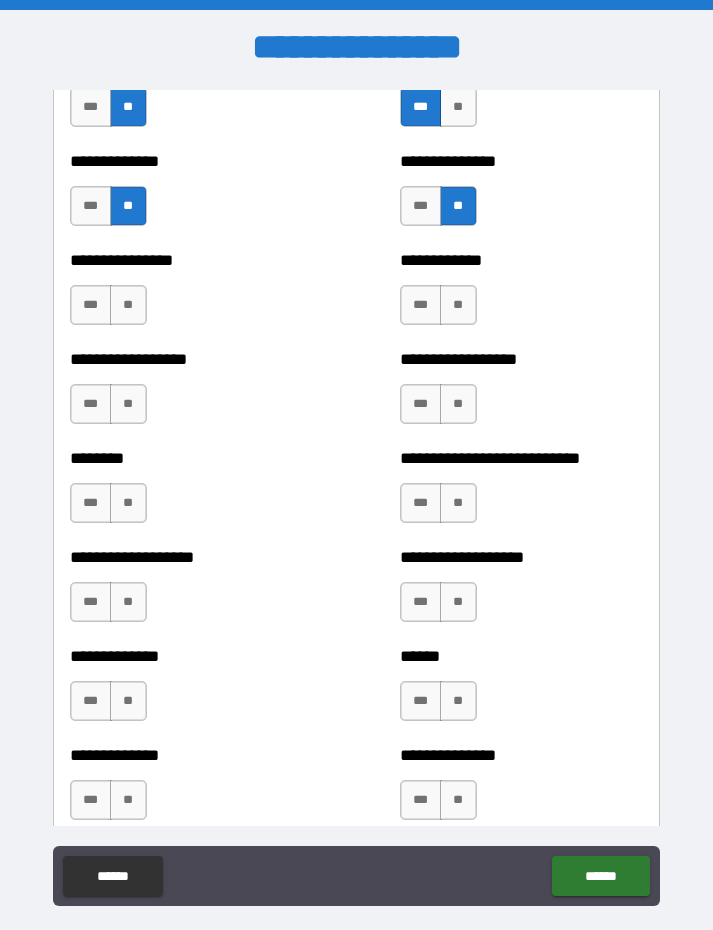 scroll, scrollTop: 4258, scrollLeft: 0, axis: vertical 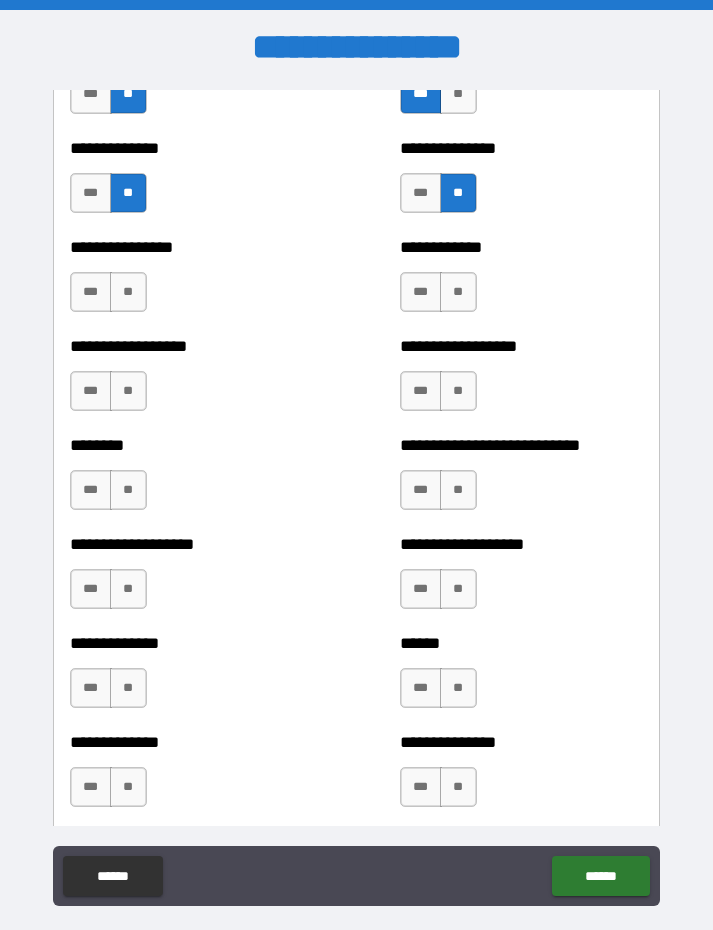 click on "**" at bounding box center [128, 292] 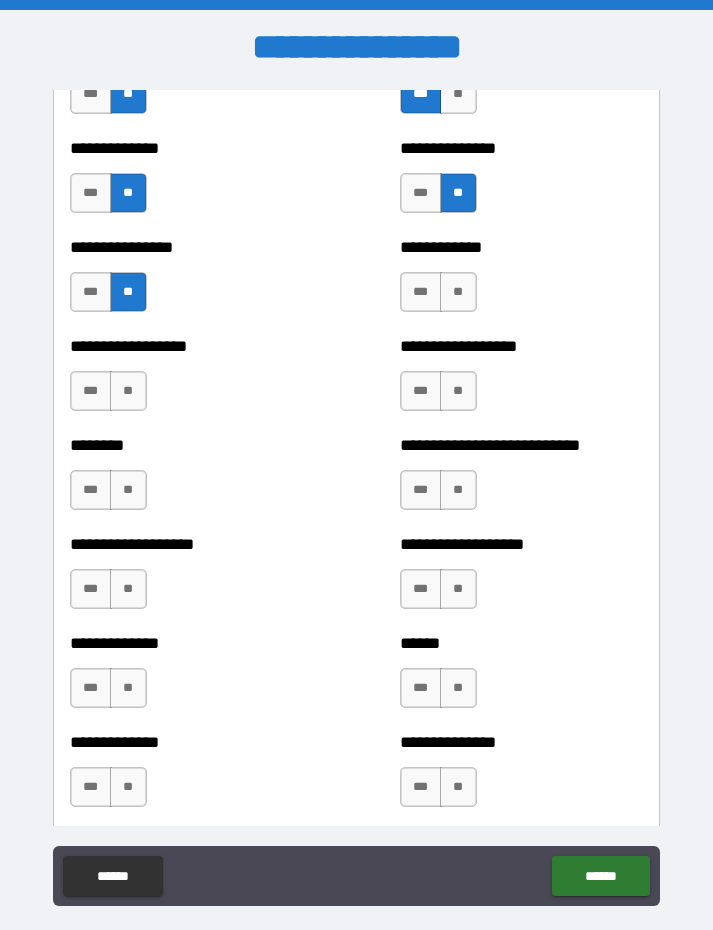 click on "**" at bounding box center [458, 292] 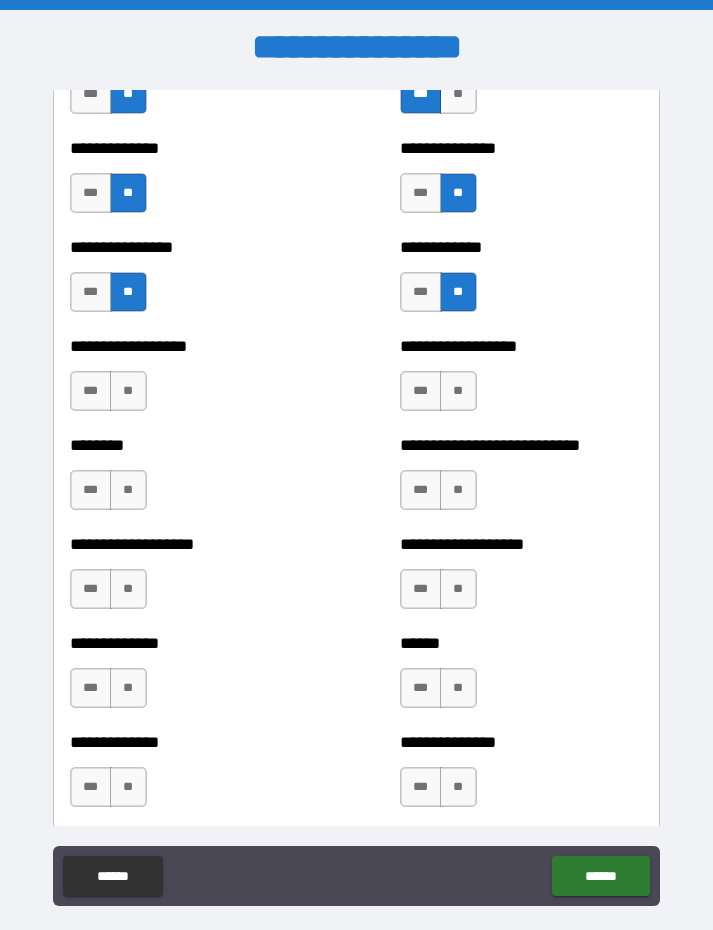 click on "**" at bounding box center [128, 391] 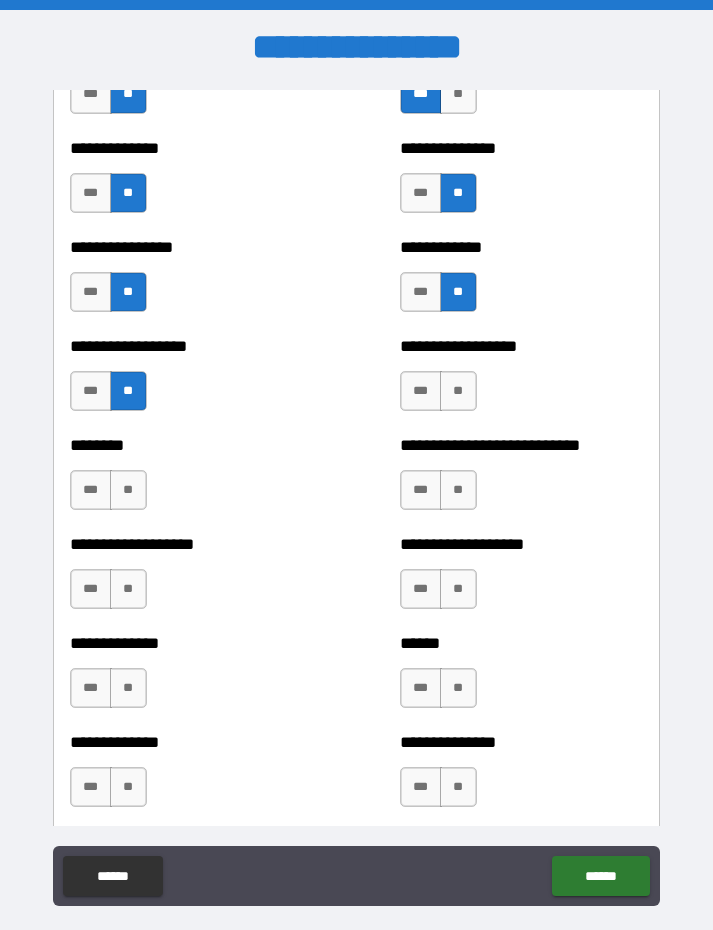 click on "**" at bounding box center [458, 391] 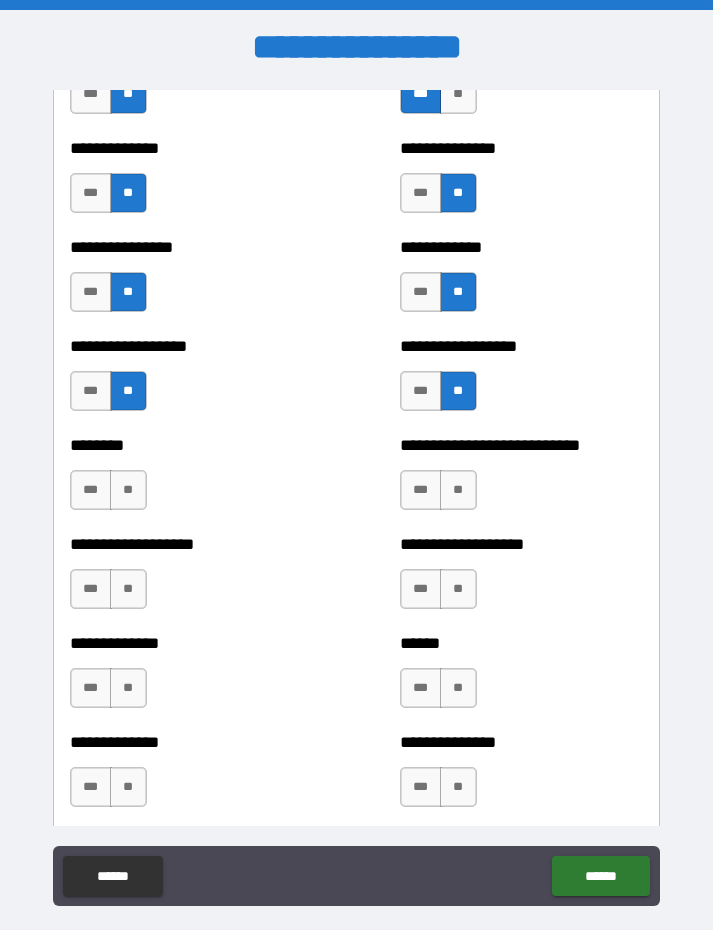 click on "**" at bounding box center (128, 490) 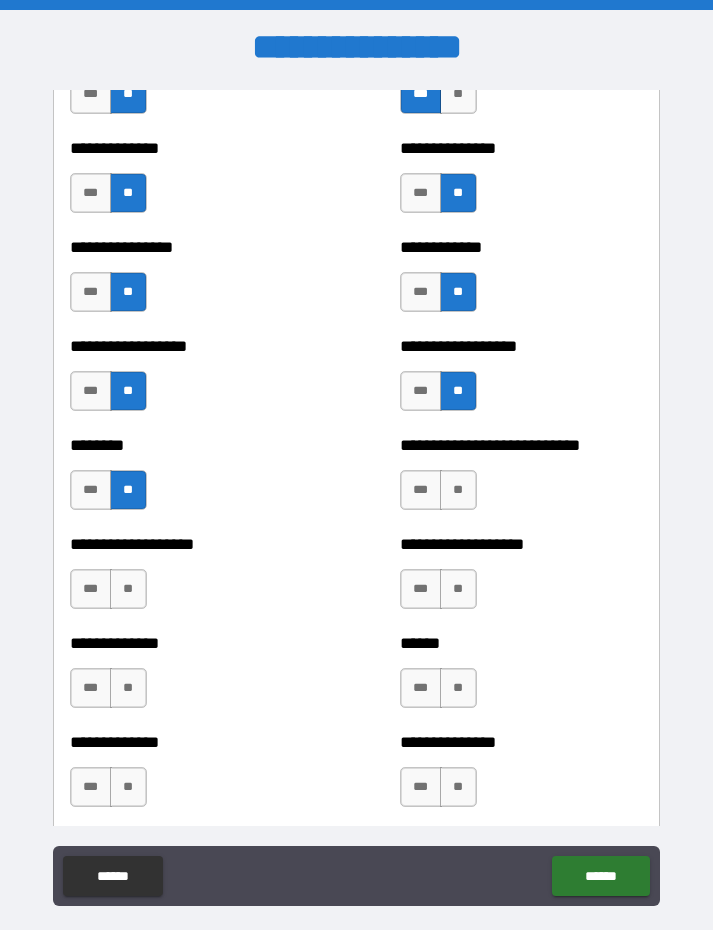 click on "**" at bounding box center (458, 490) 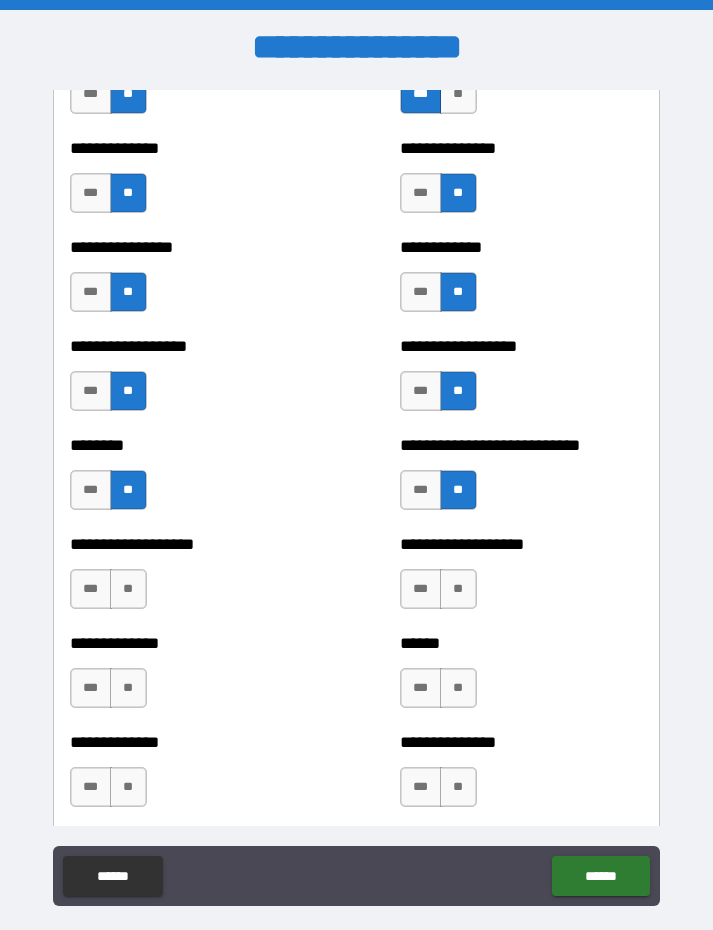 click on "**" at bounding box center [128, 589] 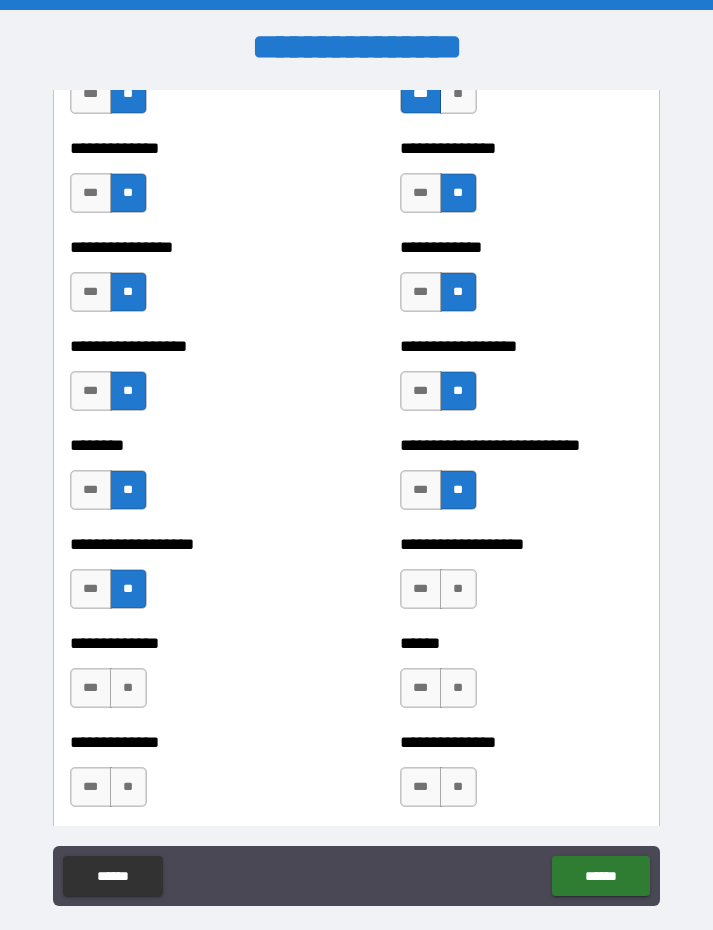 click on "**" at bounding box center (458, 589) 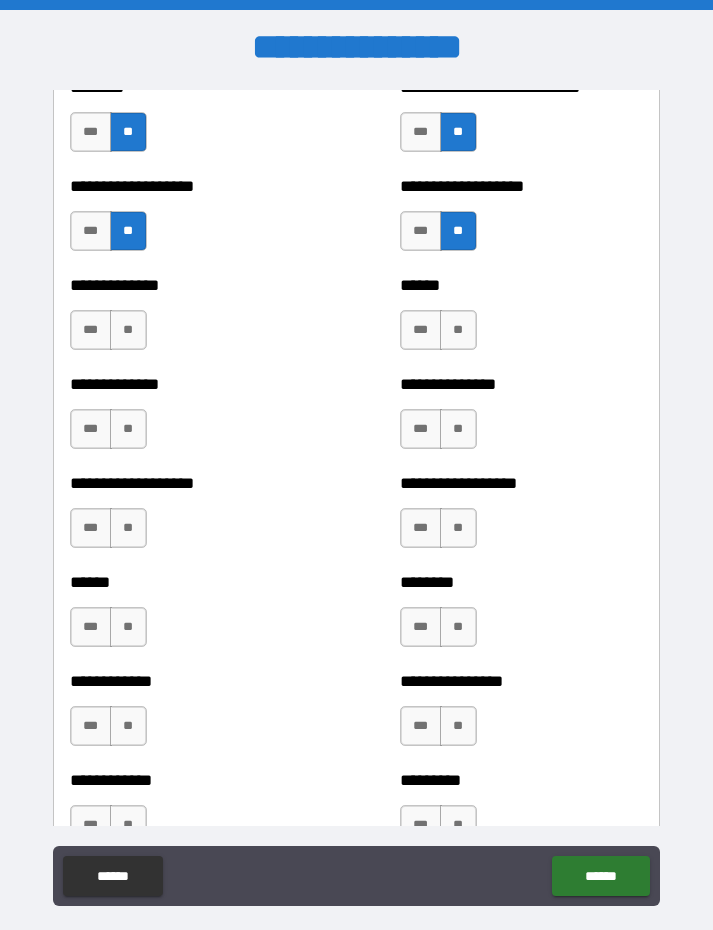 scroll, scrollTop: 4653, scrollLeft: 0, axis: vertical 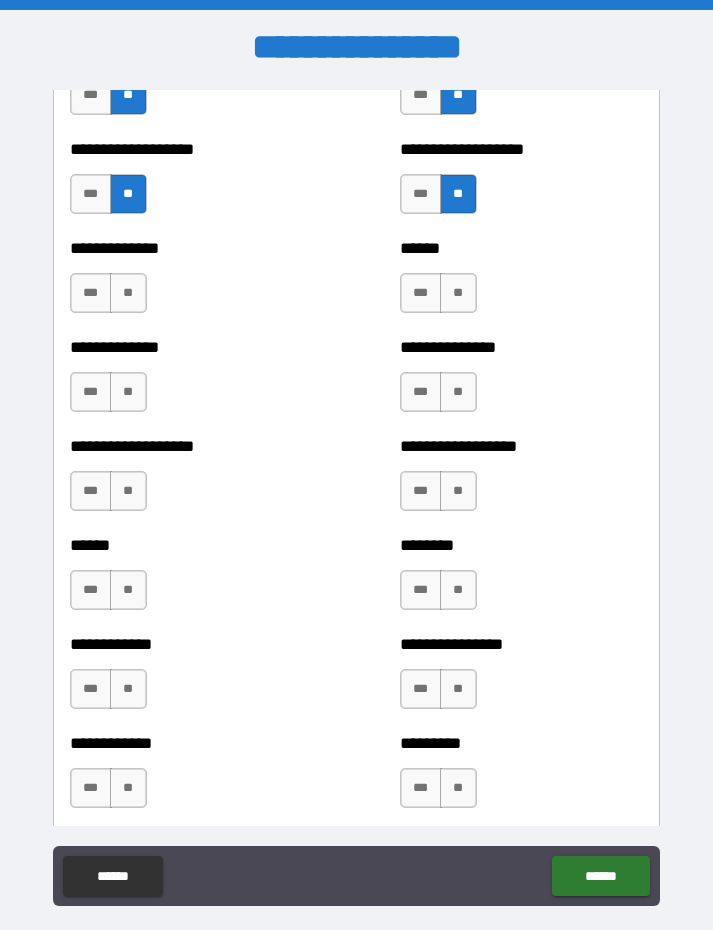 click on "**" at bounding box center [128, 293] 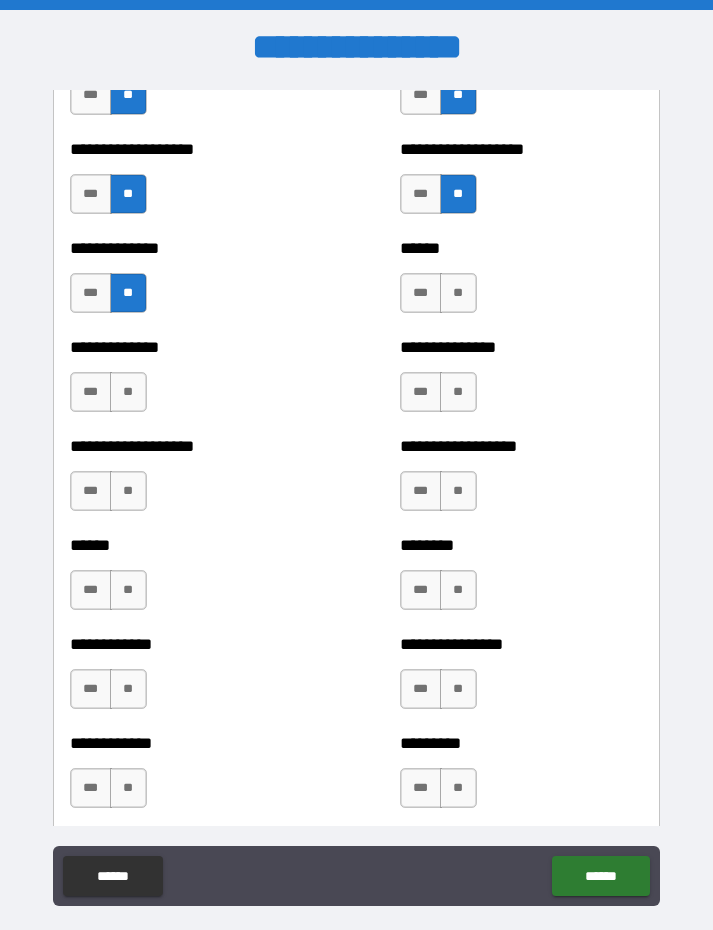 click on "**" at bounding box center (458, 293) 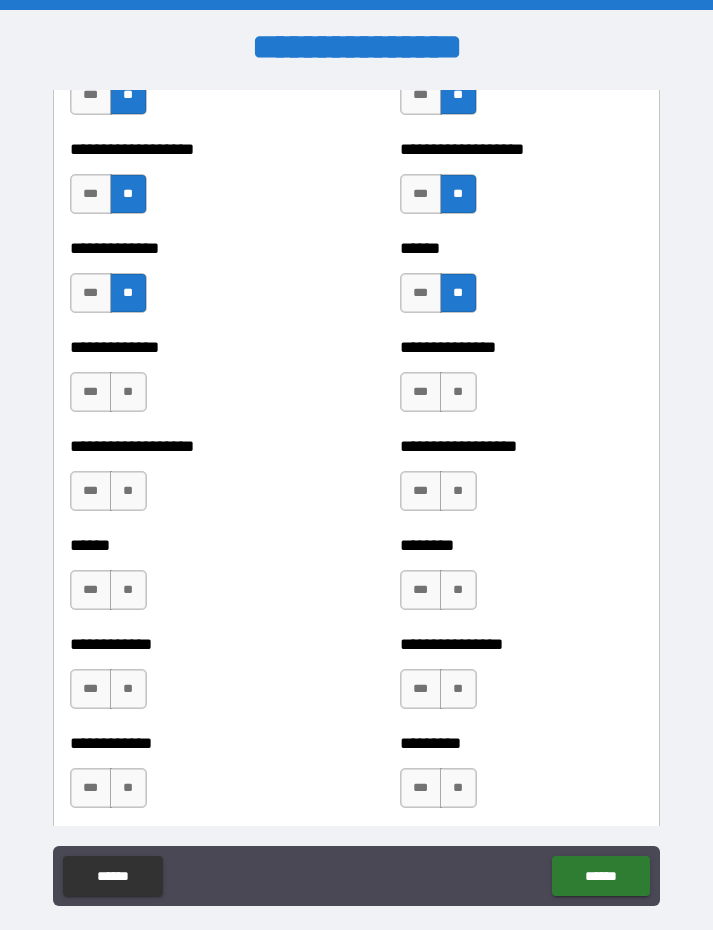 click on "**" at bounding box center [458, 392] 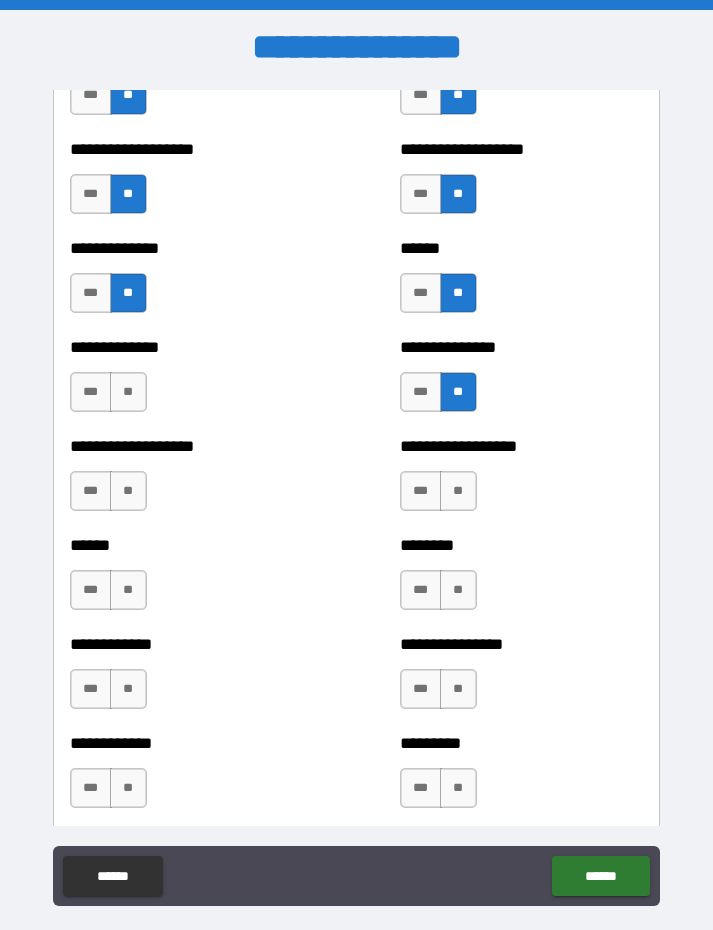 click on "**" at bounding box center (128, 392) 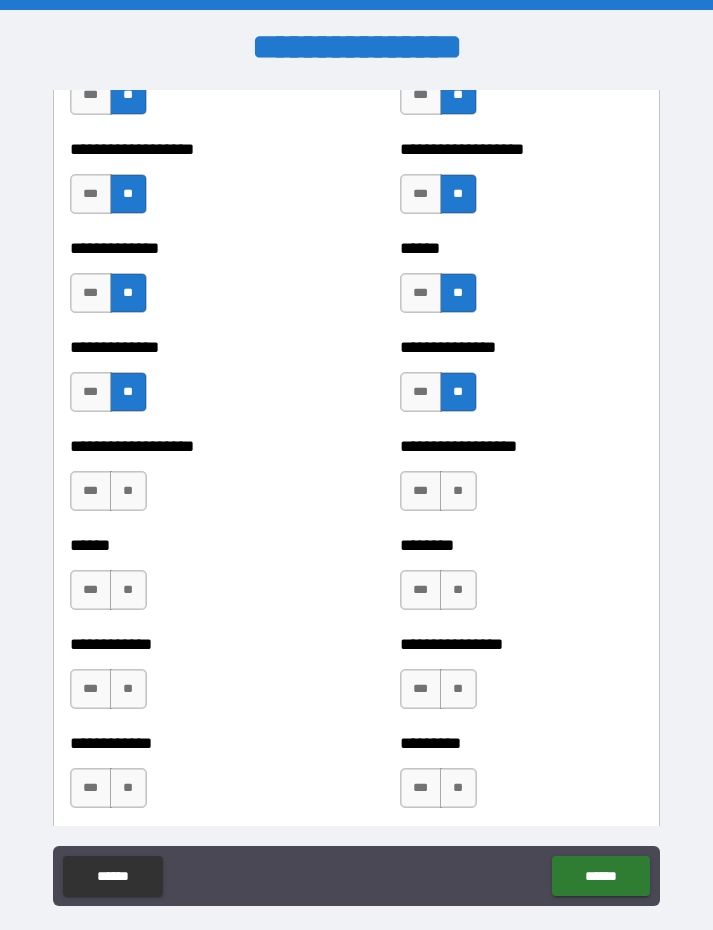 click on "**" at bounding box center (128, 491) 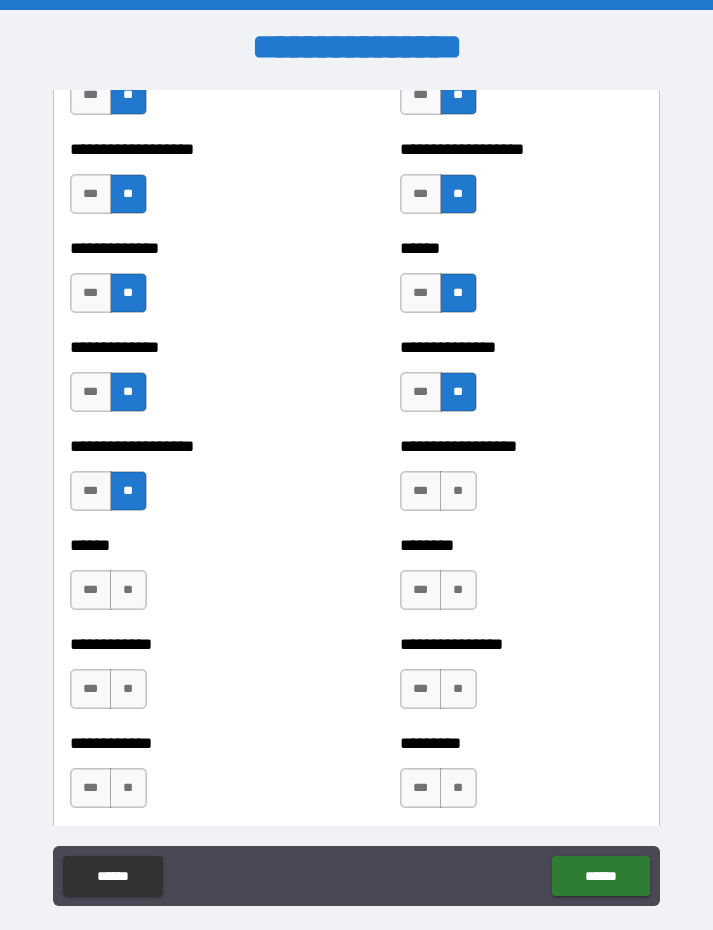 click on "**" at bounding box center [458, 491] 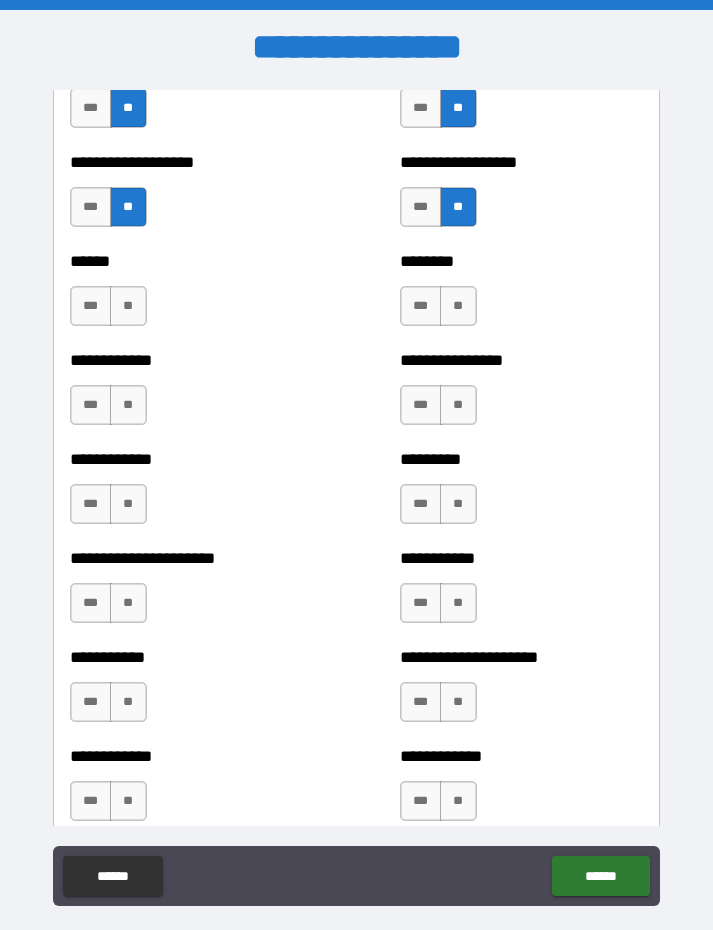 scroll, scrollTop: 4949, scrollLeft: 0, axis: vertical 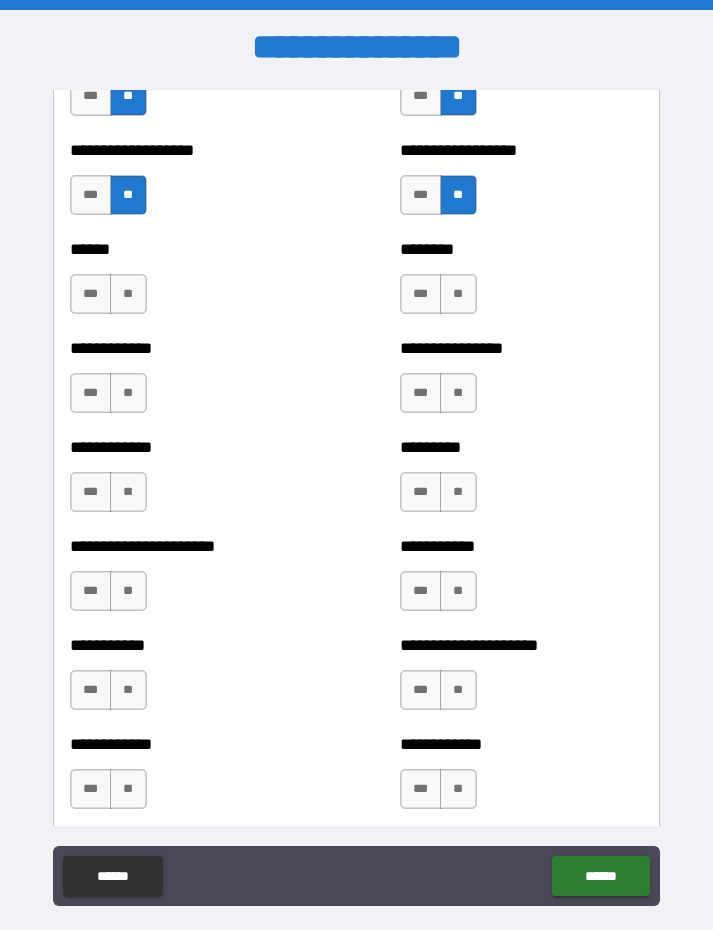 click on "**" at bounding box center [128, 294] 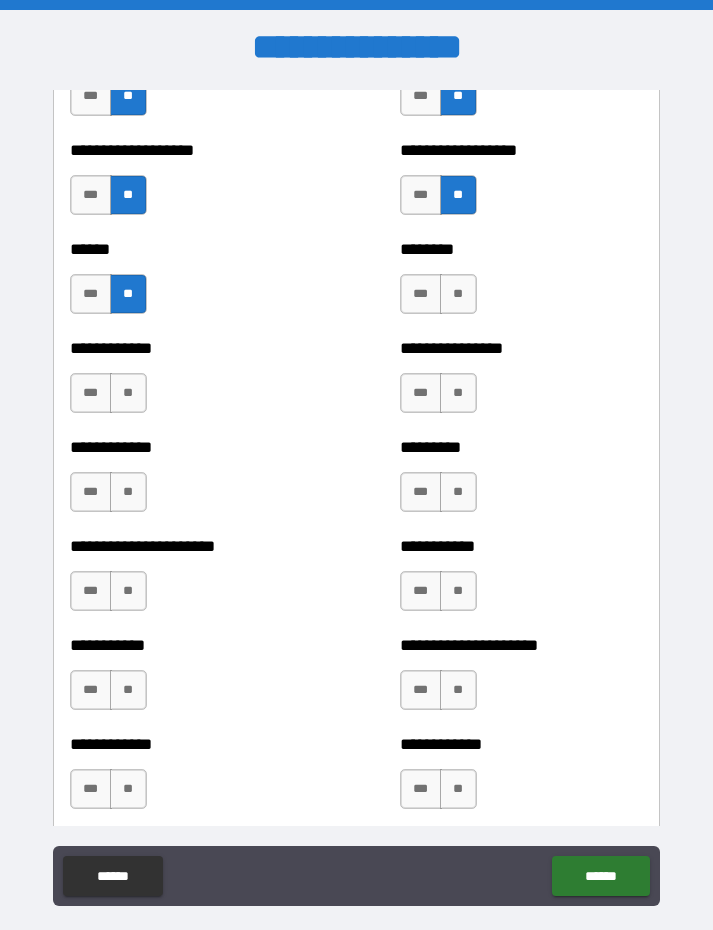 click on "**" at bounding box center (458, 294) 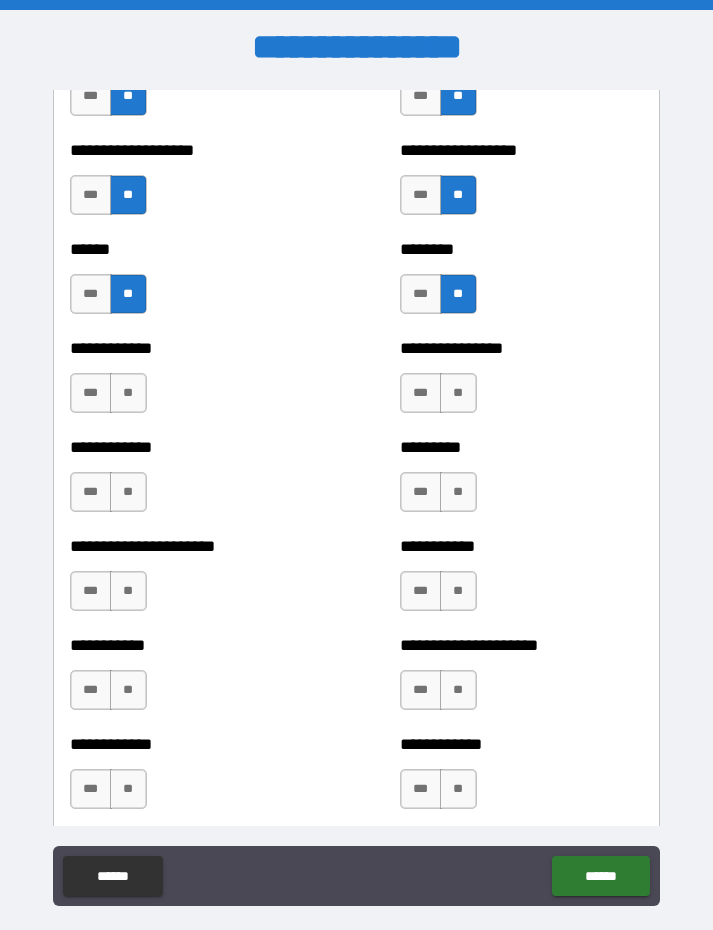 click on "**" at bounding box center [128, 393] 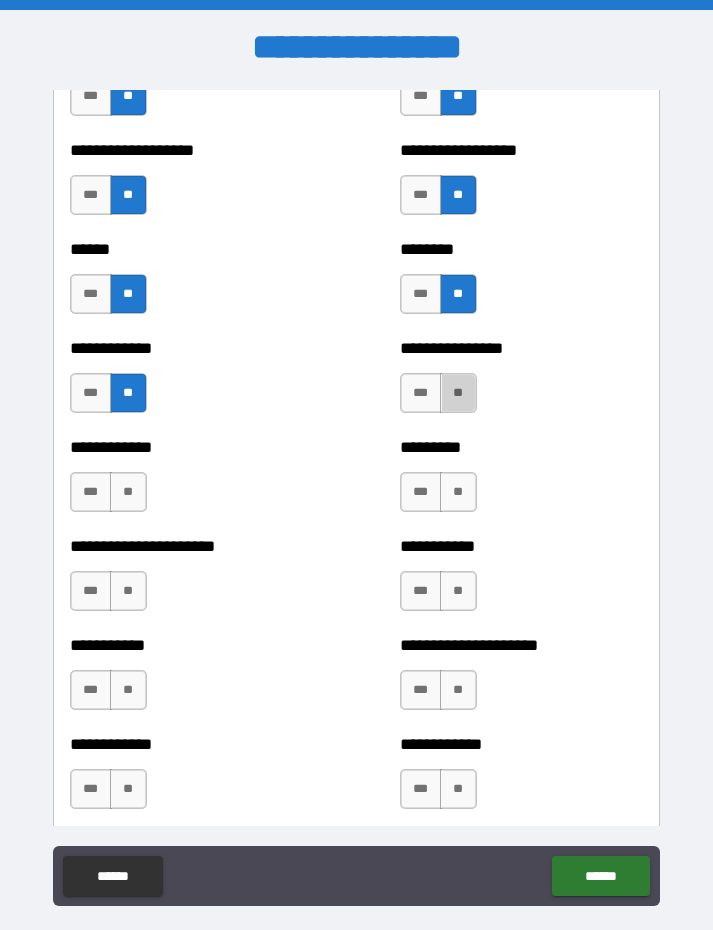 click on "**" at bounding box center (458, 393) 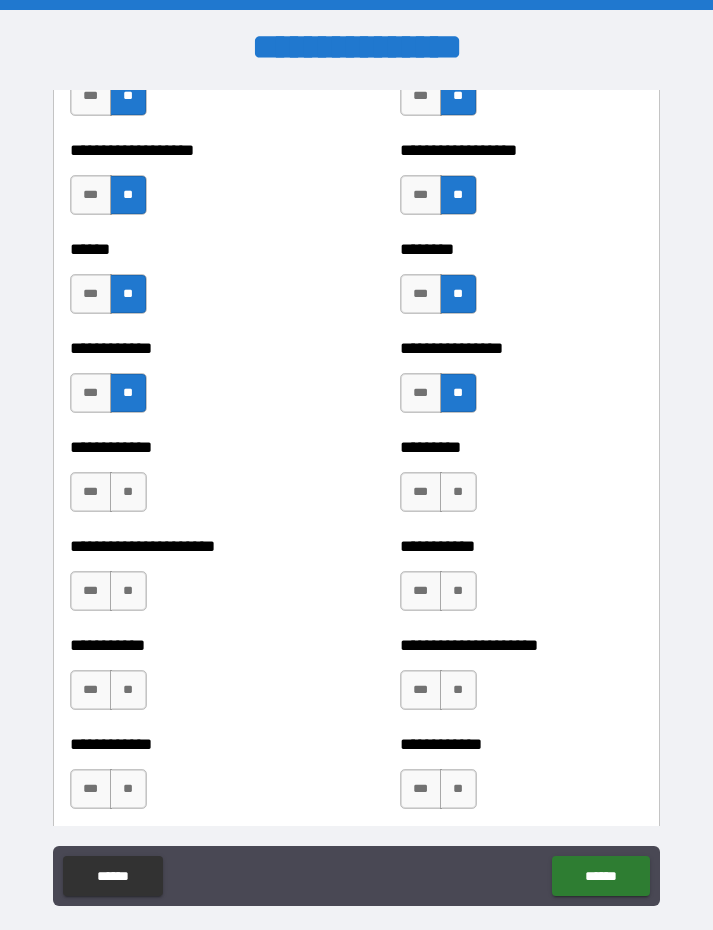 click on "**" at bounding box center [128, 492] 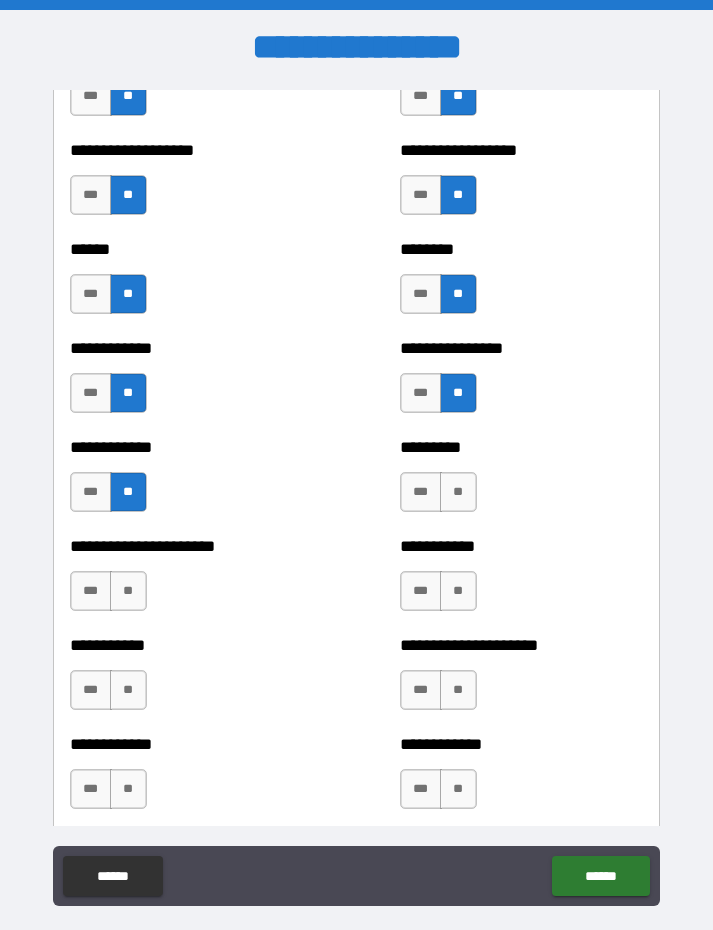 click on "**" at bounding box center (458, 492) 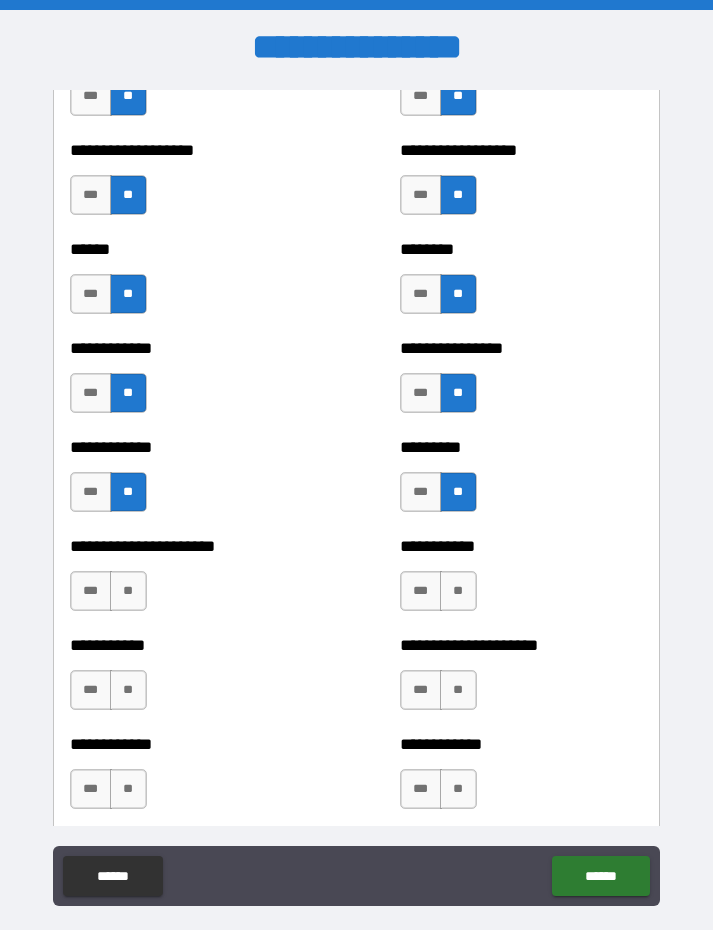click on "**" at bounding box center (128, 591) 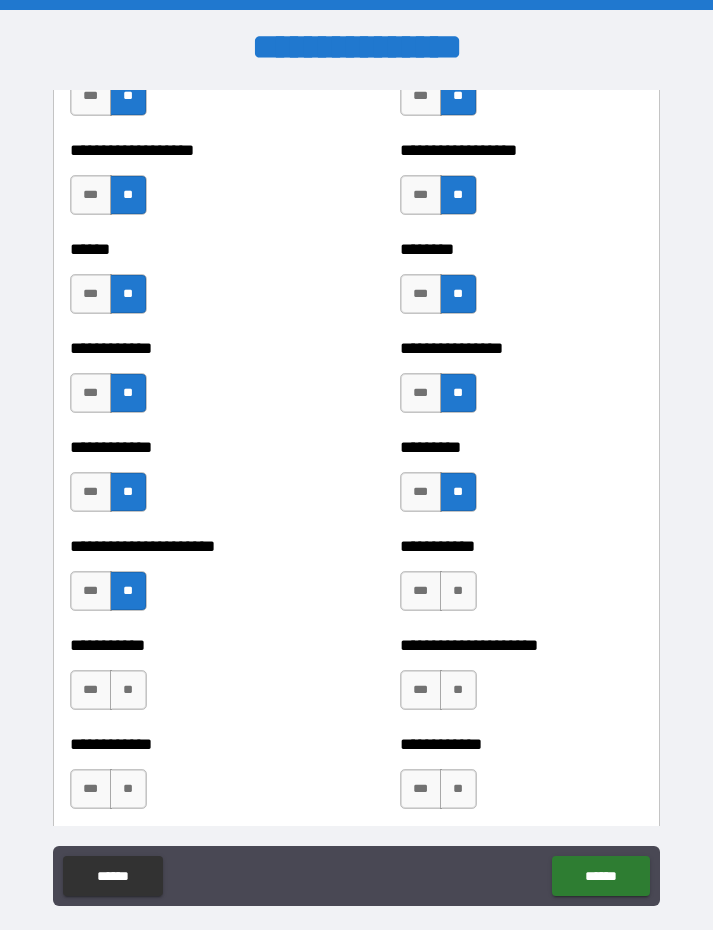 click on "**" at bounding box center (458, 591) 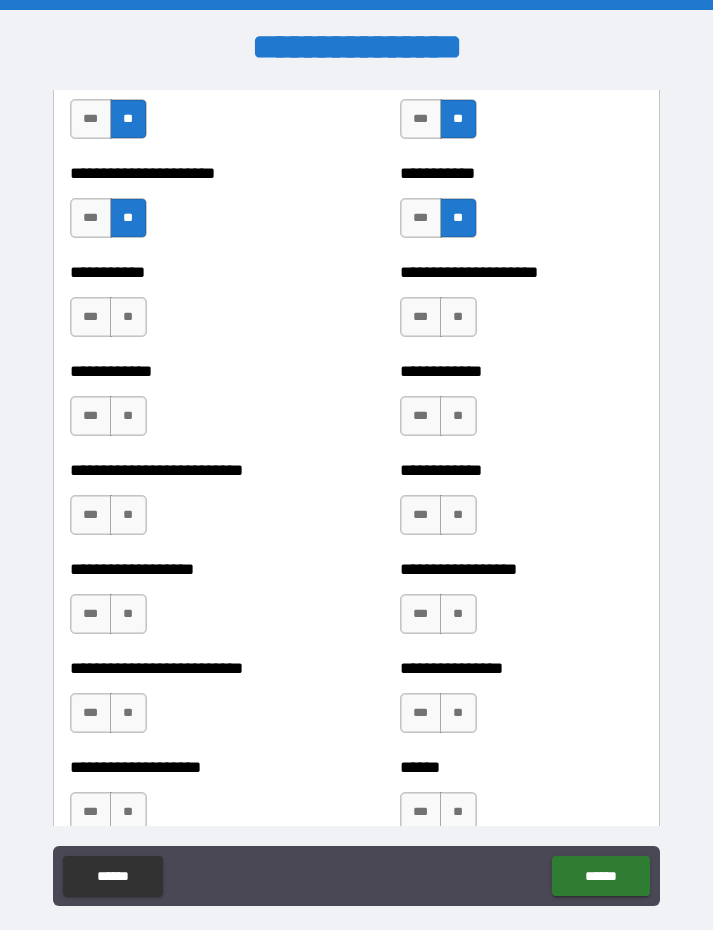 scroll, scrollTop: 5328, scrollLeft: 0, axis: vertical 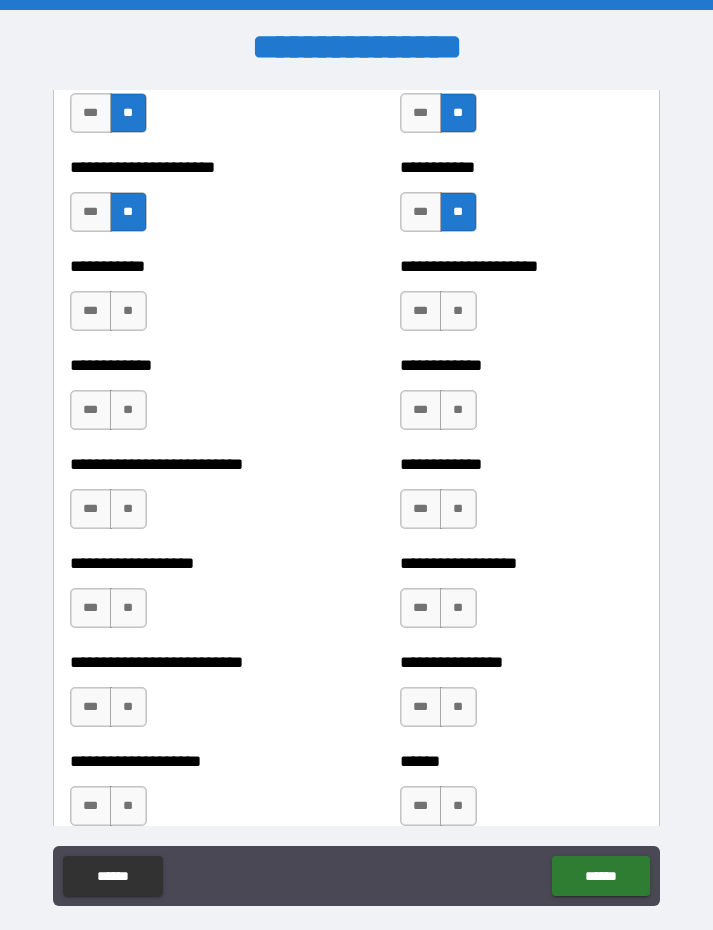 click on "**" at bounding box center (458, 311) 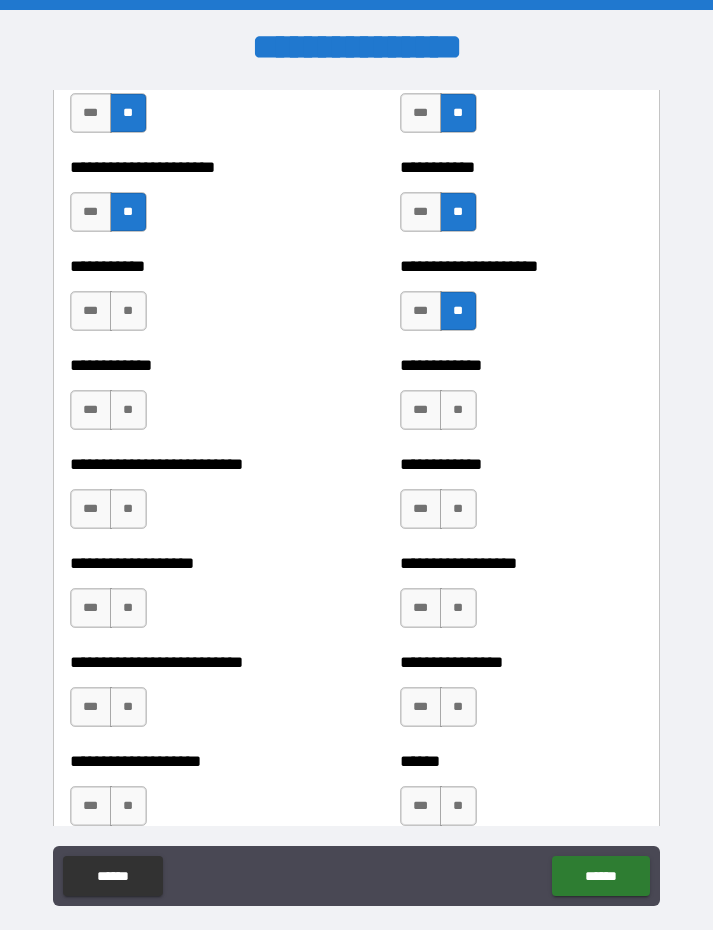 click on "**" at bounding box center (128, 311) 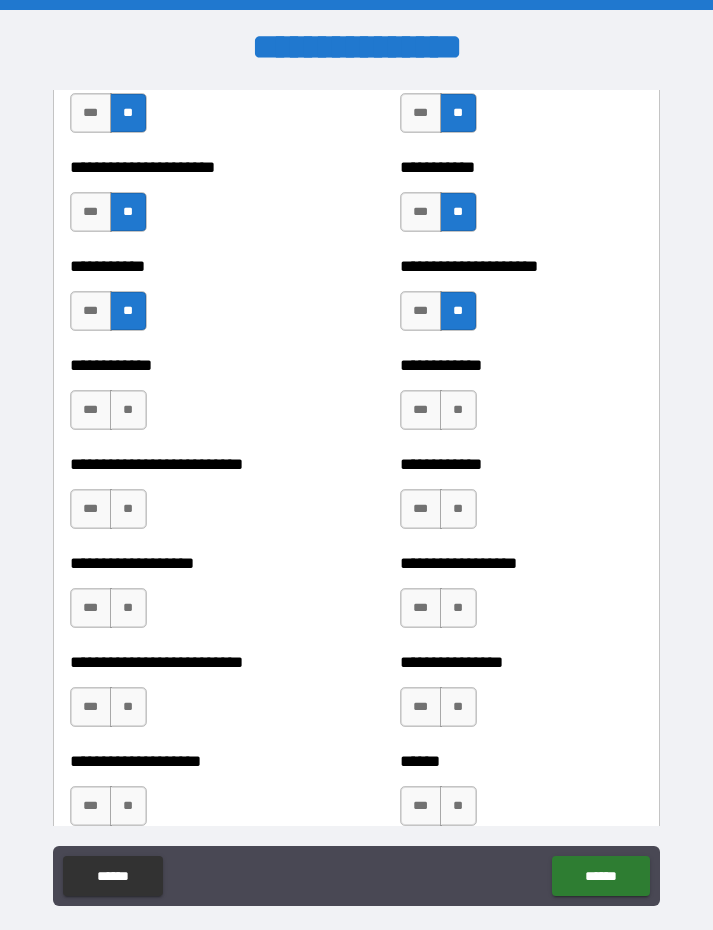 click on "**" at bounding box center [128, 410] 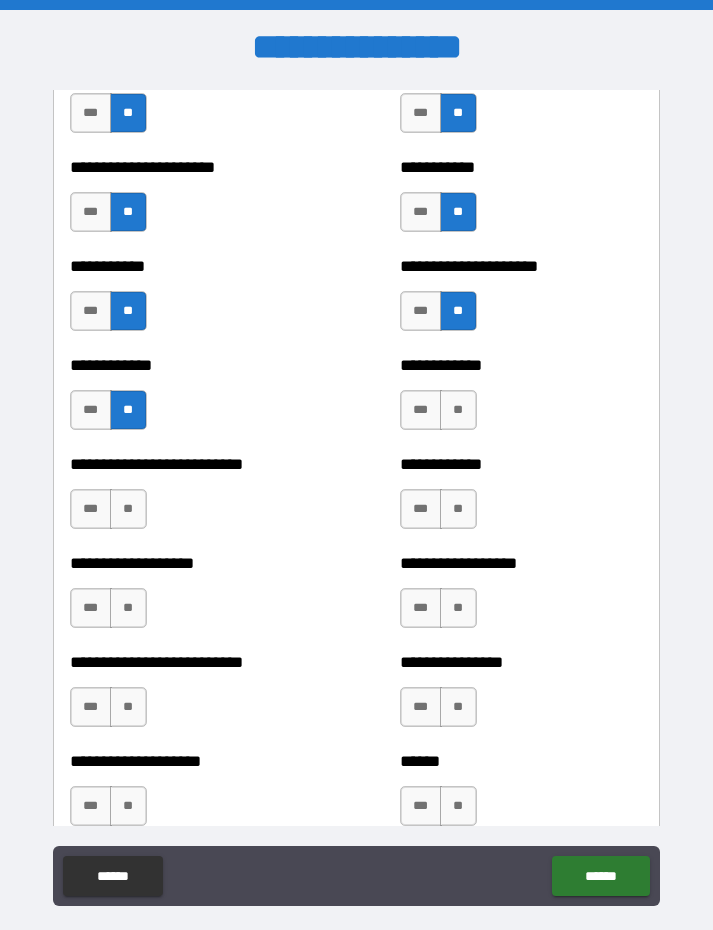 click on "**" at bounding box center [458, 410] 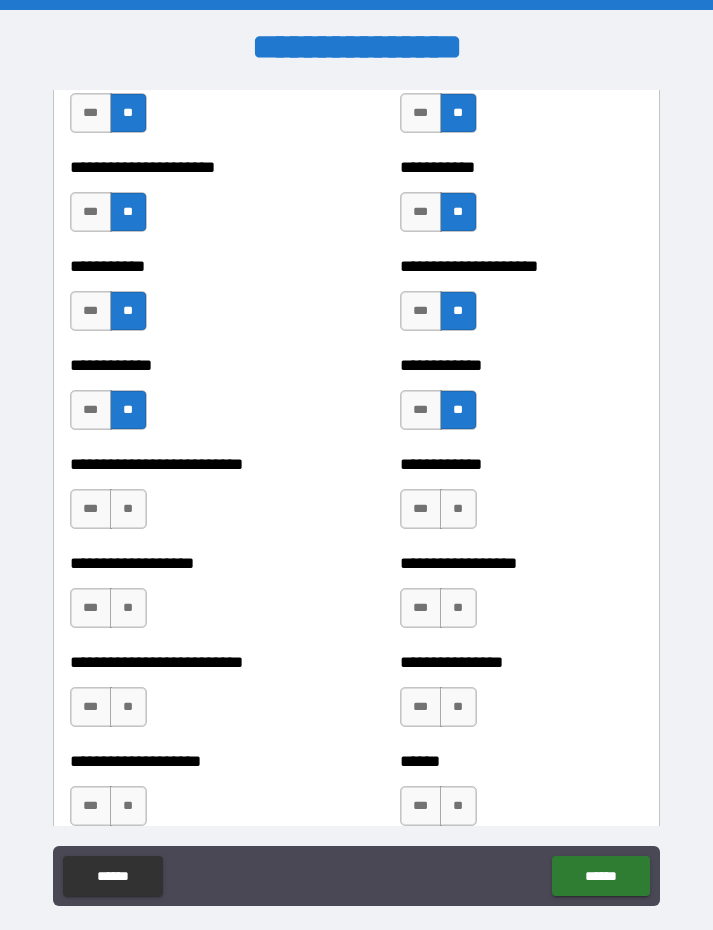 click on "**" at bounding box center [128, 509] 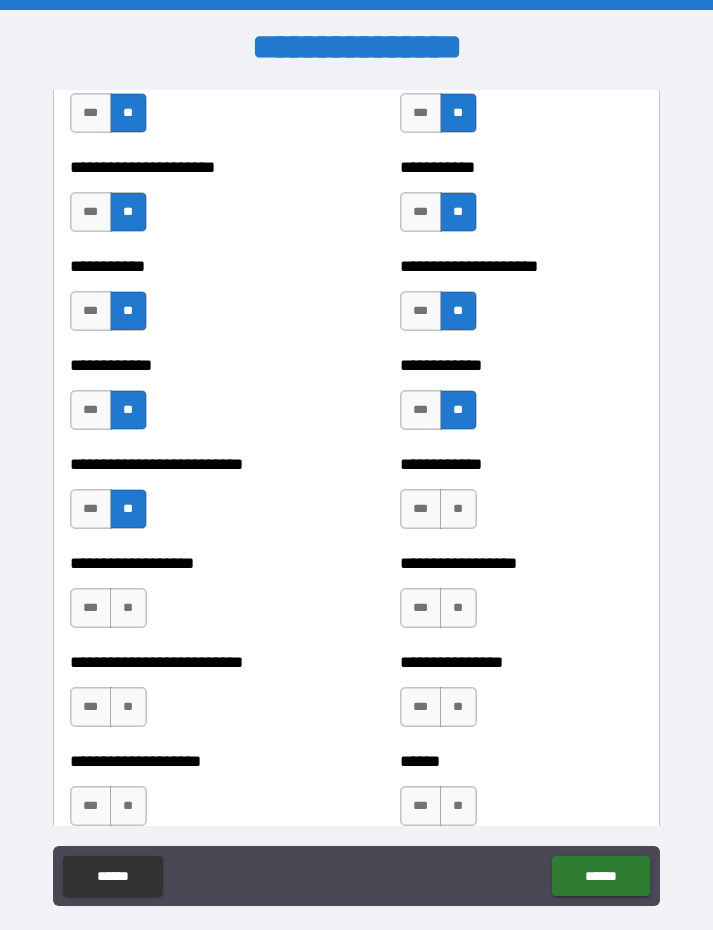 click on "**" at bounding box center (458, 509) 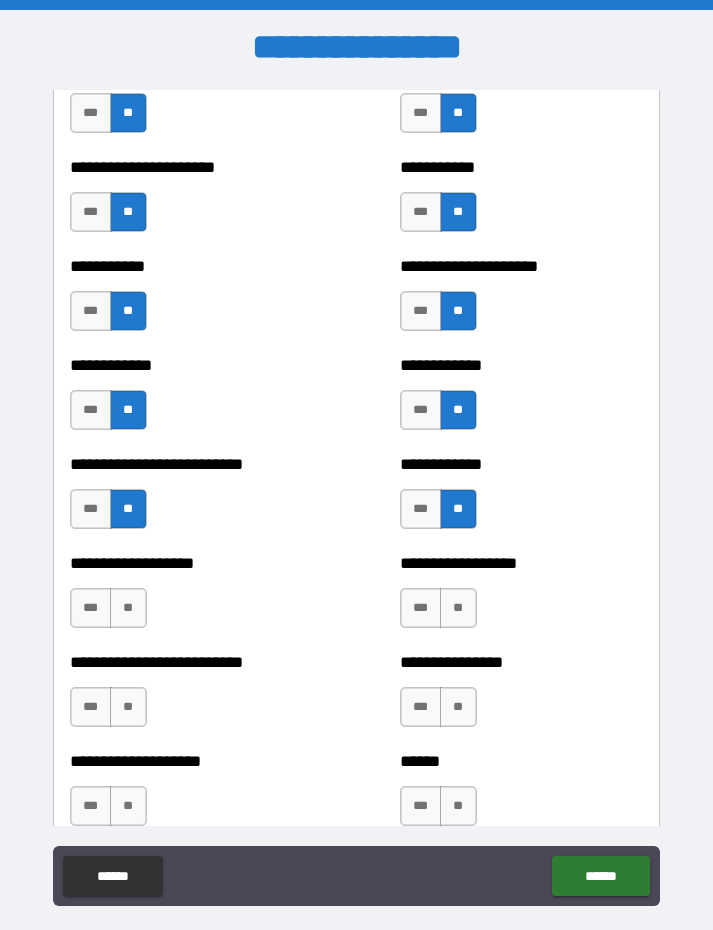 click on "**" at bounding box center [128, 608] 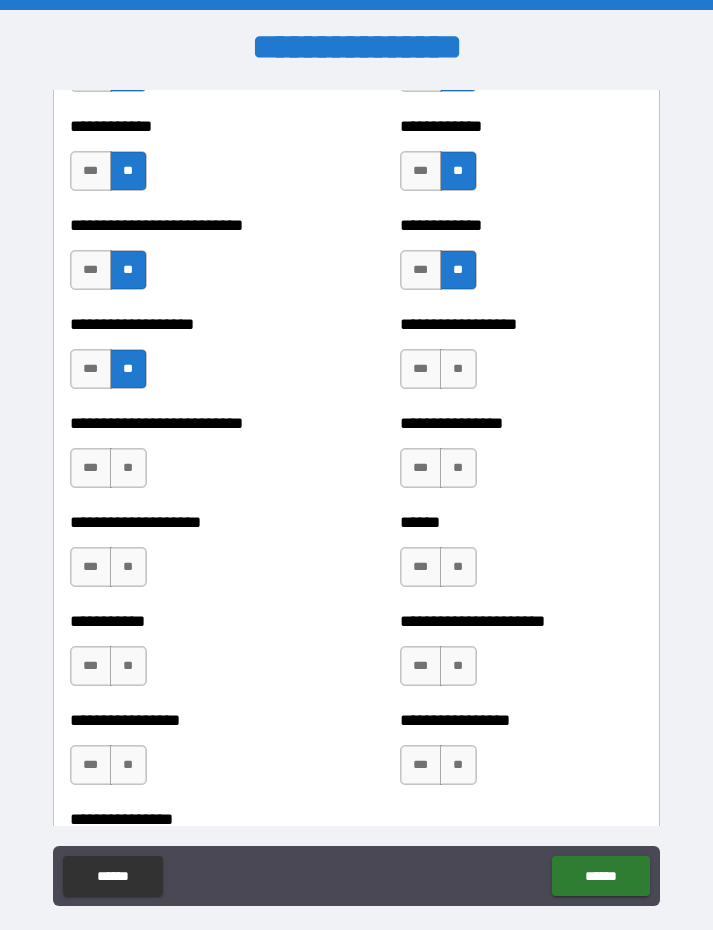 scroll, scrollTop: 5566, scrollLeft: 0, axis: vertical 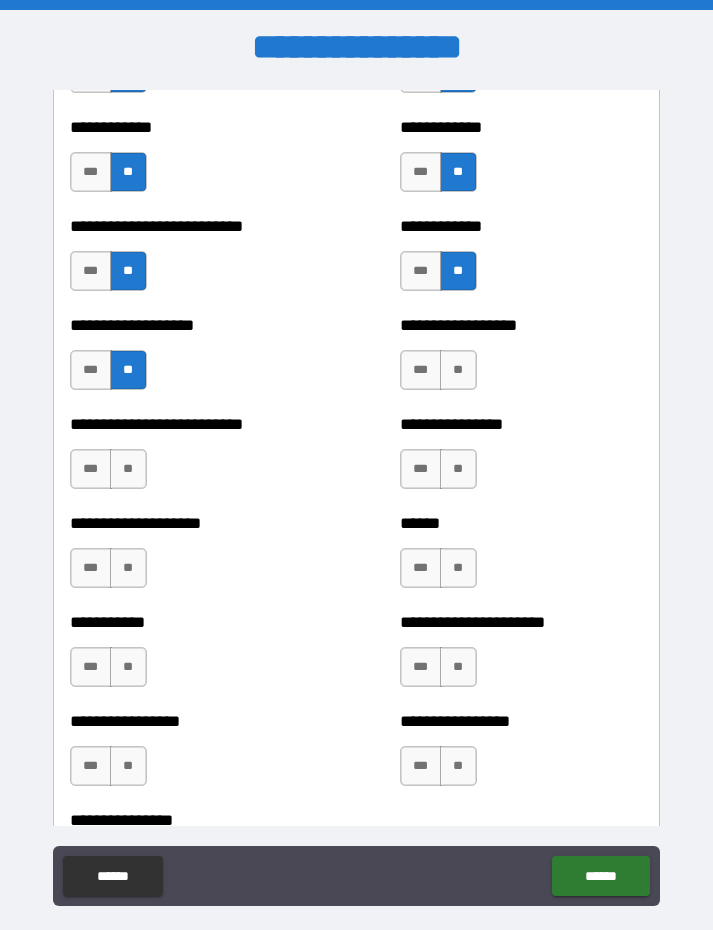 click on "**" at bounding box center (458, 370) 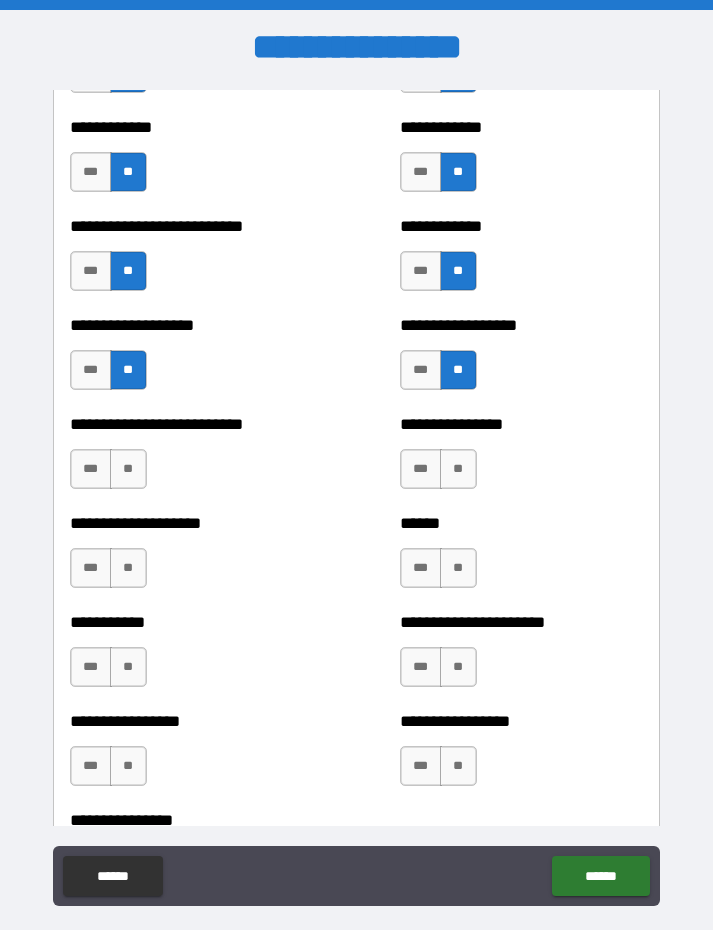 click on "***" at bounding box center (91, 370) 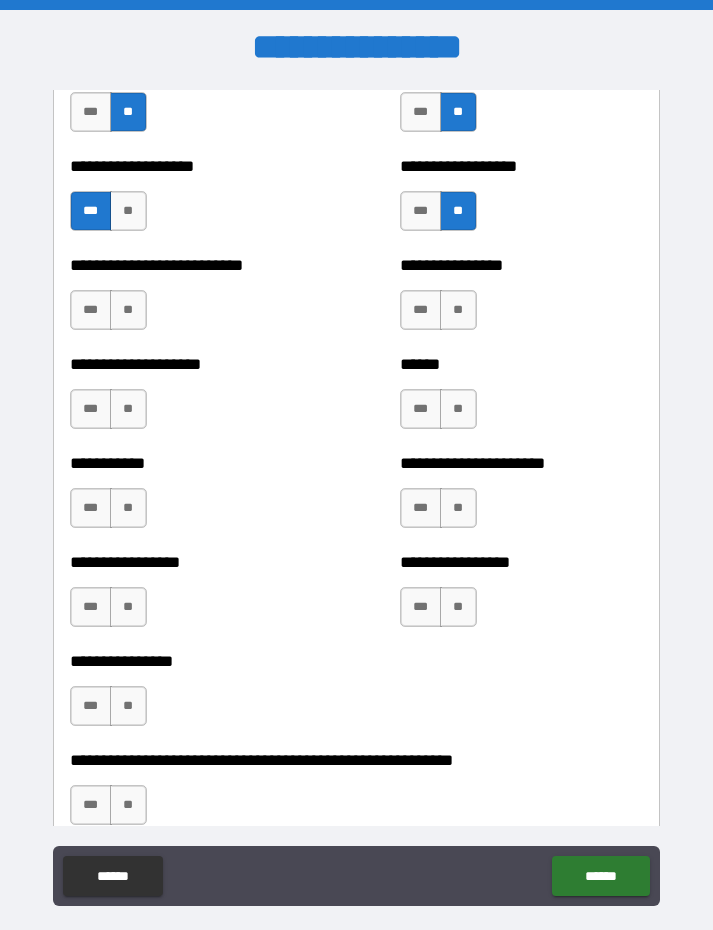 scroll, scrollTop: 5731, scrollLeft: 0, axis: vertical 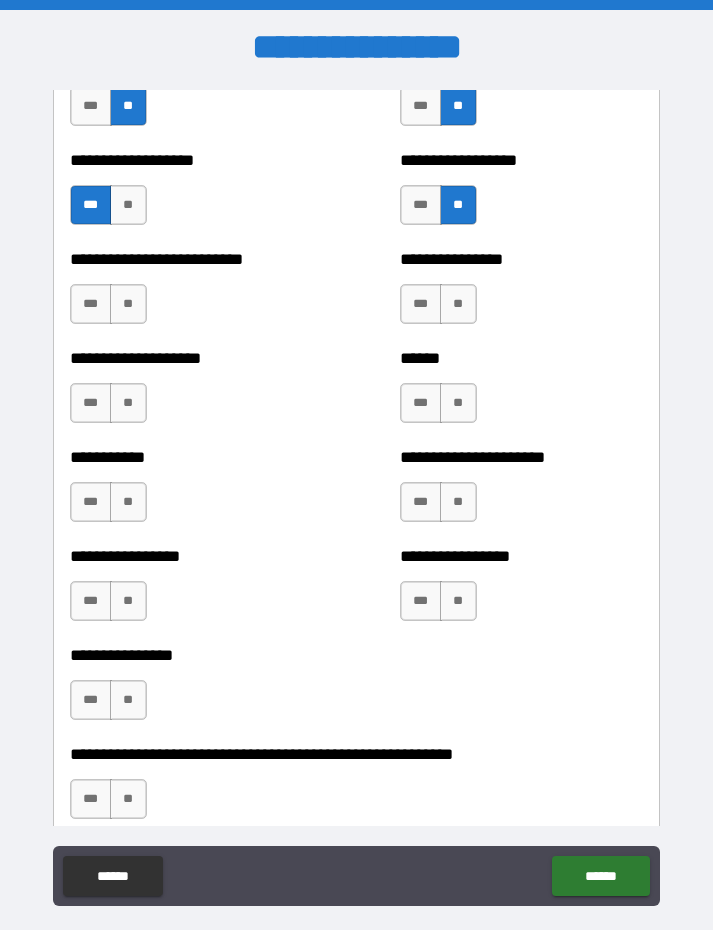 click on "**" at bounding box center [128, 304] 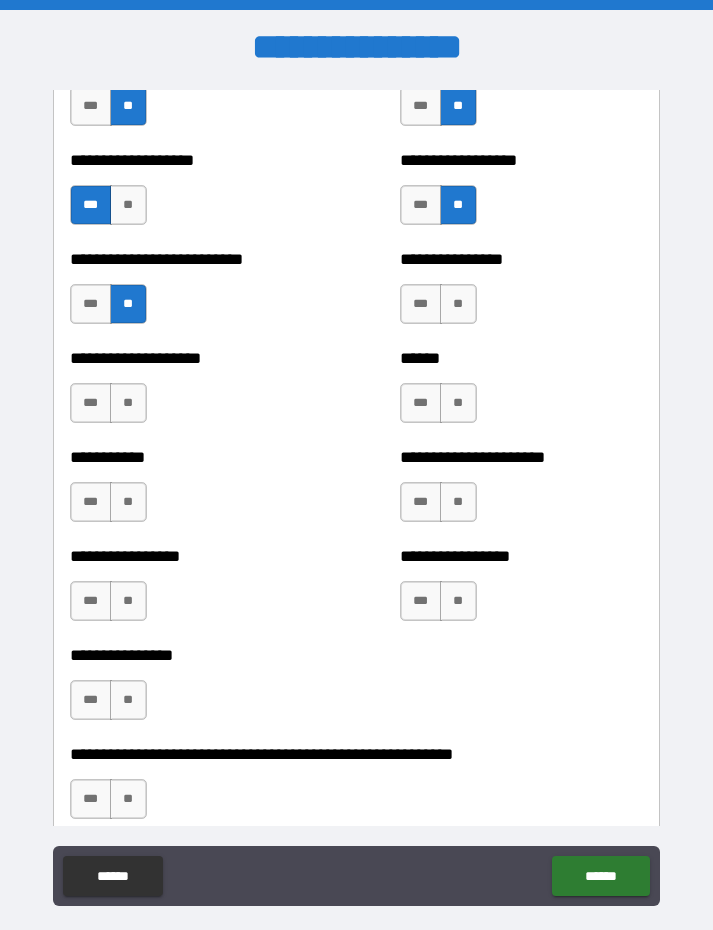 click on "**" at bounding box center [458, 304] 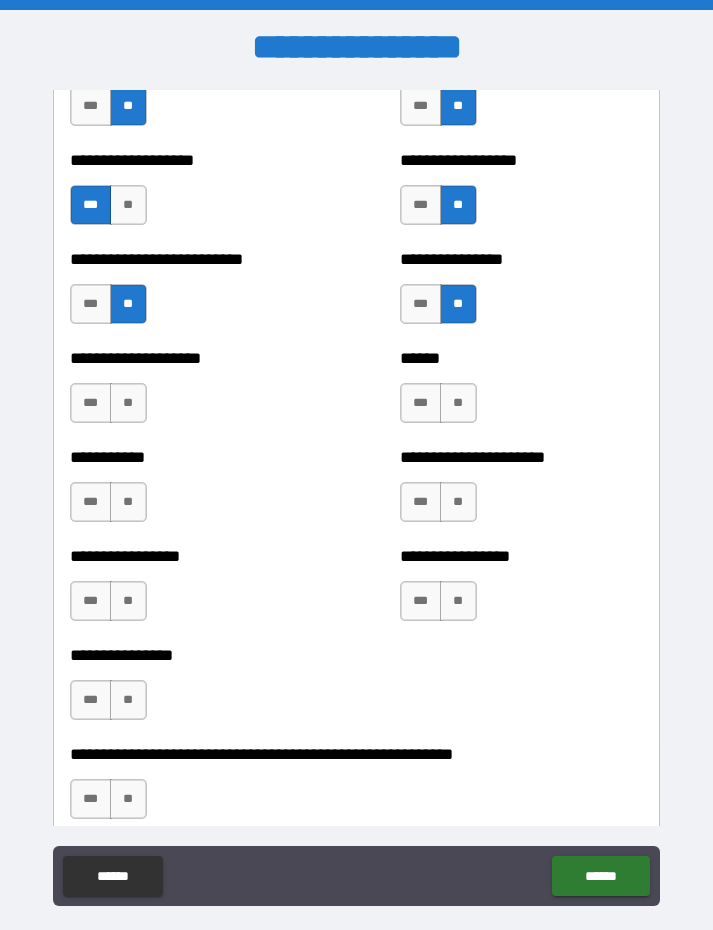 click on "**" at bounding box center [128, 403] 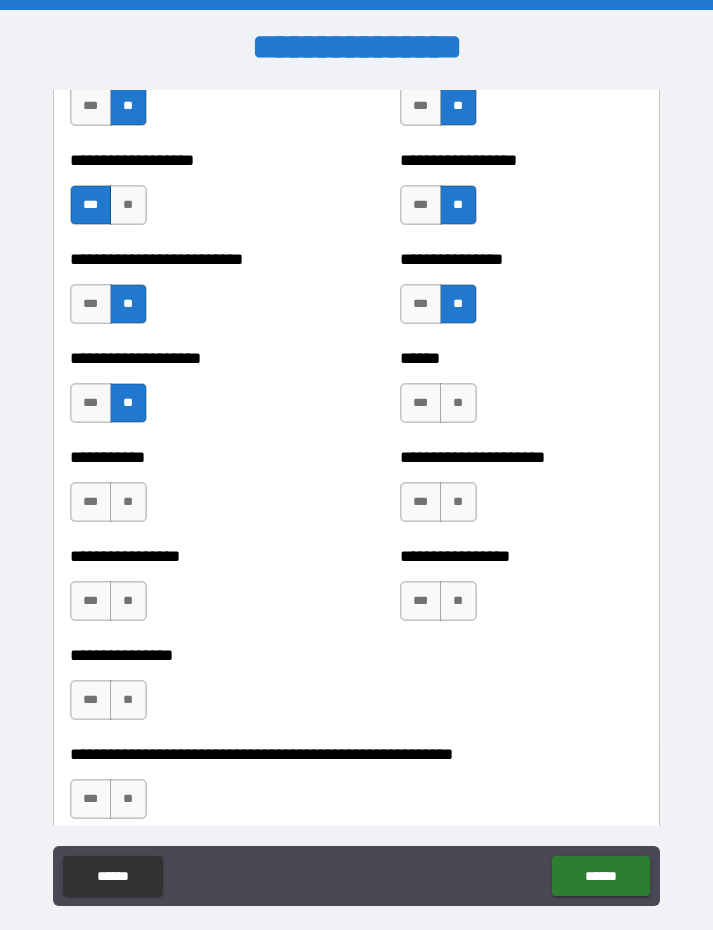 click on "**" at bounding box center (458, 403) 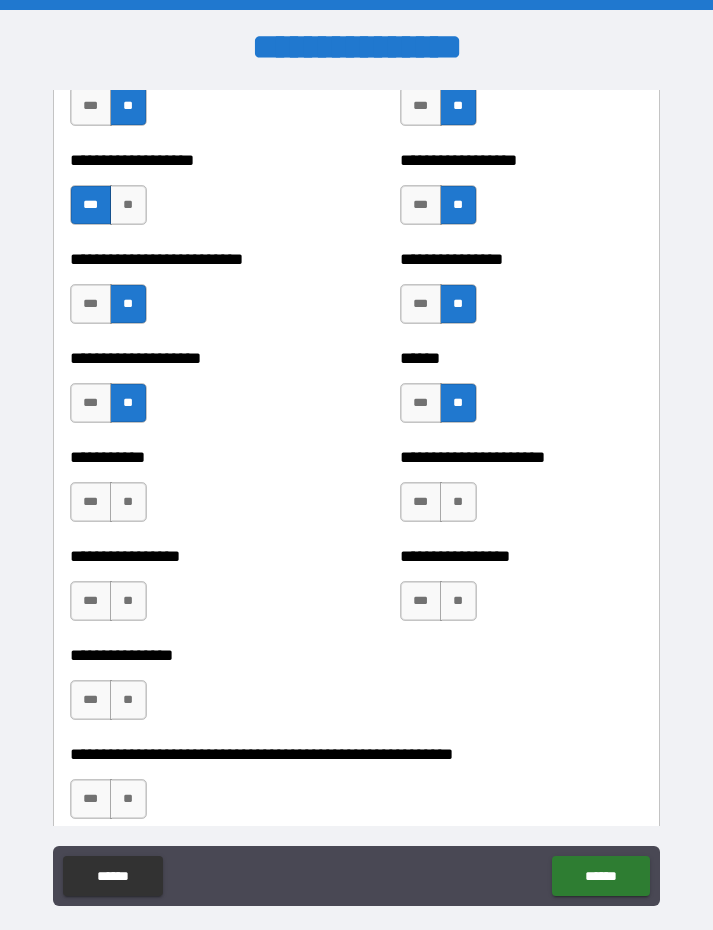 click on "**" at bounding box center [128, 502] 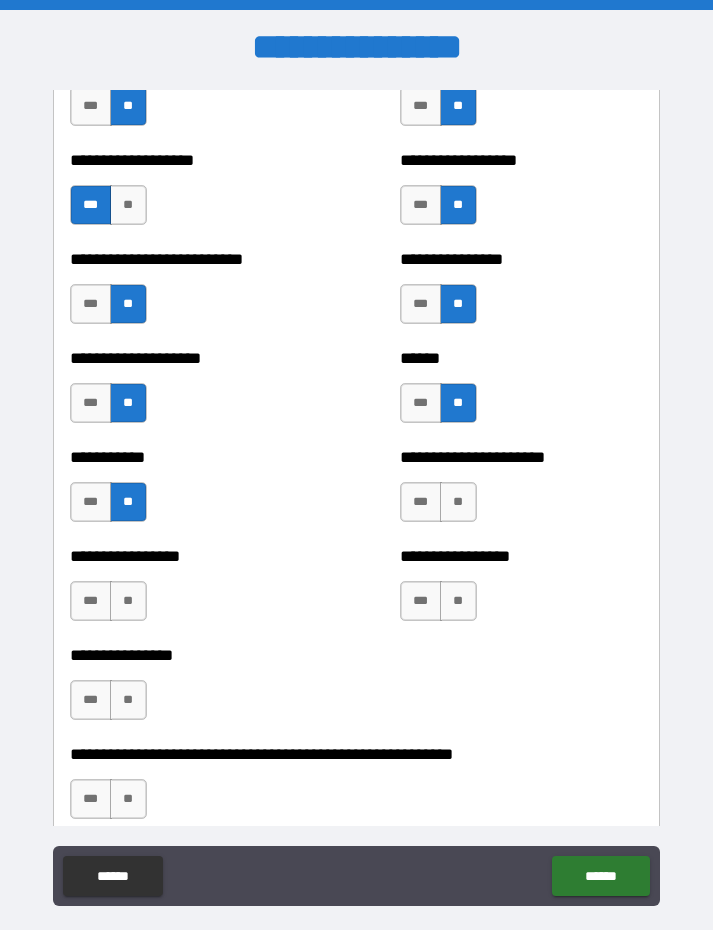 click on "**" at bounding box center (458, 502) 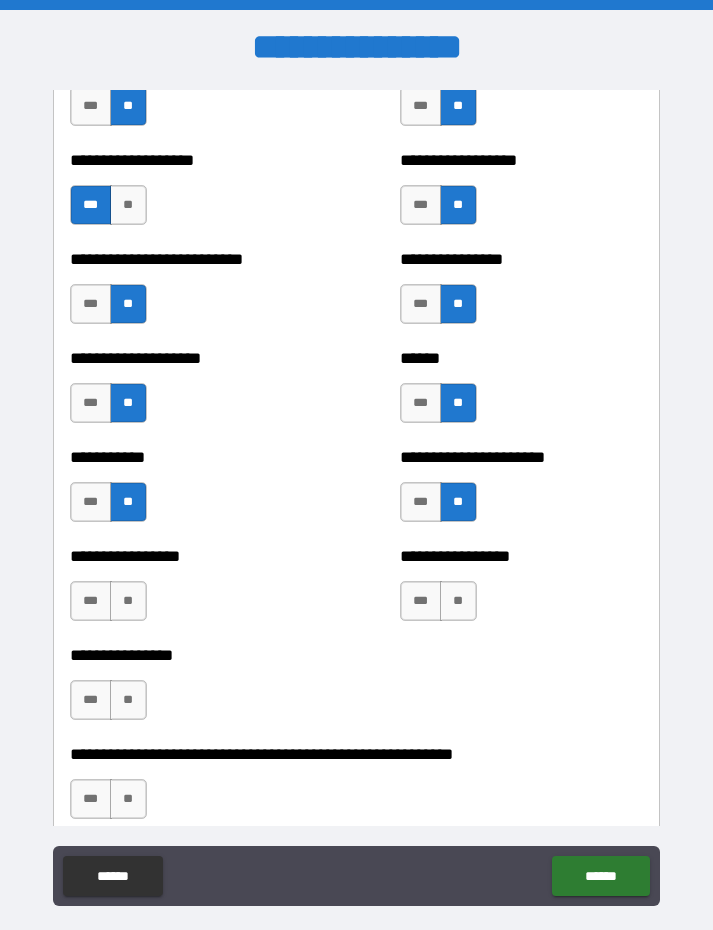 click on "**" at bounding box center [128, 601] 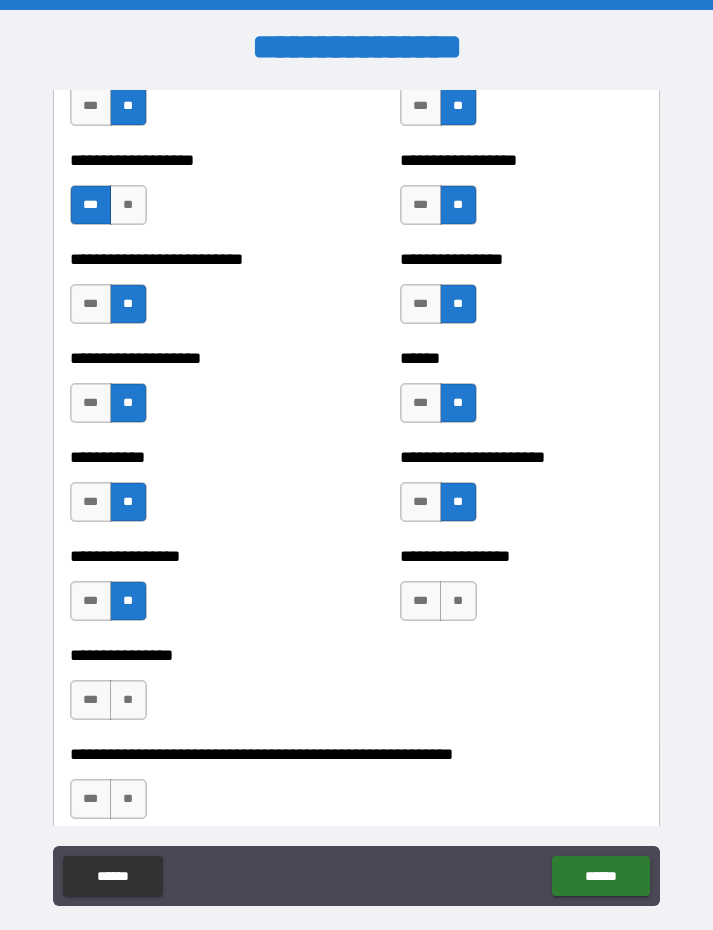 click on "**" at bounding box center (458, 601) 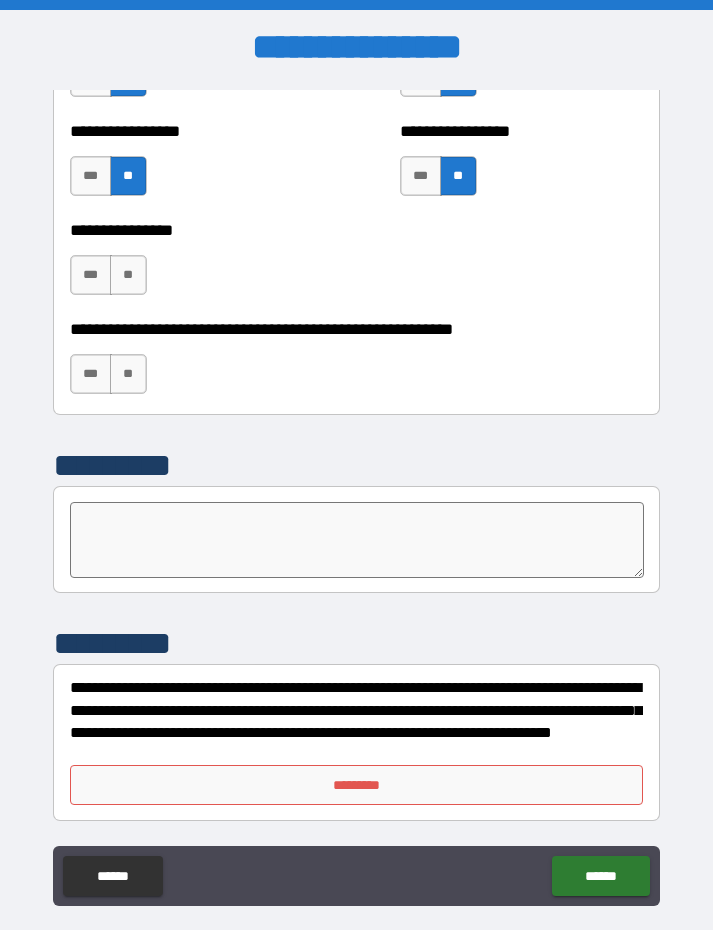 scroll, scrollTop: 6156, scrollLeft: 0, axis: vertical 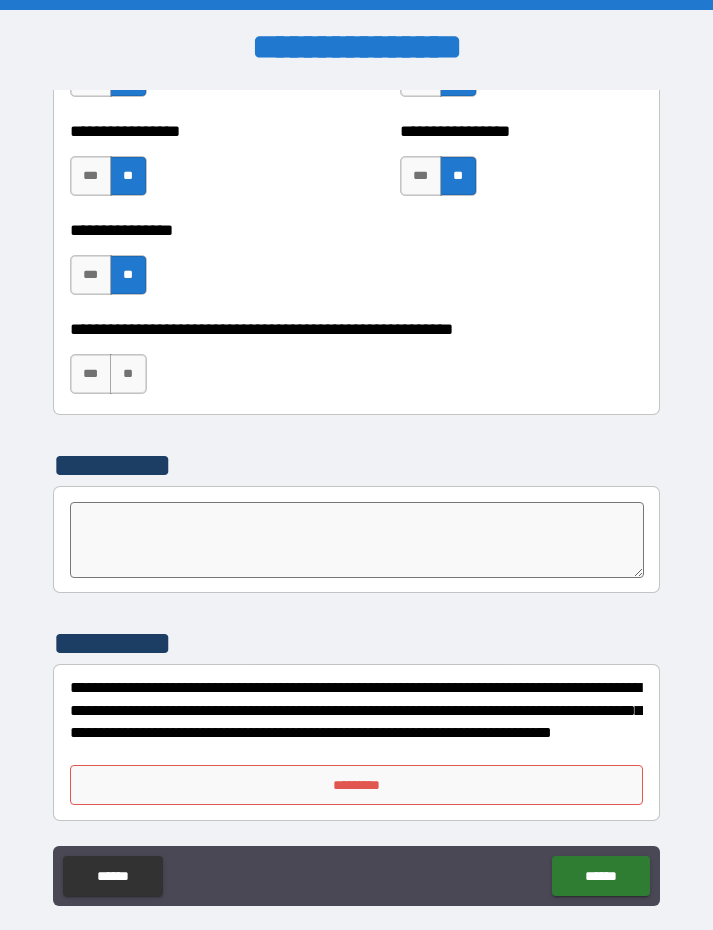 click on "**" at bounding box center [128, 374] 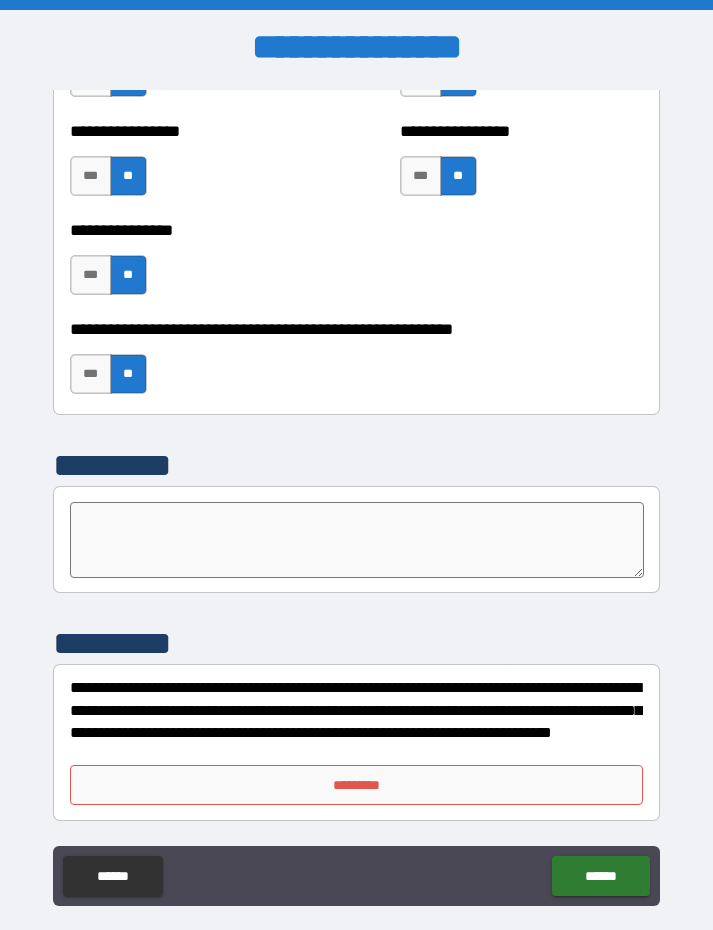 scroll, scrollTop: 6156, scrollLeft: 0, axis: vertical 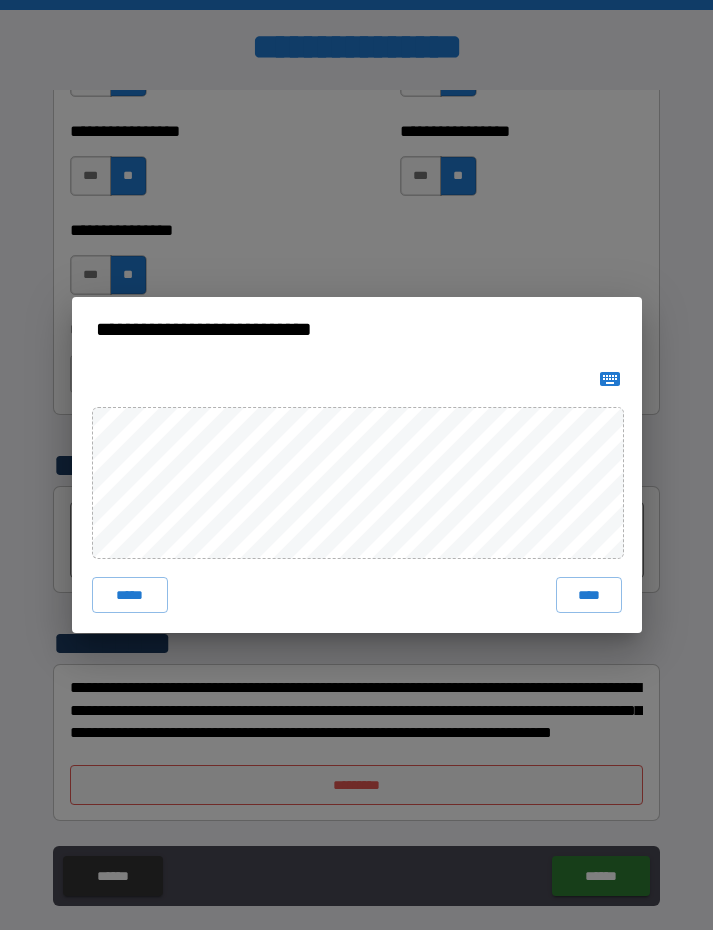 click on "*****" at bounding box center (130, 595) 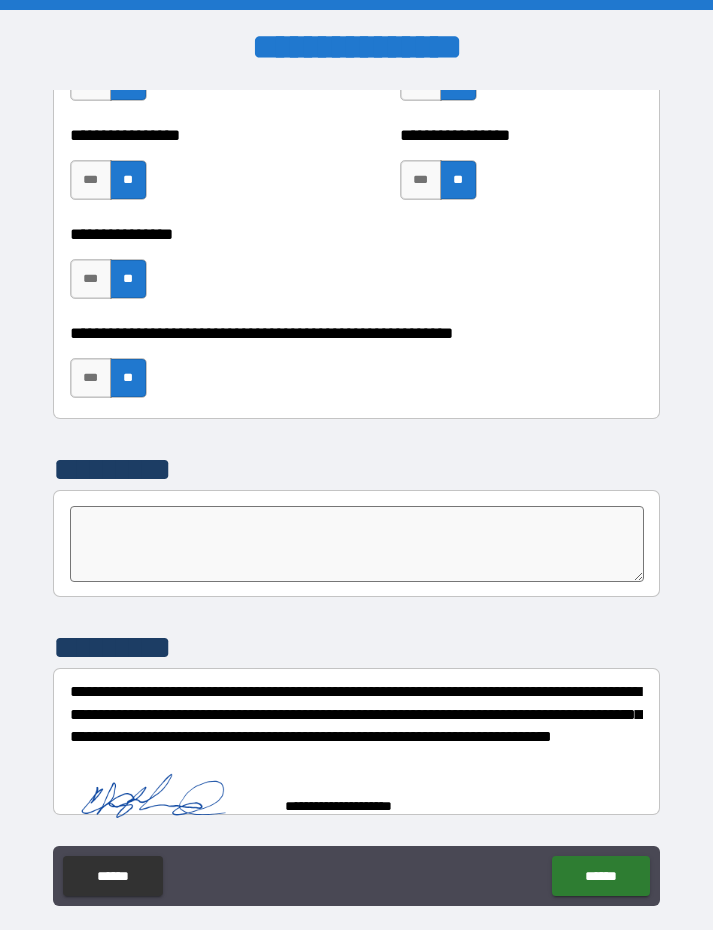 scroll, scrollTop: 6146, scrollLeft: 0, axis: vertical 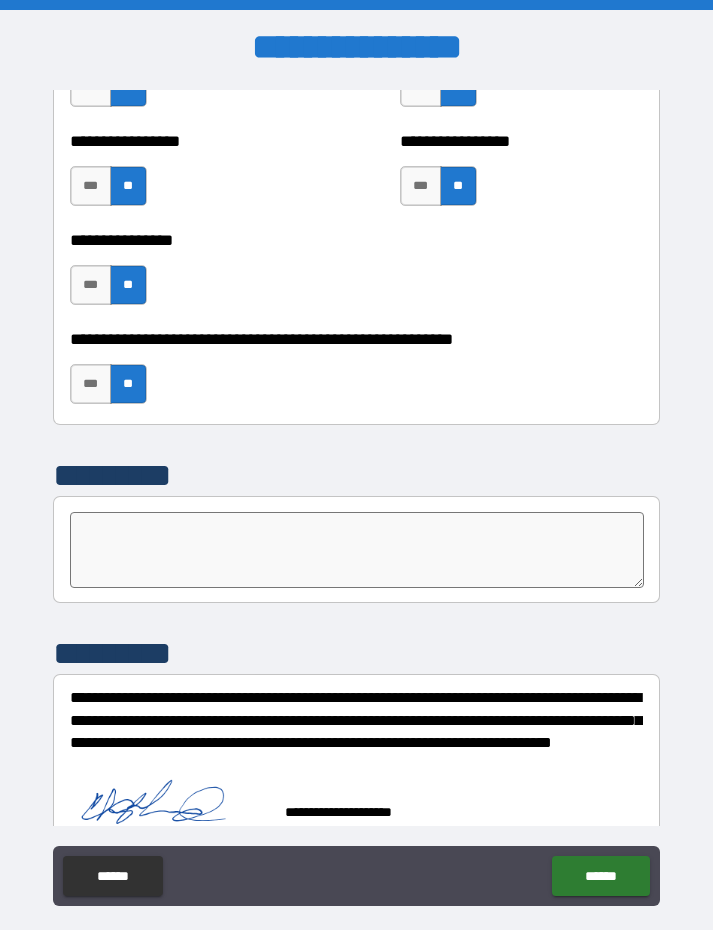 click on "******" at bounding box center (600, 876) 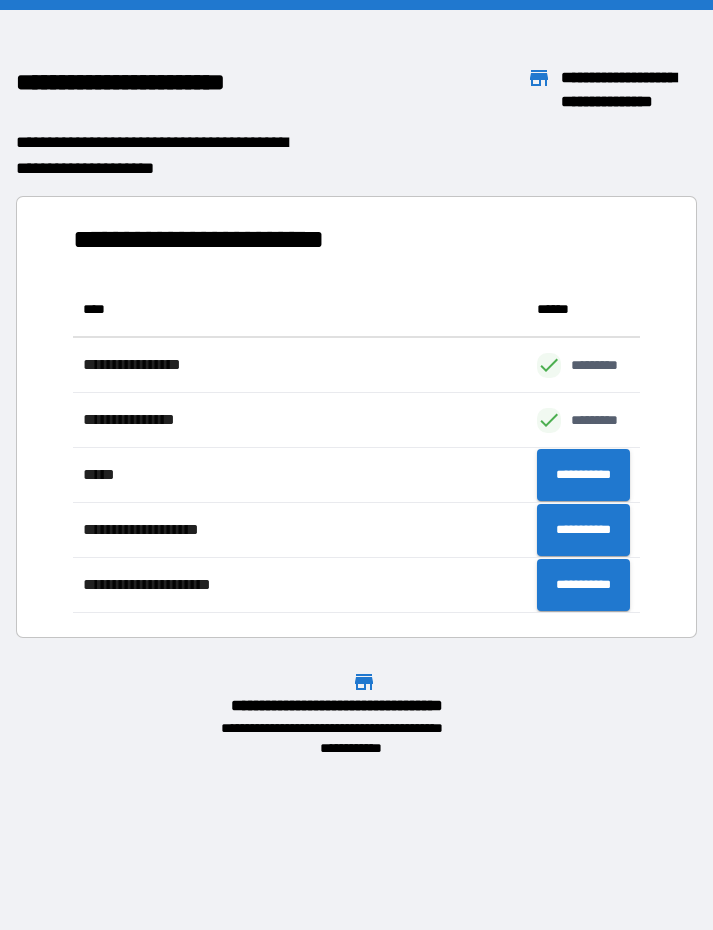 scroll, scrollTop: 1, scrollLeft: 1, axis: both 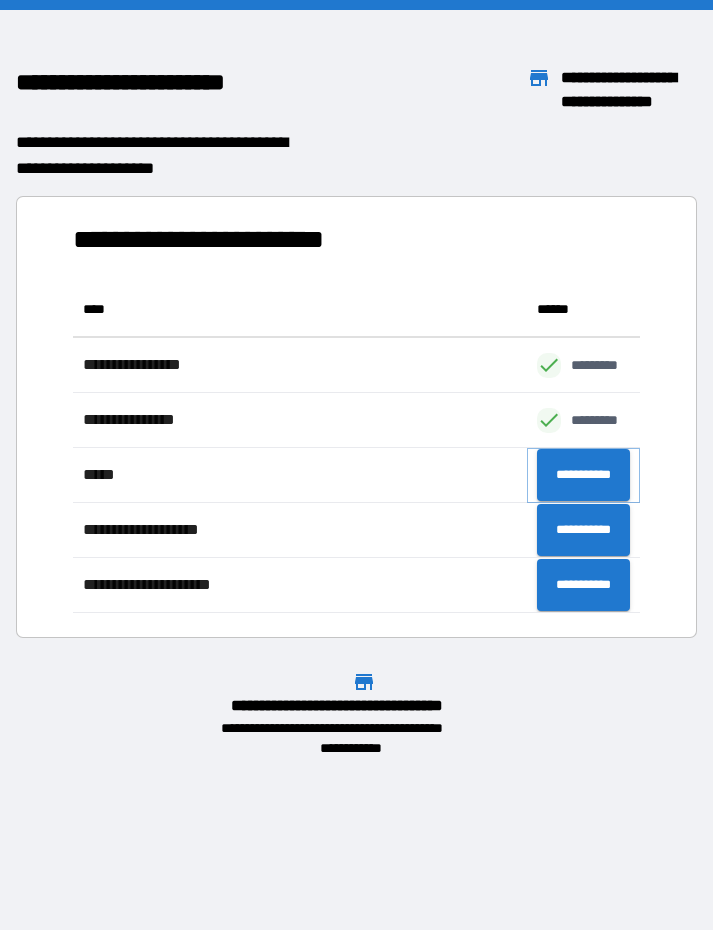 click on "**********" at bounding box center (583, 475) 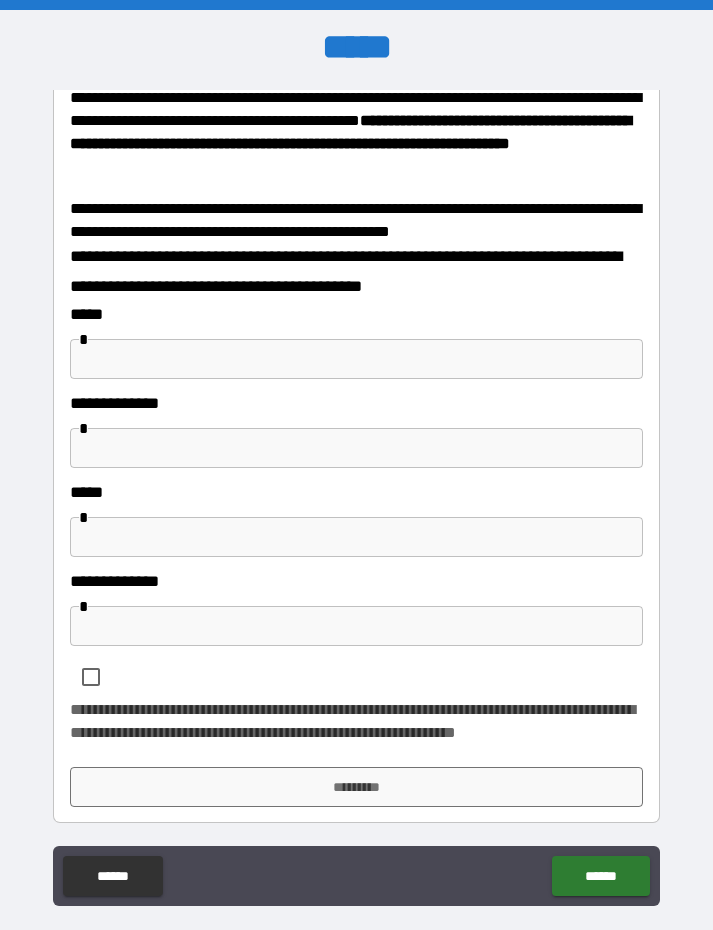 scroll, scrollTop: 649, scrollLeft: 0, axis: vertical 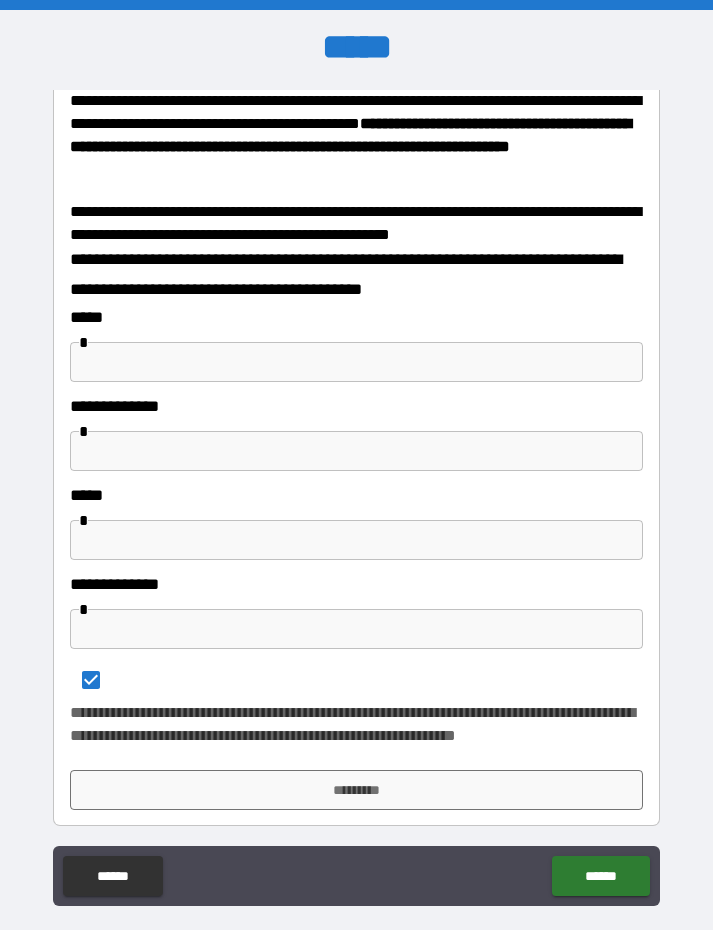click at bounding box center [357, 362] 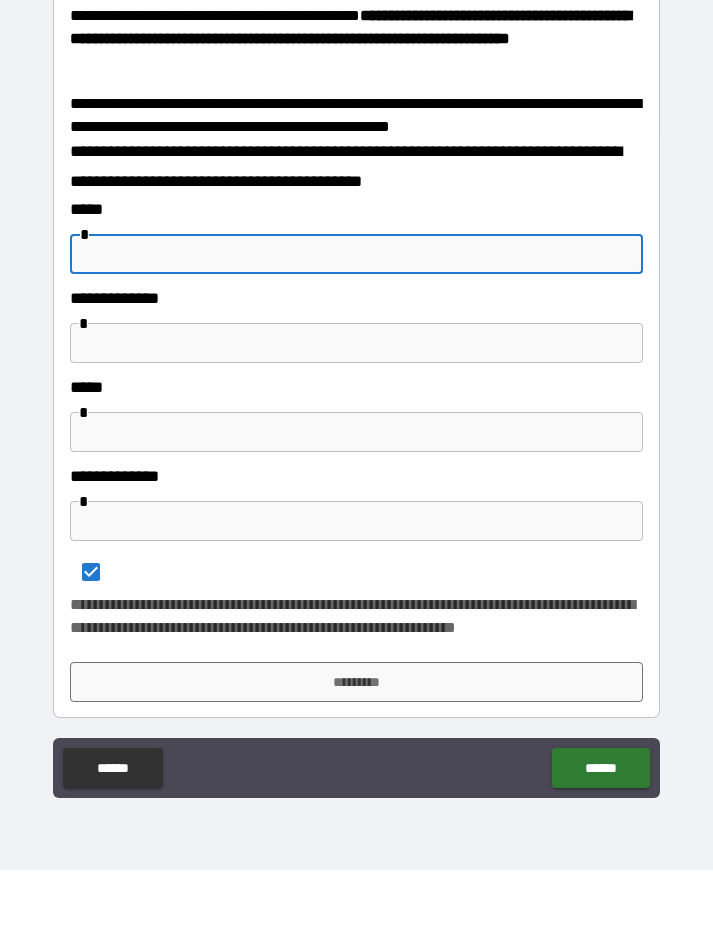 scroll, scrollTop: 56, scrollLeft: 0, axis: vertical 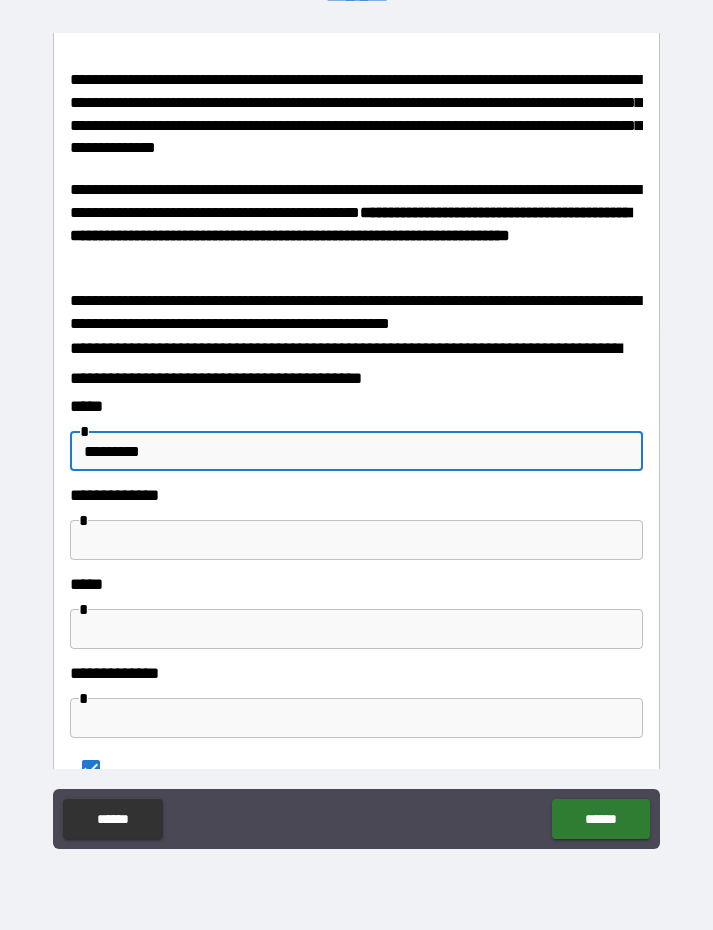 type on "*********" 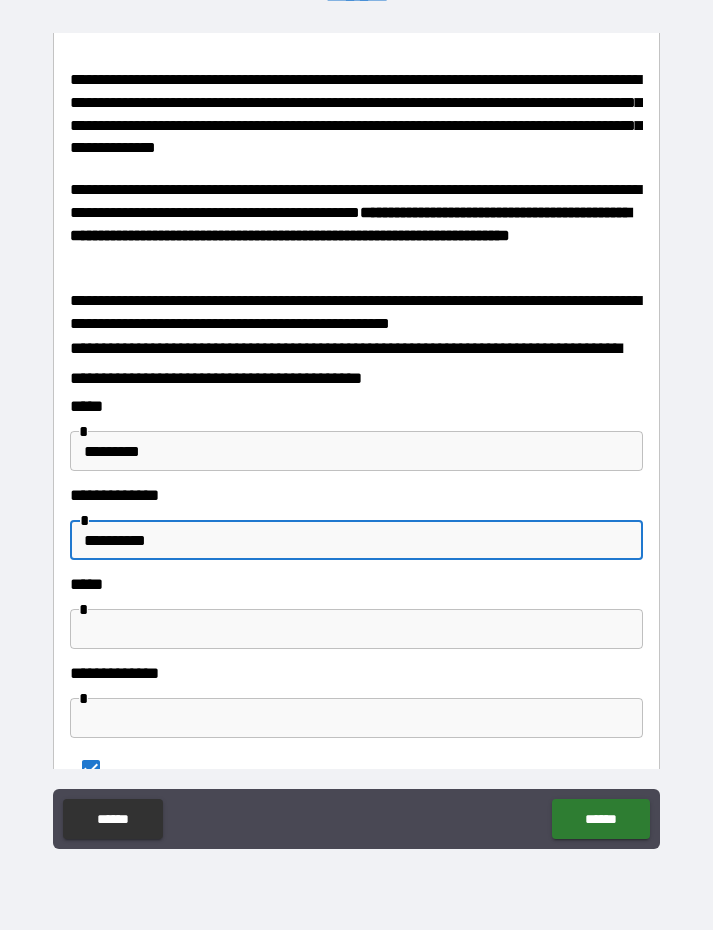 type on "**********" 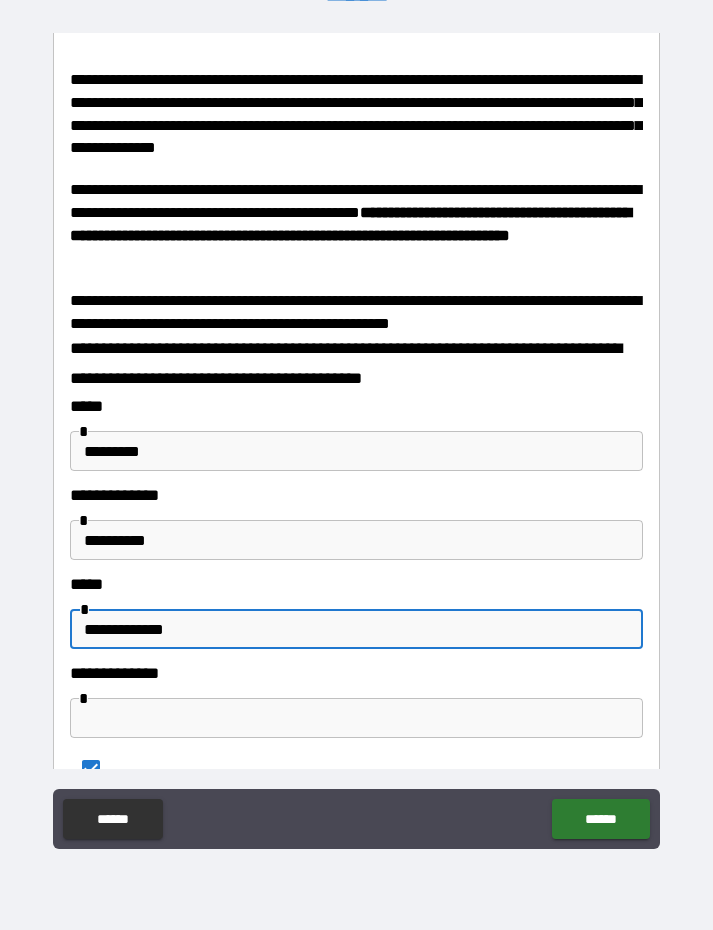 type on "**********" 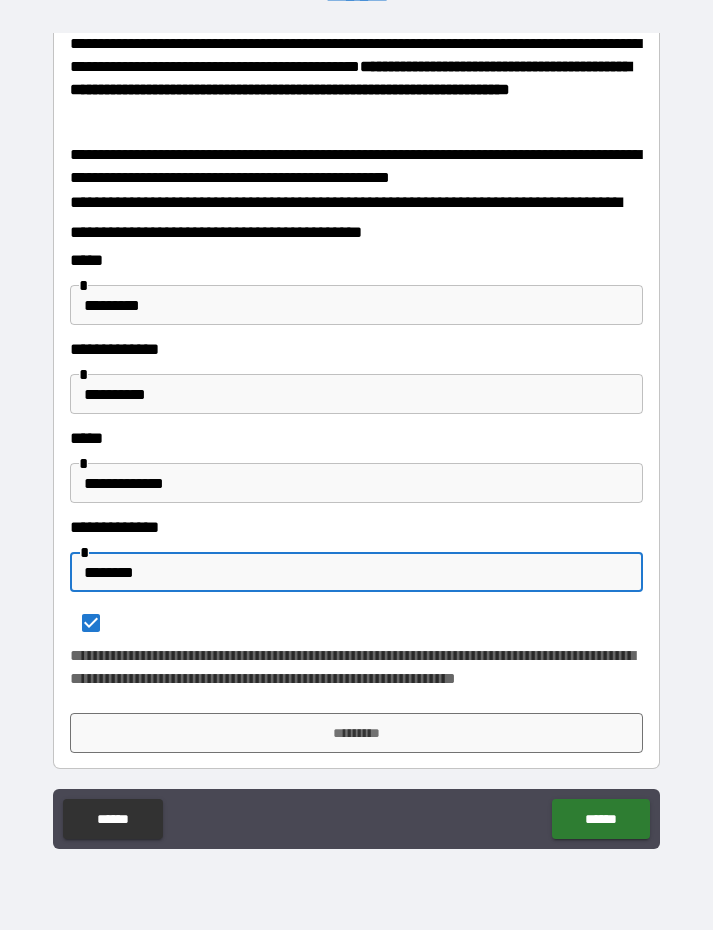scroll, scrollTop: 649, scrollLeft: 0, axis: vertical 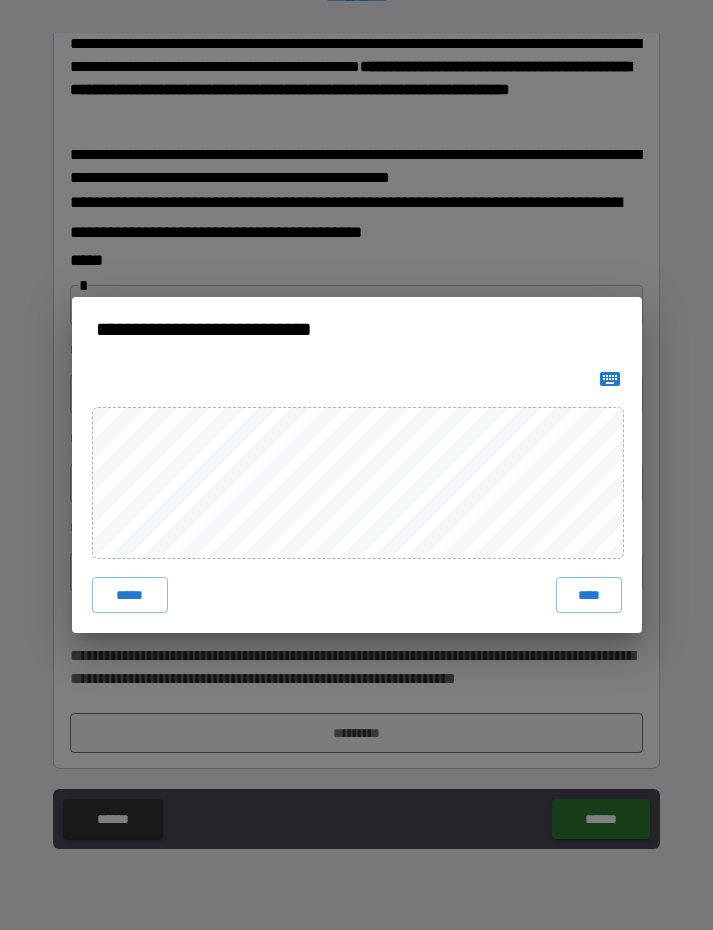 click on "****" at bounding box center (589, 595) 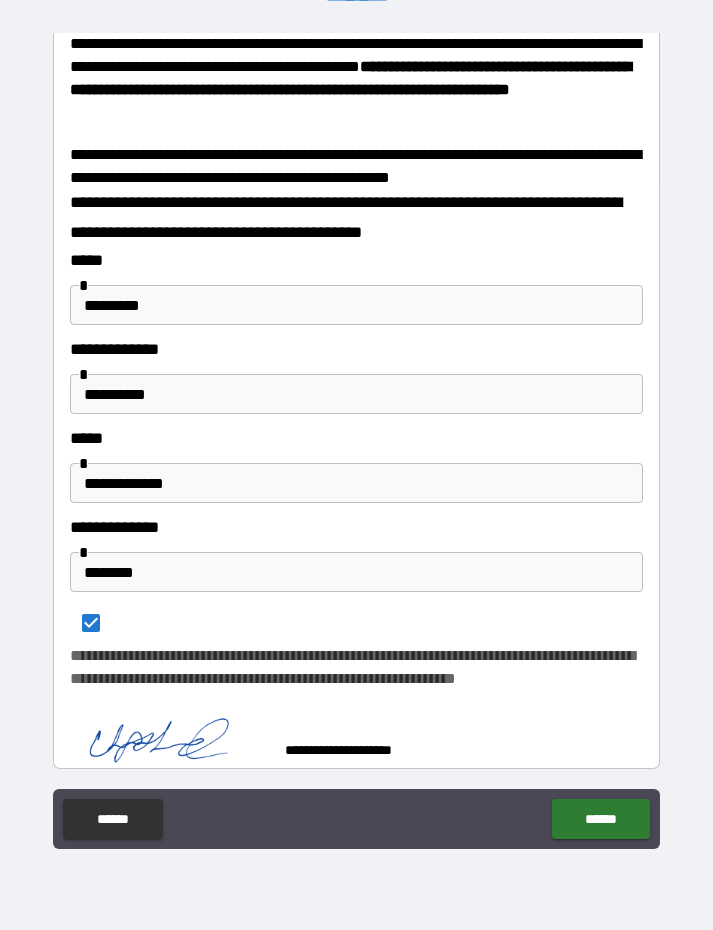 scroll, scrollTop: 639, scrollLeft: 0, axis: vertical 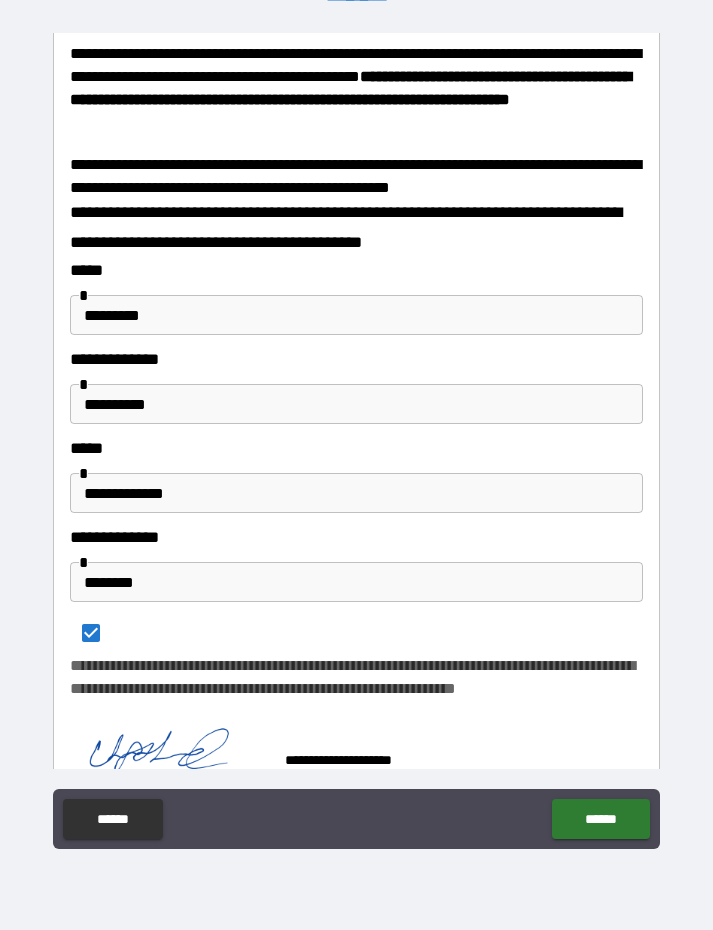 click on "******" at bounding box center (600, 819) 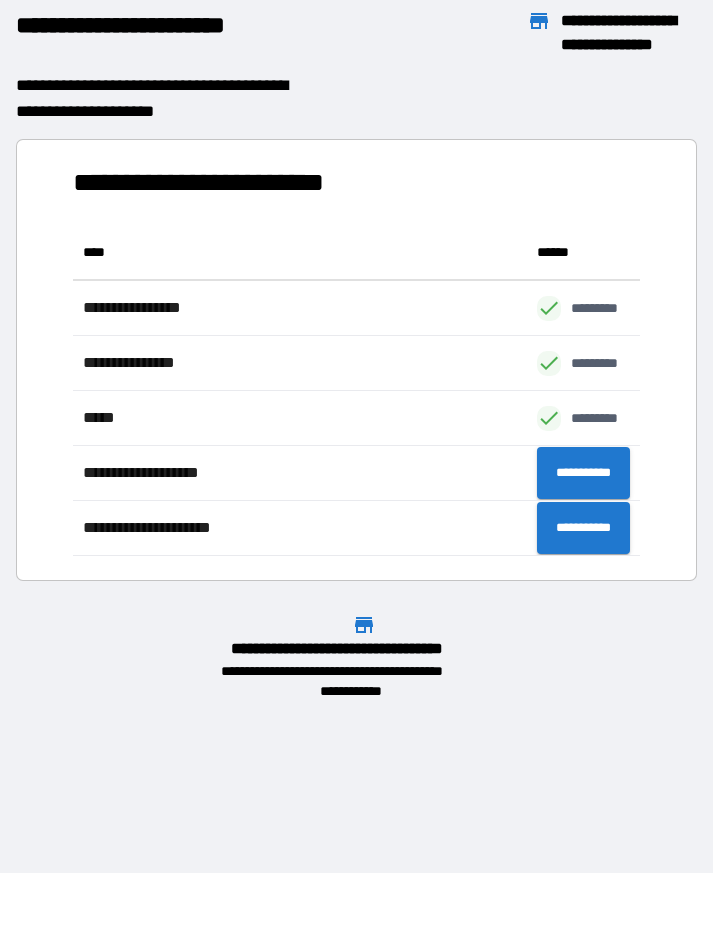 scroll, scrollTop: 1, scrollLeft: 1, axis: both 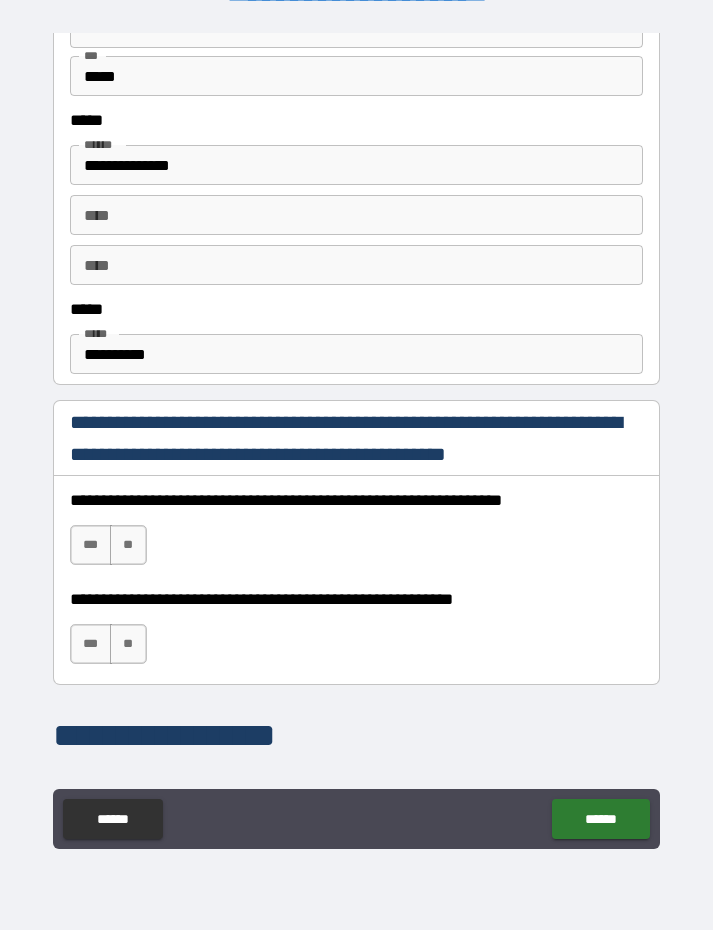 click on "***" at bounding box center (91, 545) 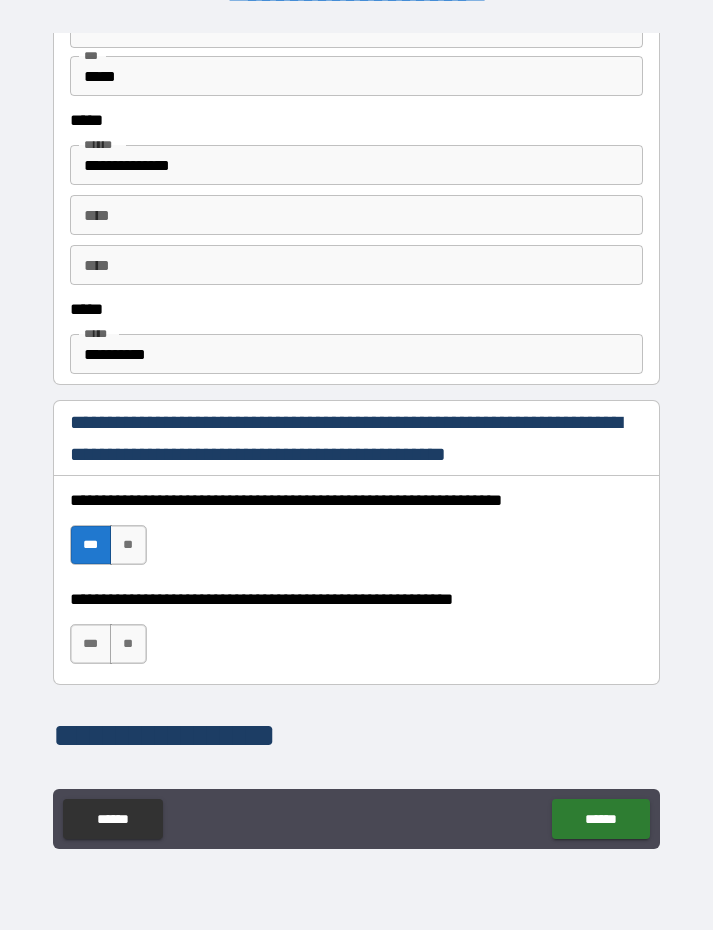 click on "***" at bounding box center (91, 644) 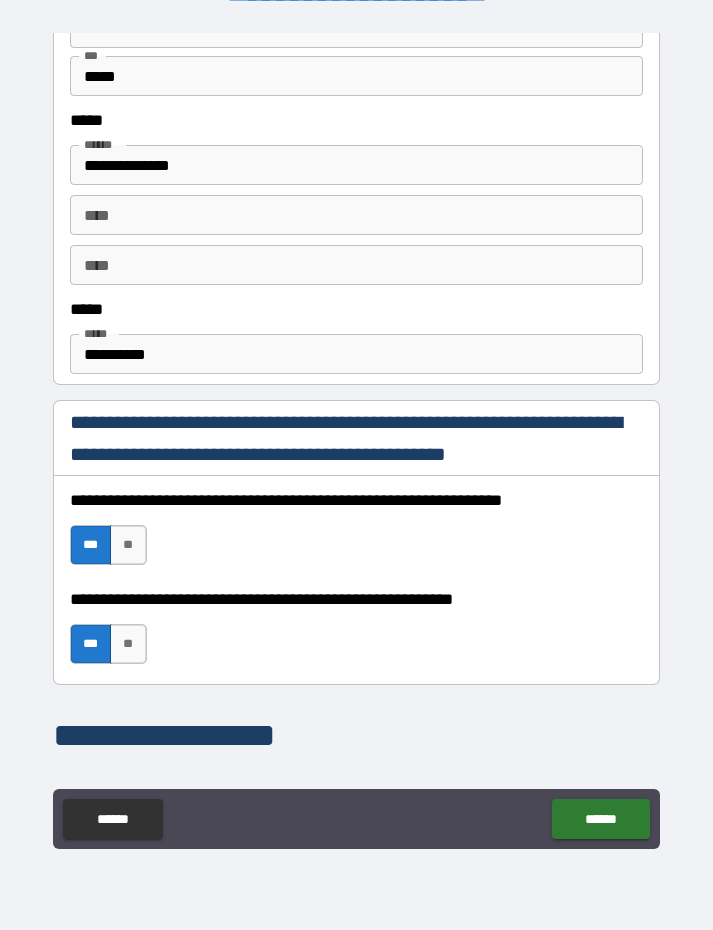 click on "******" at bounding box center (600, 819) 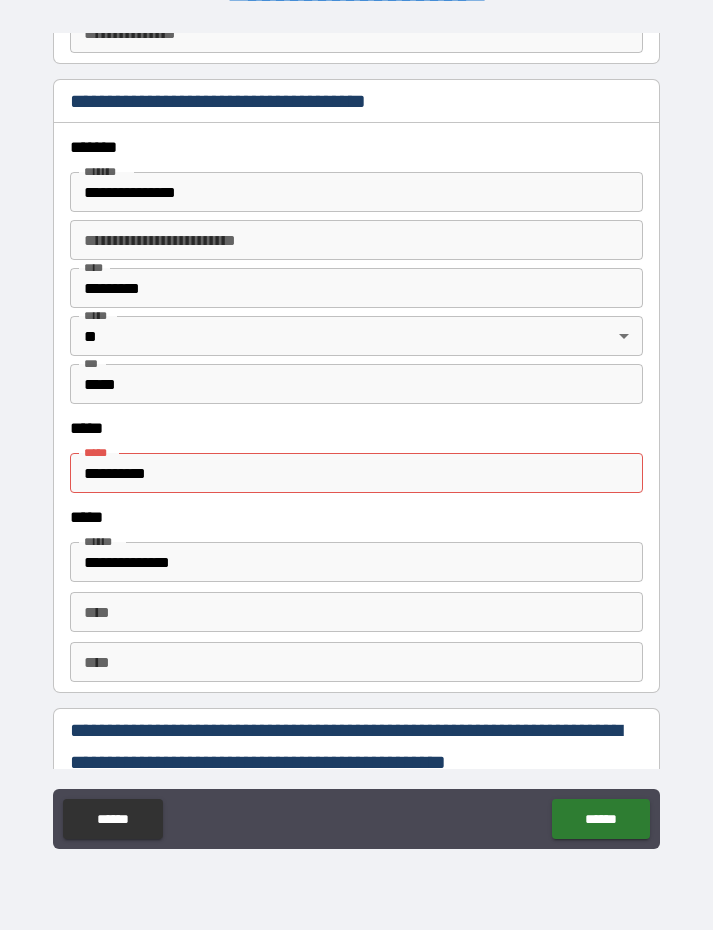 scroll, scrollTop: 2321, scrollLeft: 0, axis: vertical 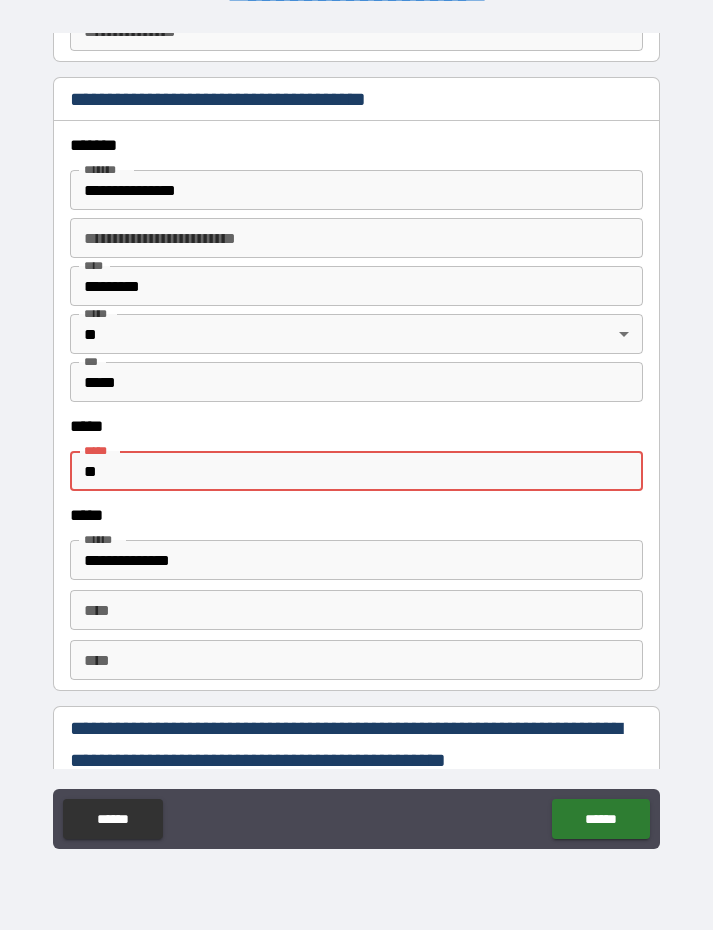 type on "*" 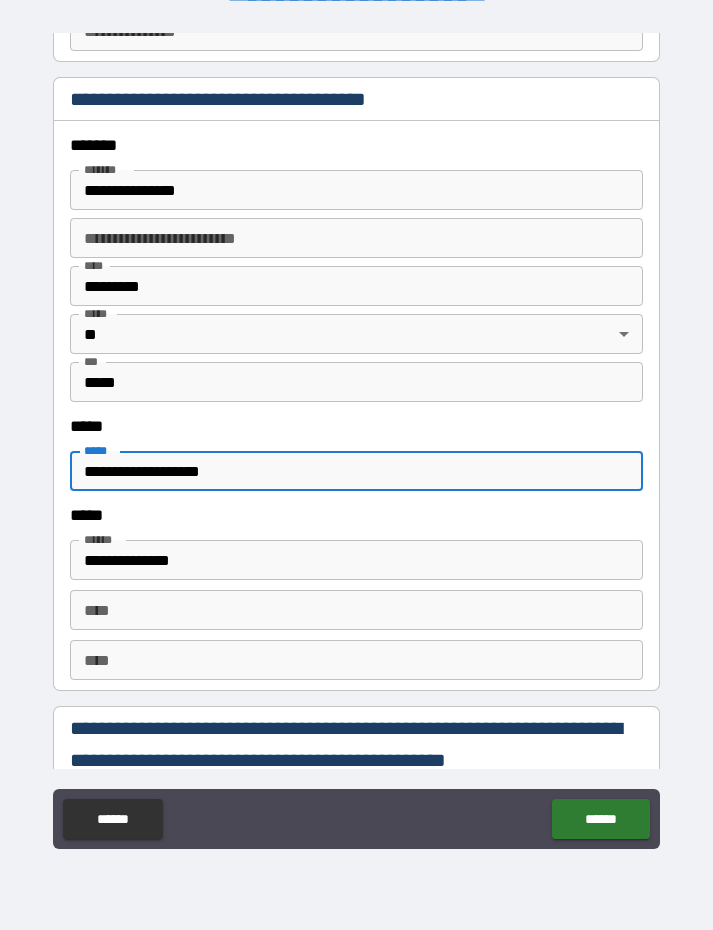 type on "**********" 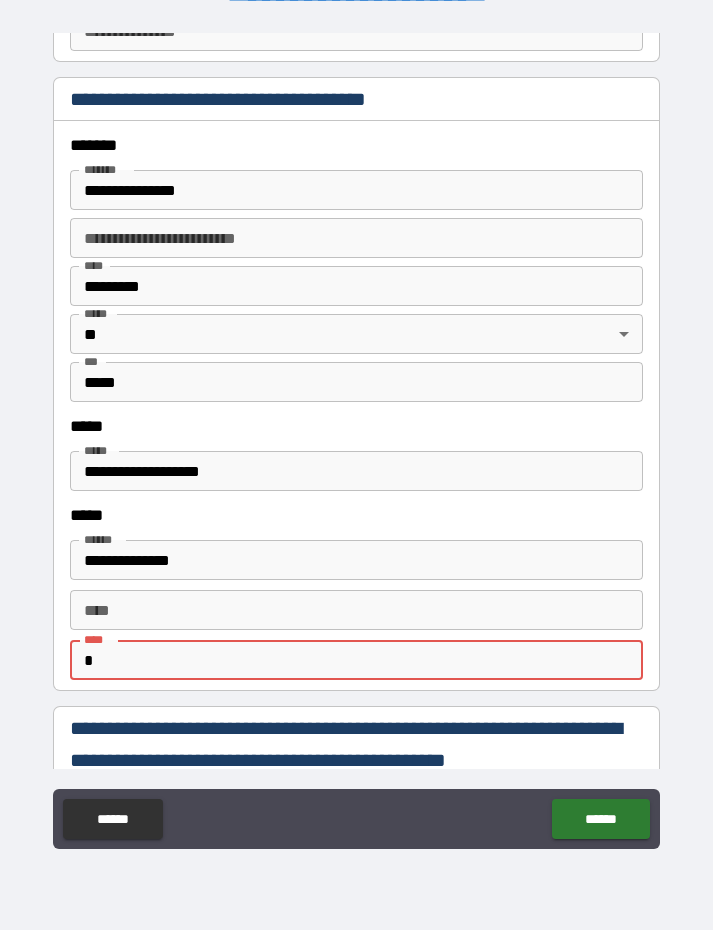 type on "*" 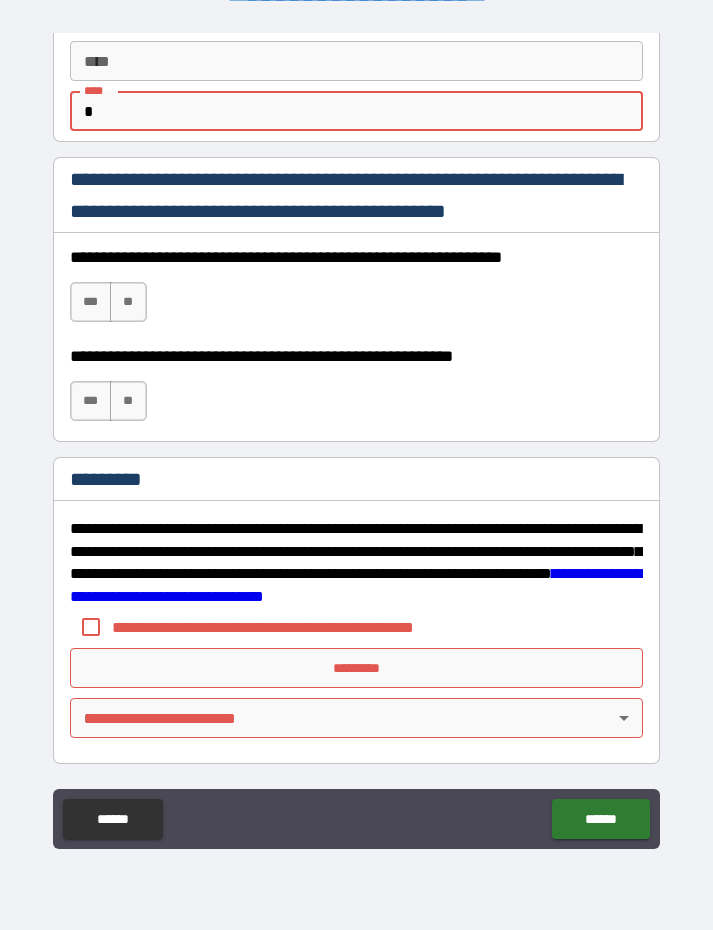 scroll, scrollTop: 2870, scrollLeft: 0, axis: vertical 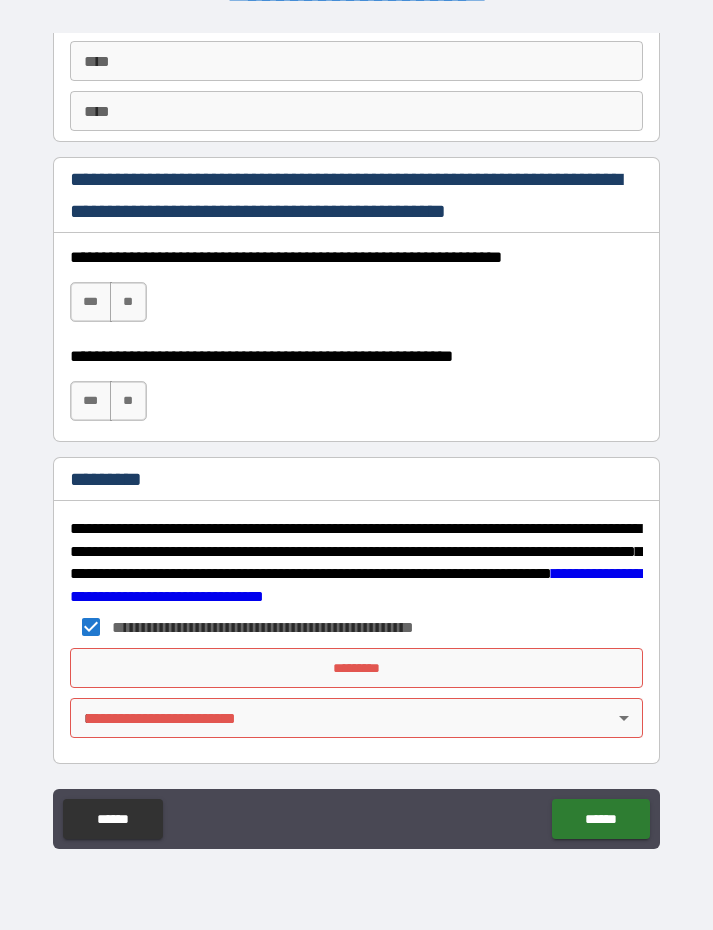 click on "*********" at bounding box center [357, 668] 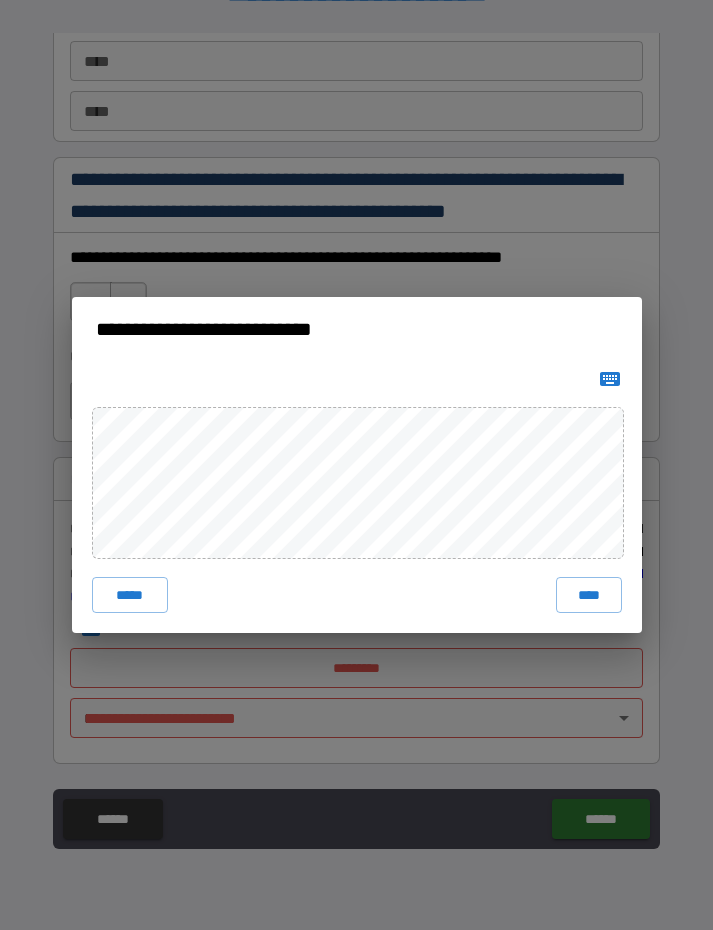click on "****" at bounding box center (589, 595) 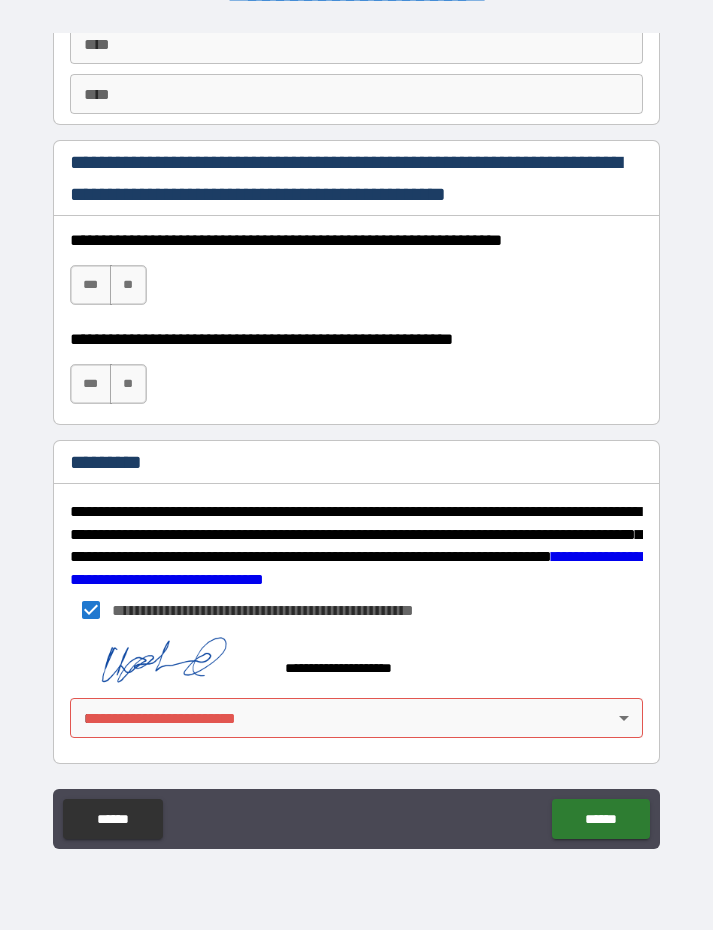 scroll, scrollTop: 2887, scrollLeft: 0, axis: vertical 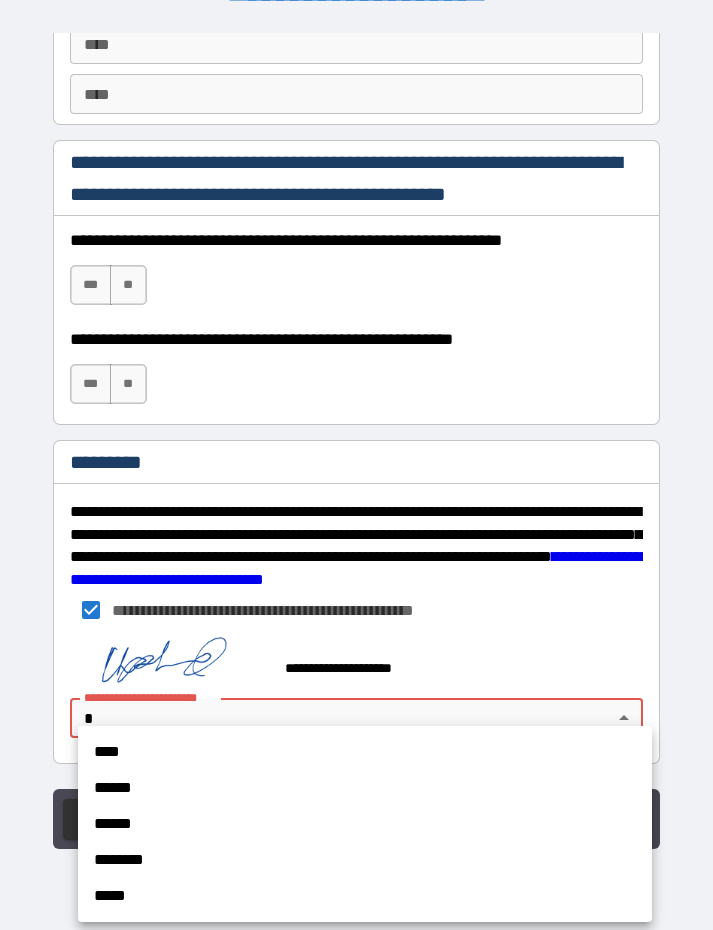 click on "****" at bounding box center (365, 752) 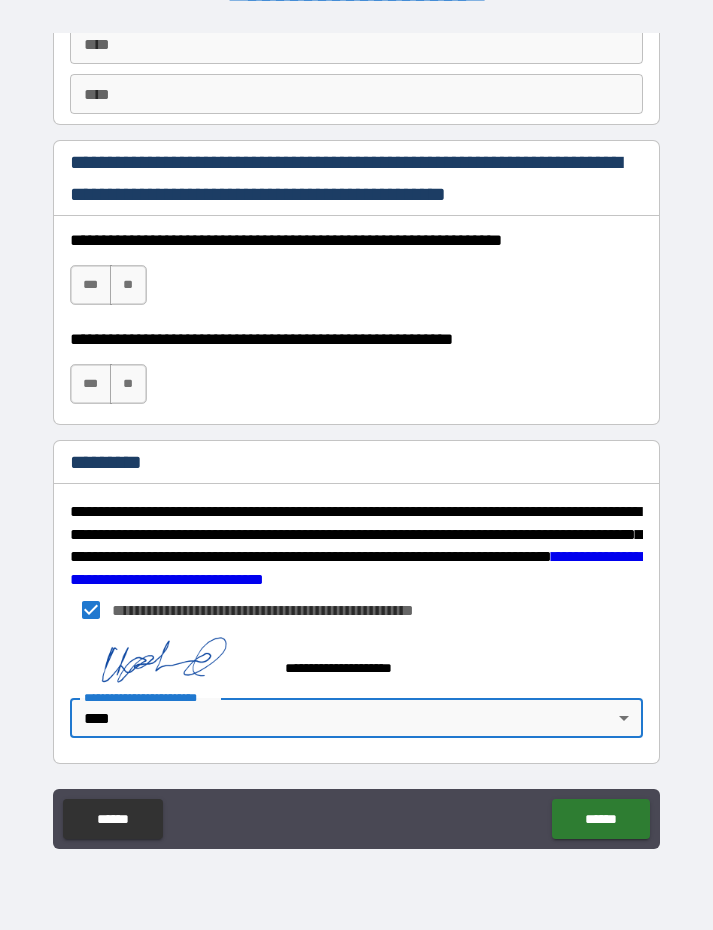 scroll, scrollTop: 2887, scrollLeft: 0, axis: vertical 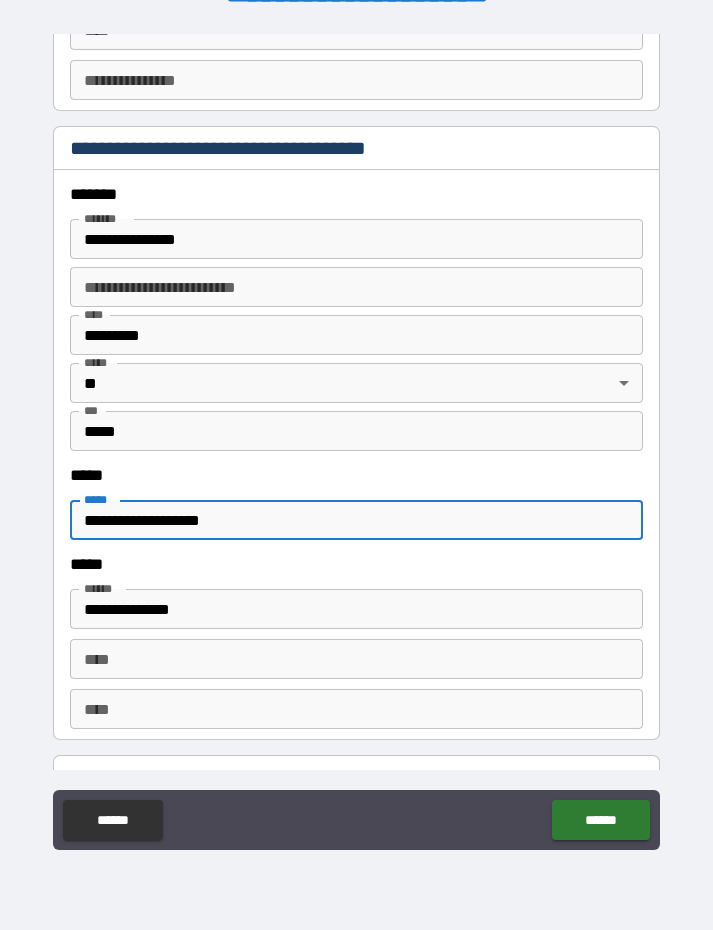 click on "**********" at bounding box center [357, 520] 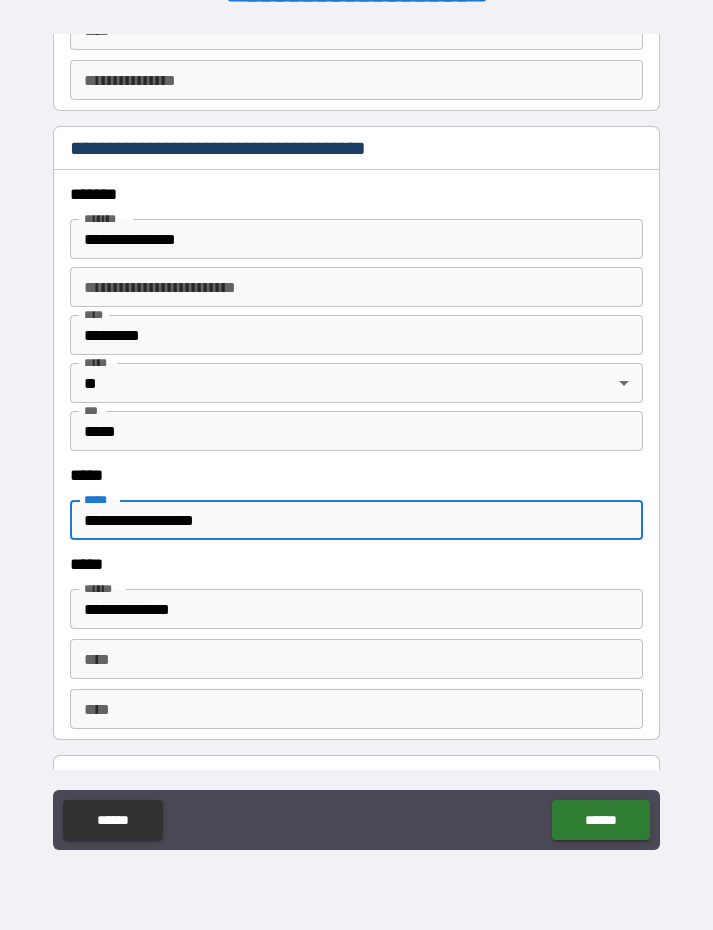 scroll, scrollTop: 57, scrollLeft: 0, axis: vertical 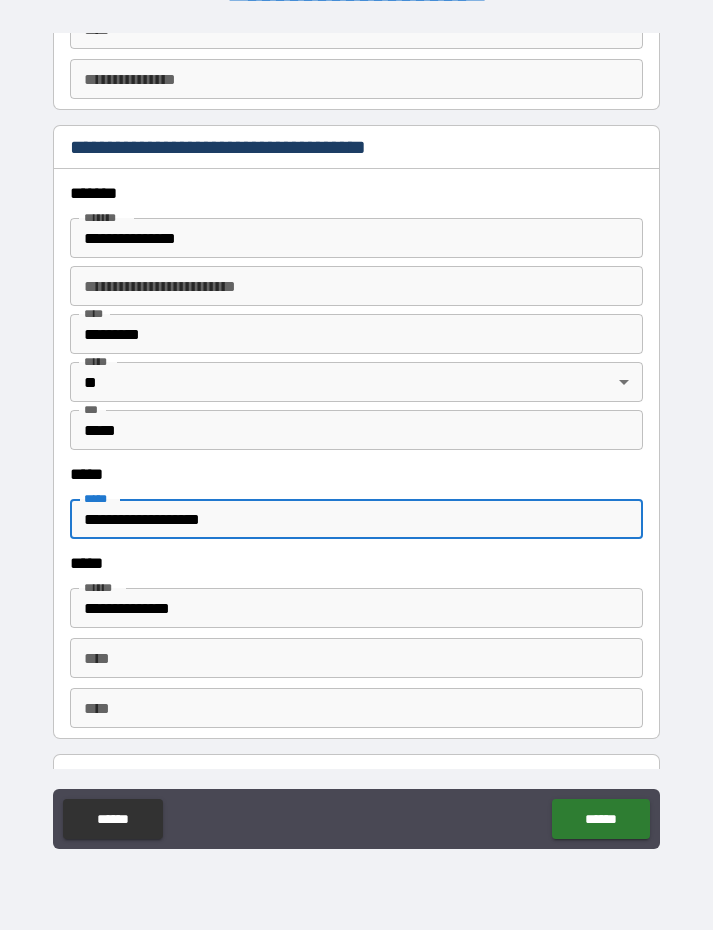 click on "**********" at bounding box center (357, 519) 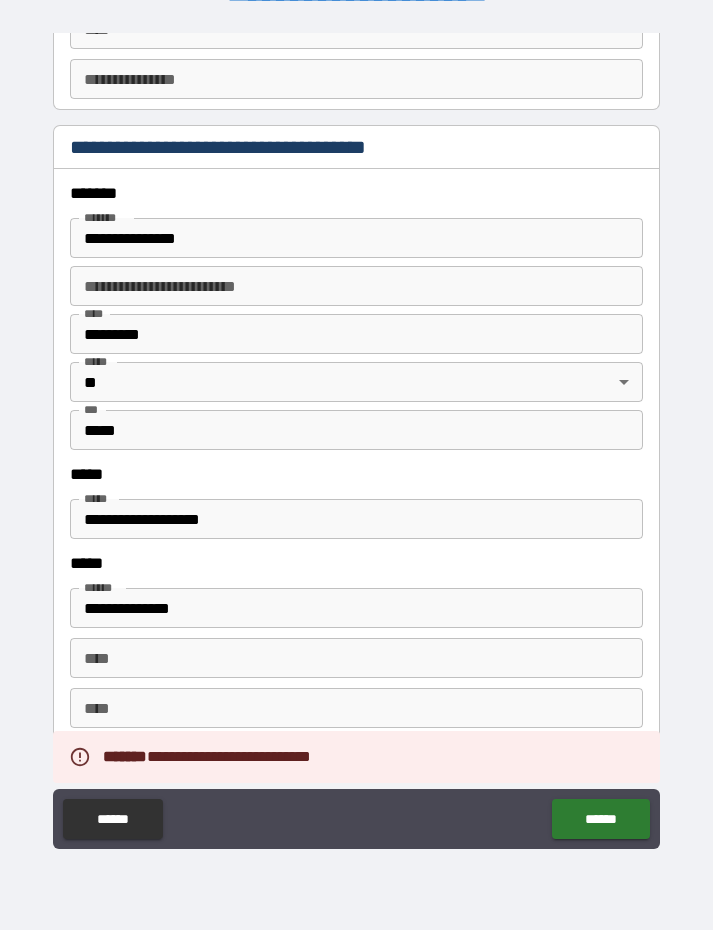 click on "**********" at bounding box center [357, 519] 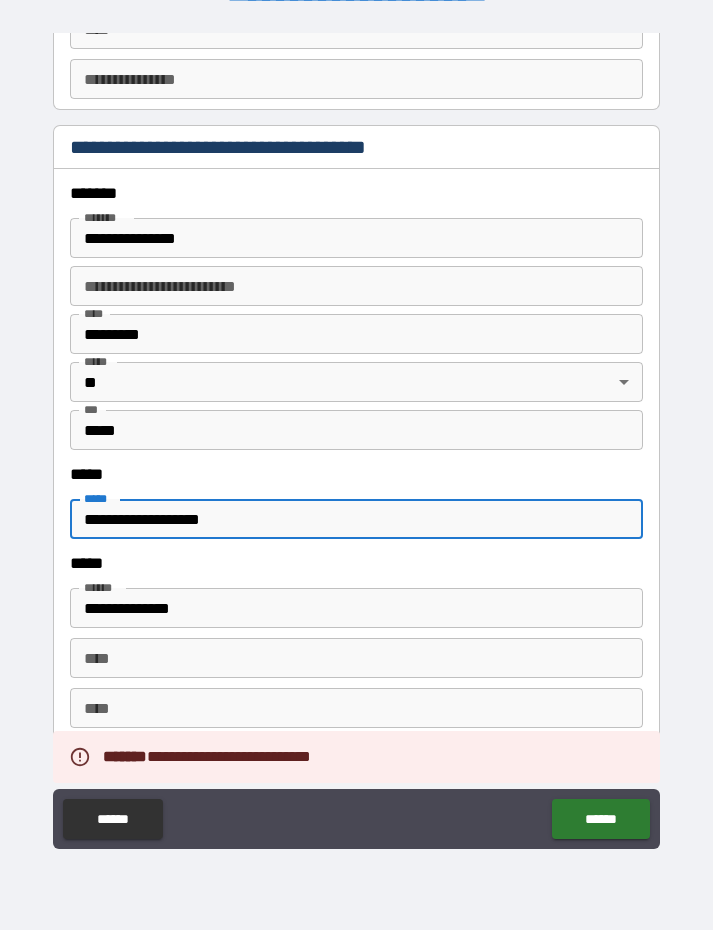 click on "******" at bounding box center [600, 819] 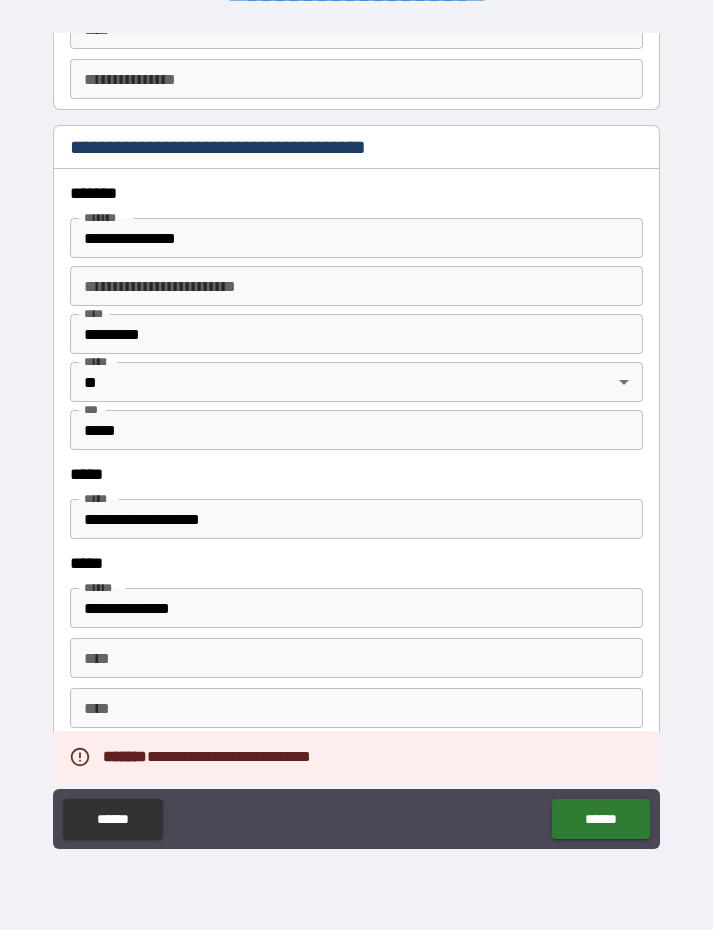 click on "******" at bounding box center (600, 819) 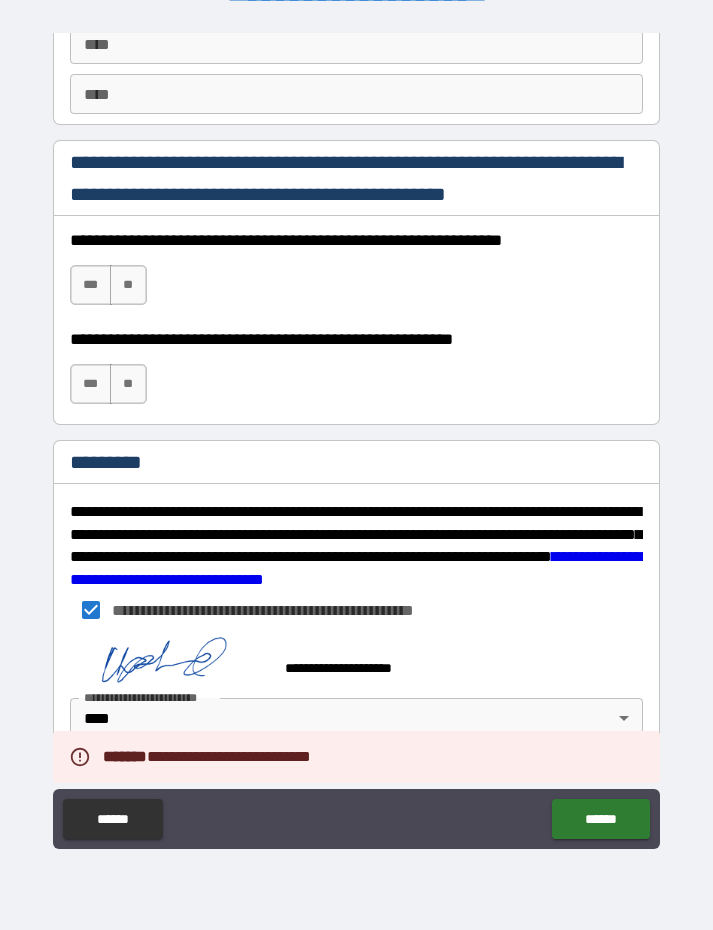 scroll, scrollTop: 2887, scrollLeft: 0, axis: vertical 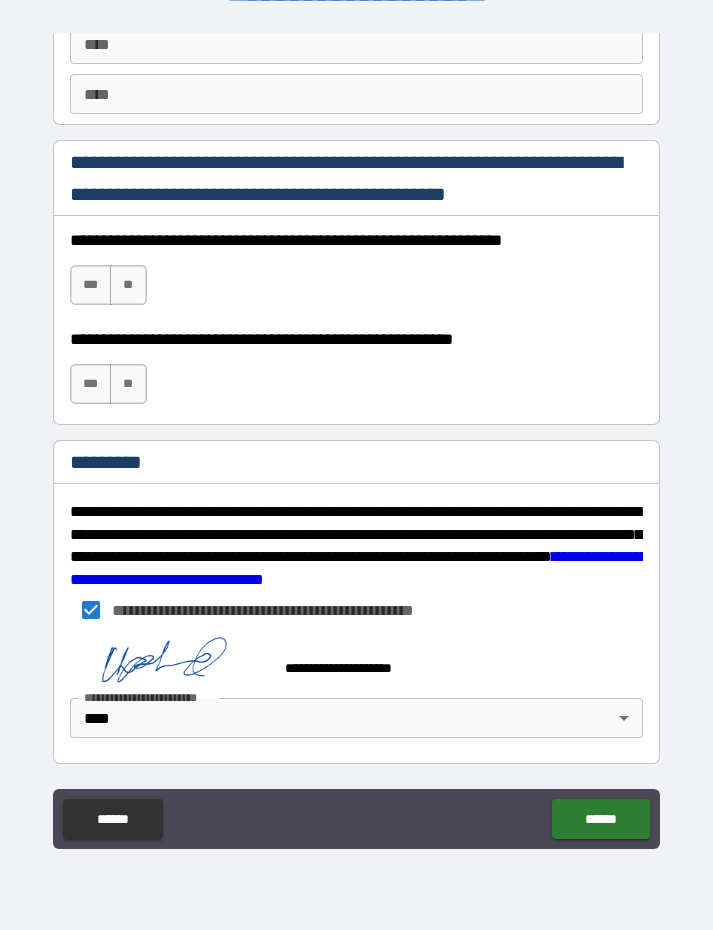 click on "***" at bounding box center (91, 285) 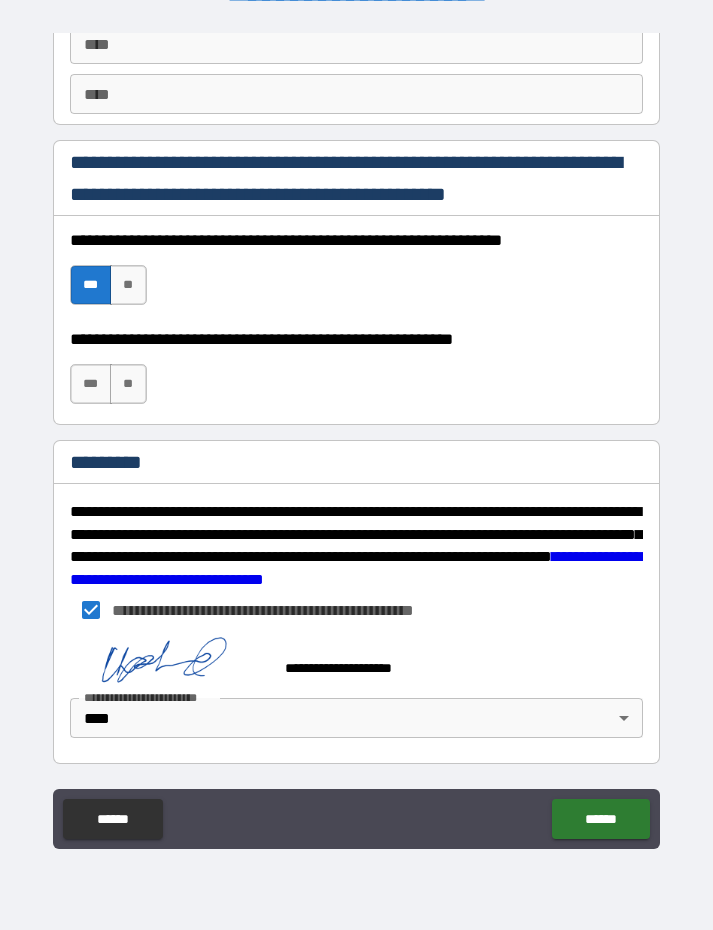 click on "***" at bounding box center [91, 384] 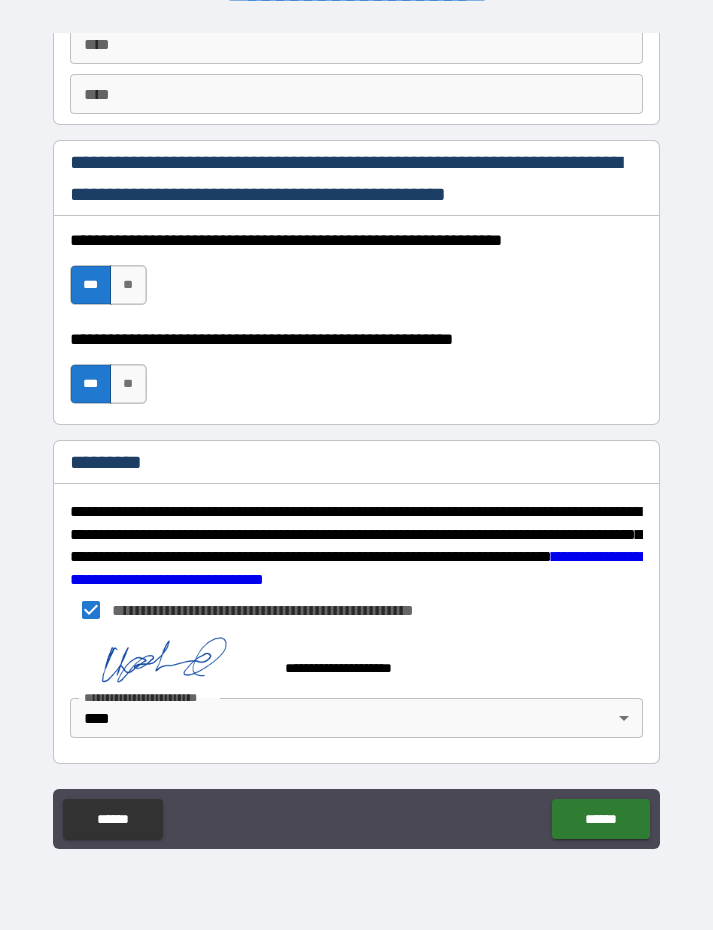 click on "******" at bounding box center (600, 819) 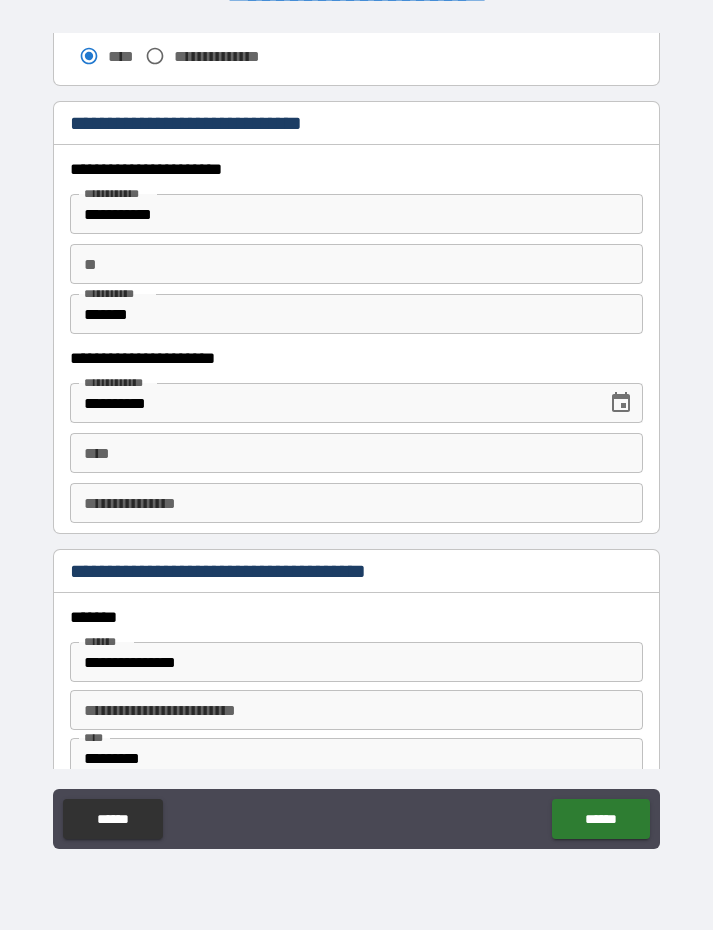scroll, scrollTop: 1843, scrollLeft: 0, axis: vertical 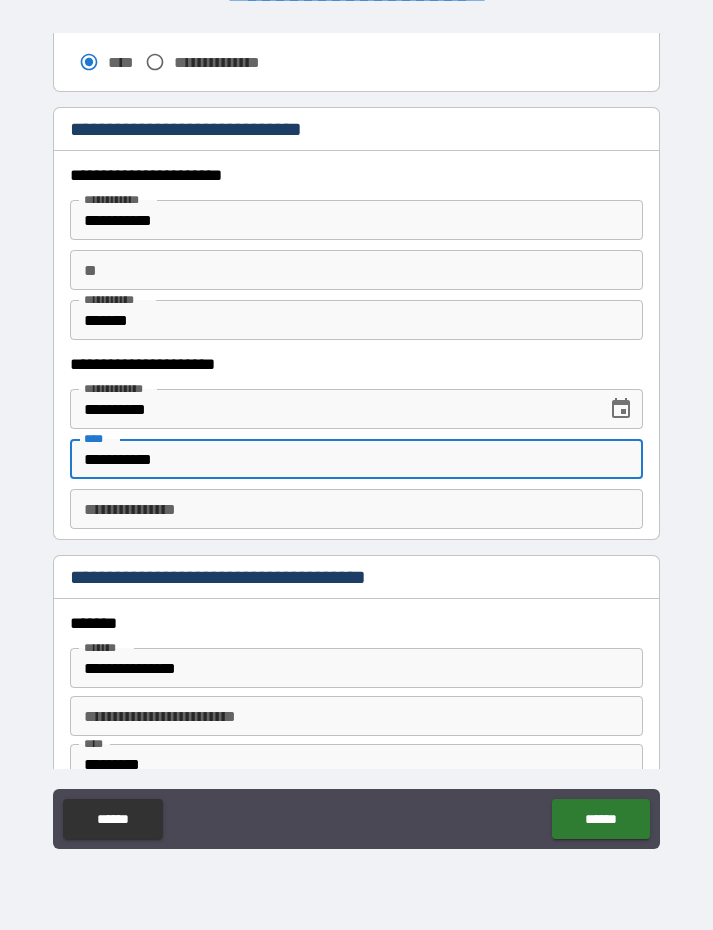 type on "**********" 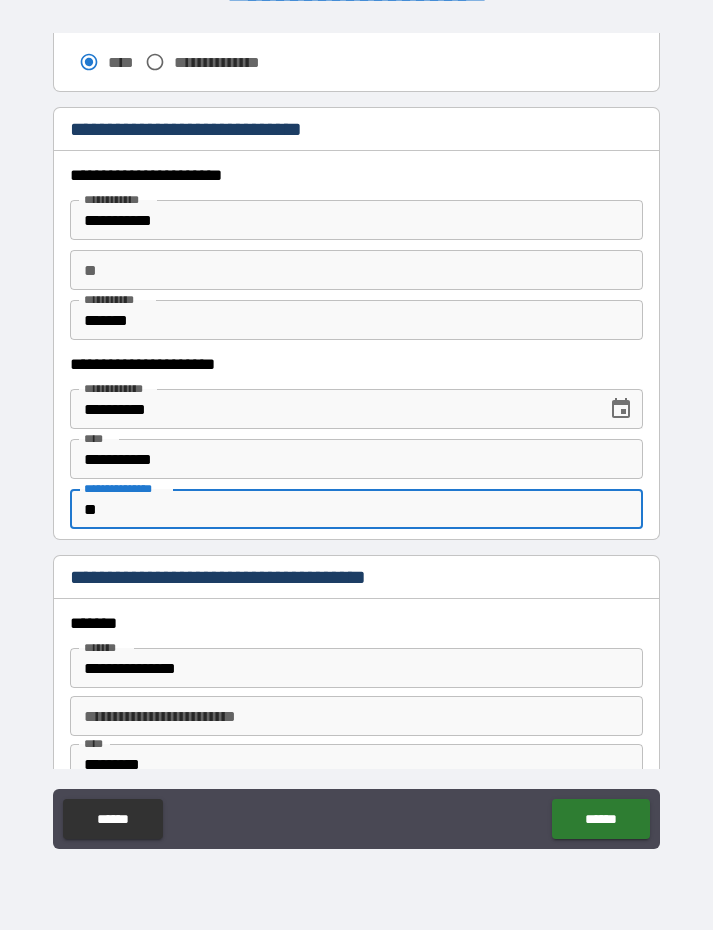type on "*" 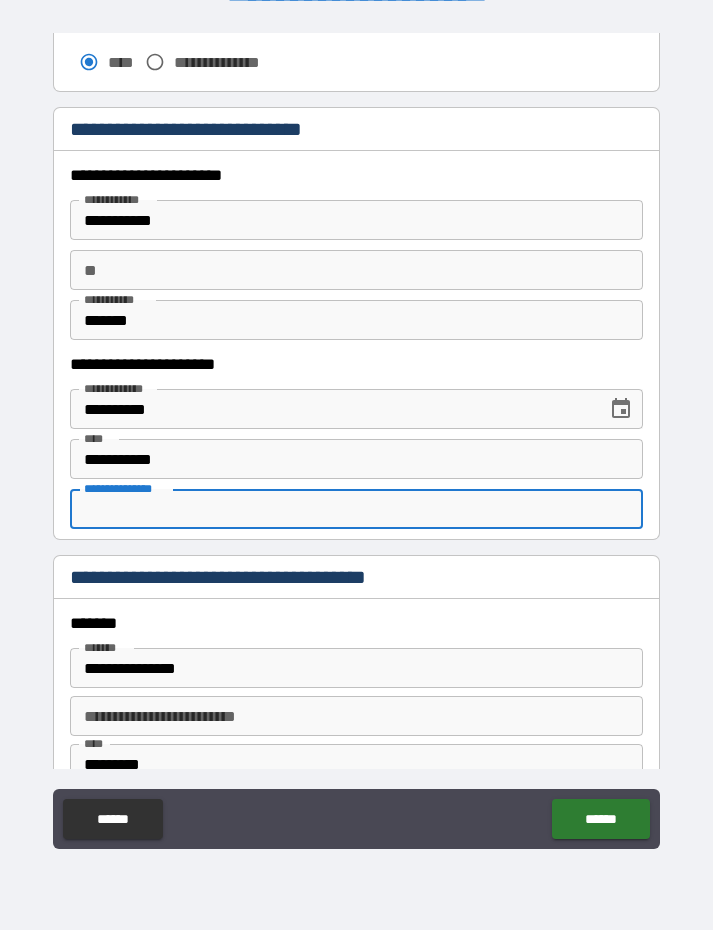 type on "*" 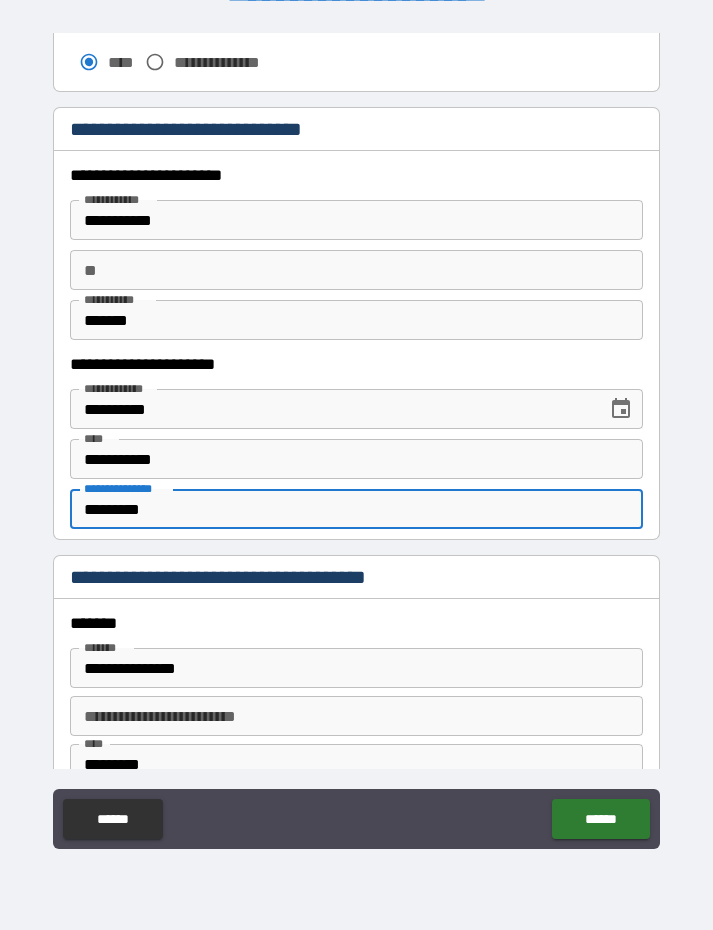 type on "*********" 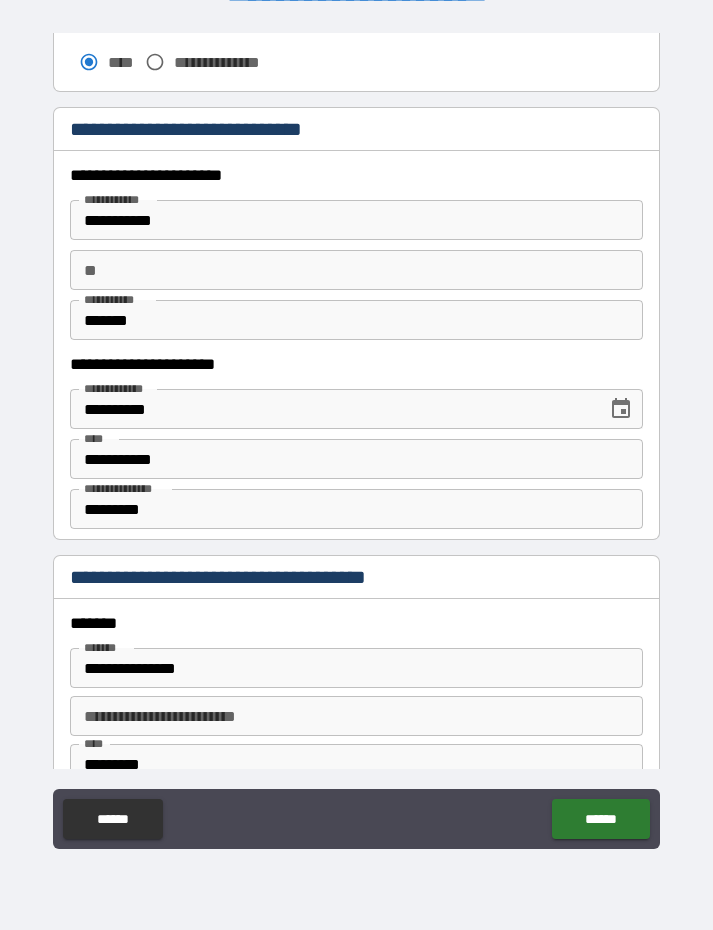 click on "******" at bounding box center [600, 819] 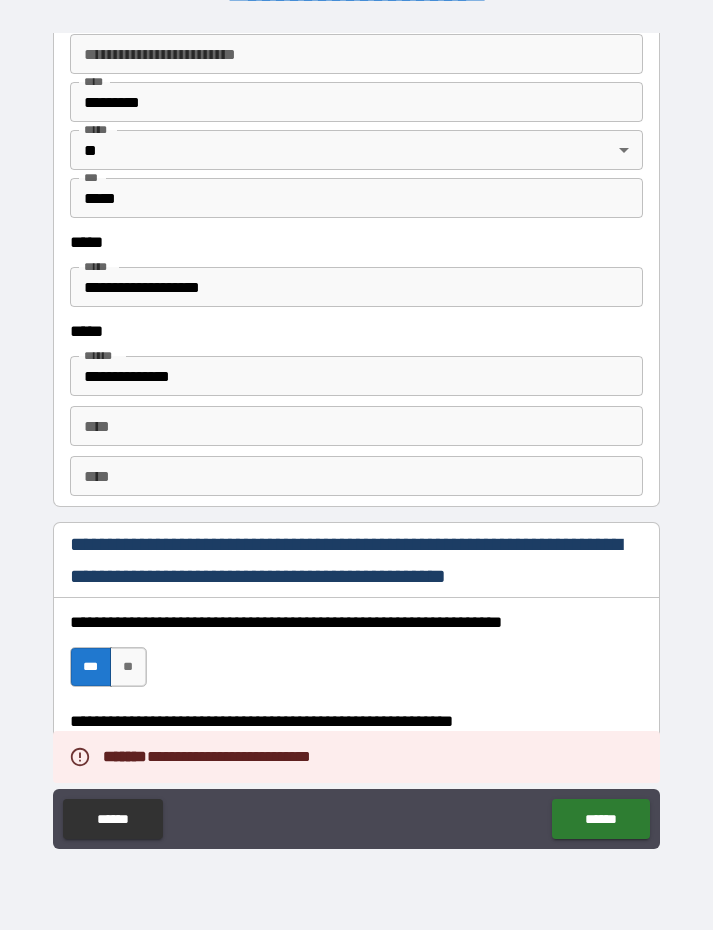 scroll, scrollTop: 2481, scrollLeft: 0, axis: vertical 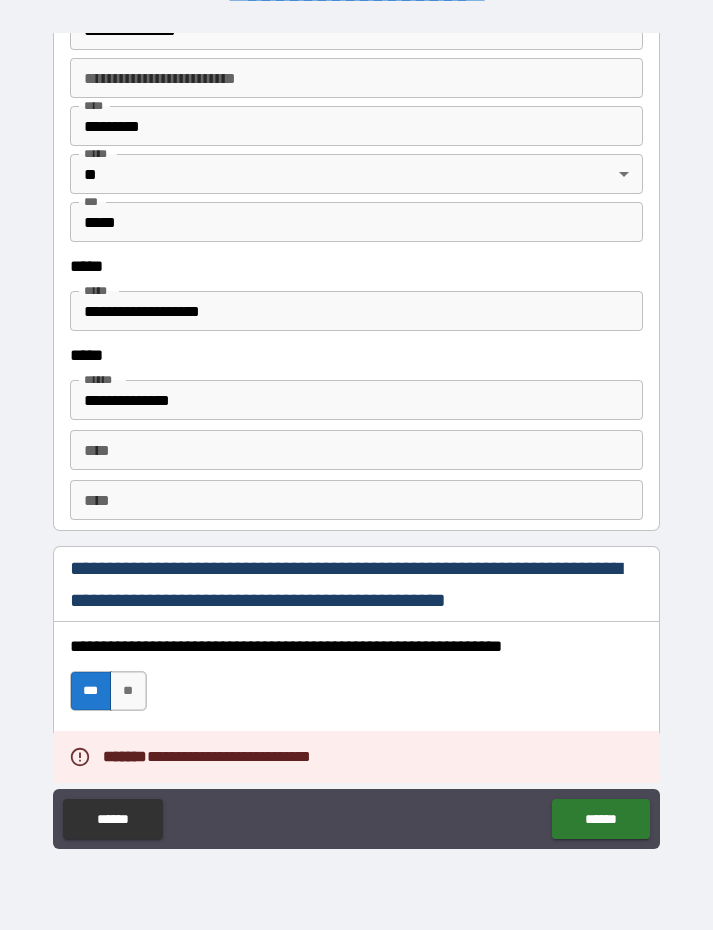 click on "**********" at bounding box center (357, 311) 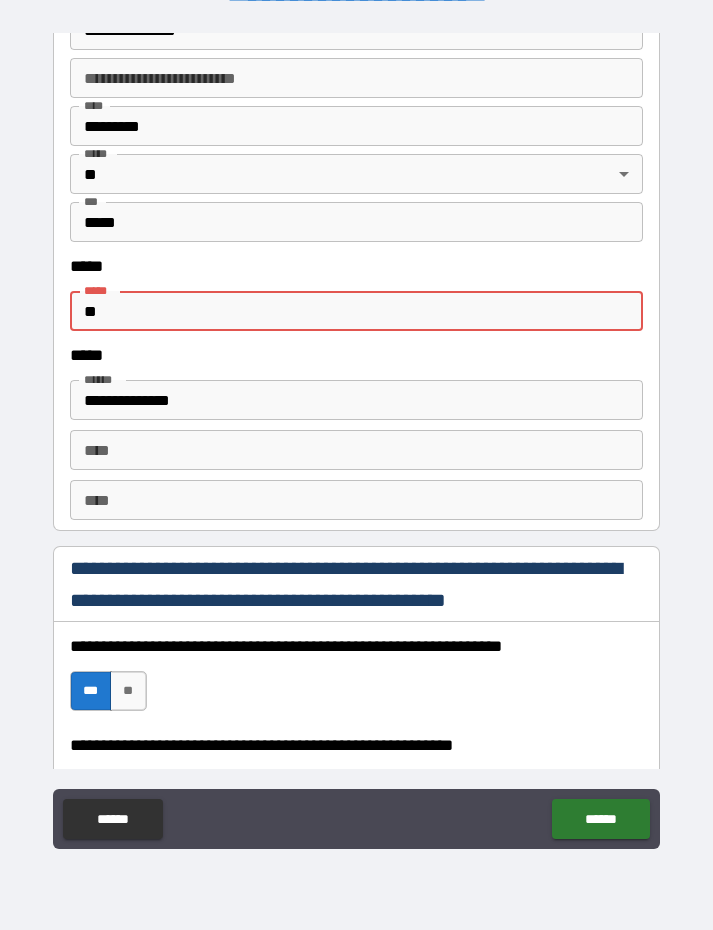 type on "*" 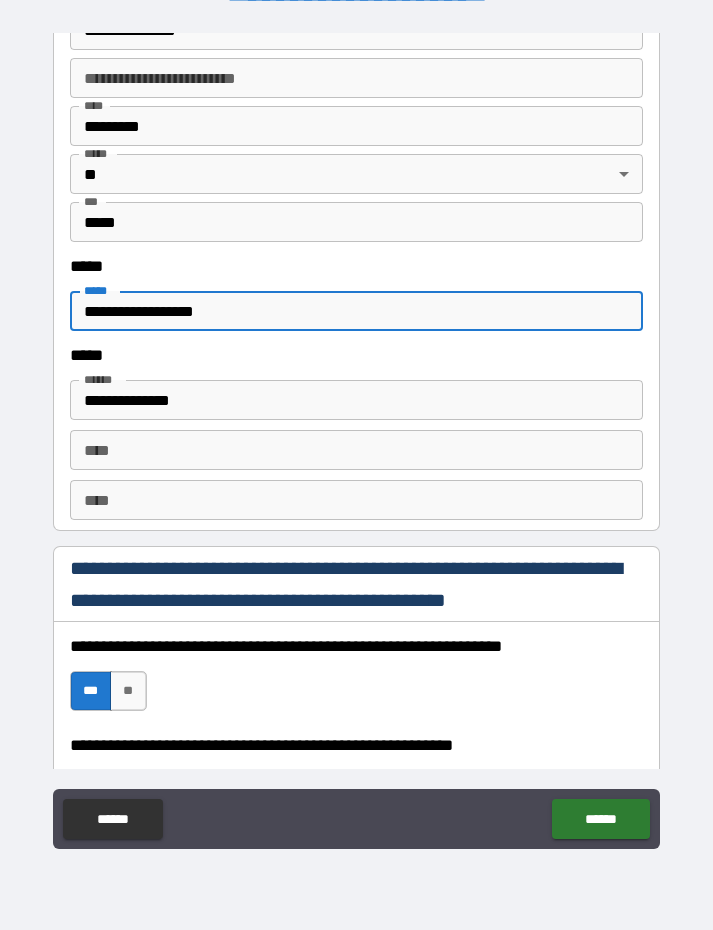 type on "**********" 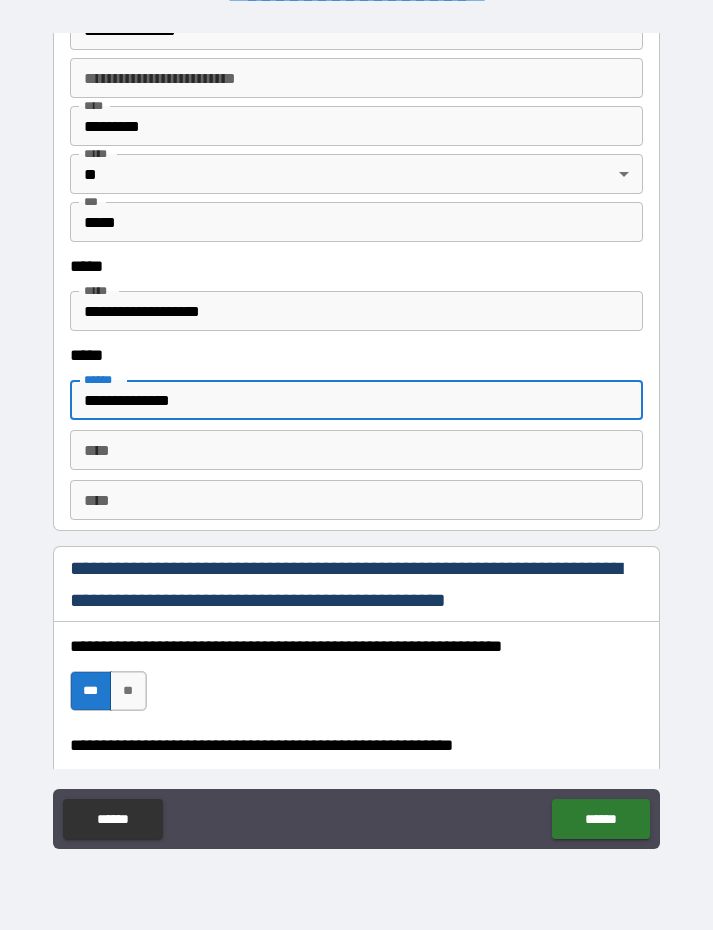 click on "**********" at bounding box center [356, 439] 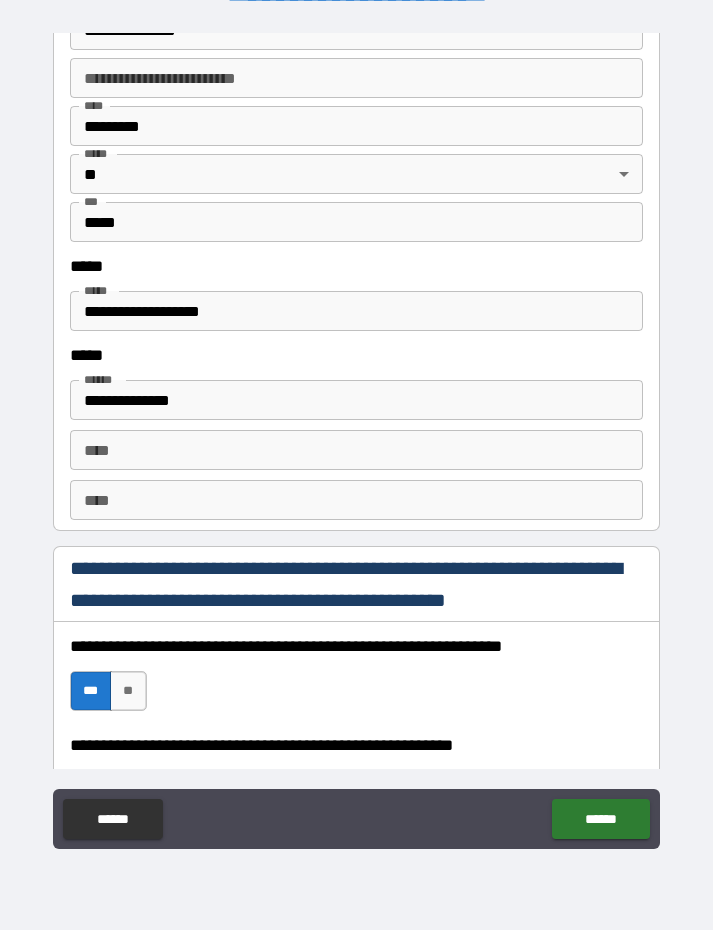 click on "******" at bounding box center [600, 819] 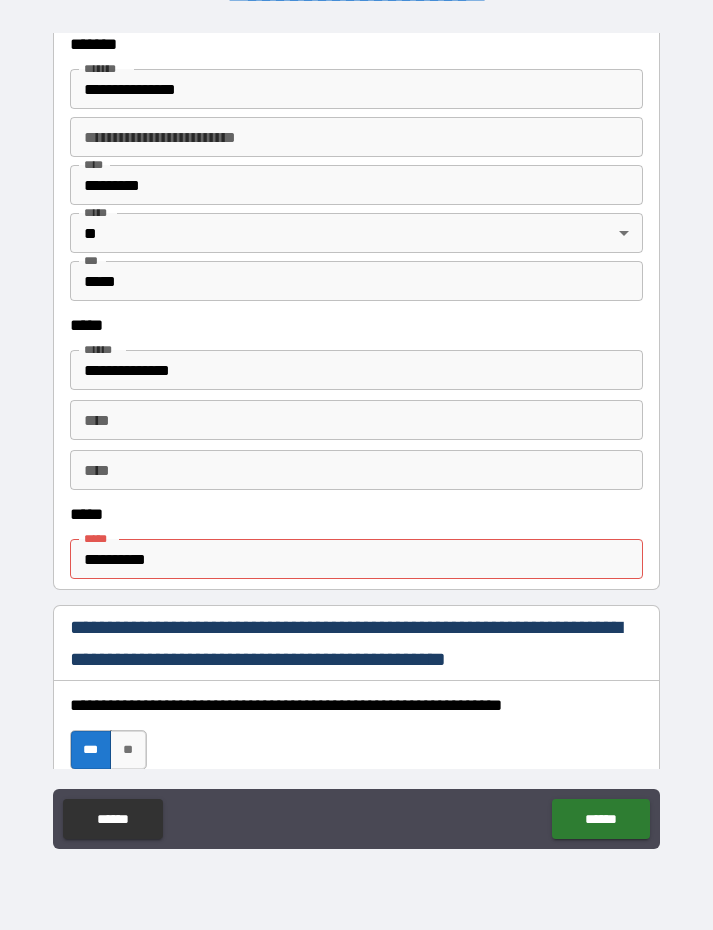 scroll, scrollTop: 784, scrollLeft: 0, axis: vertical 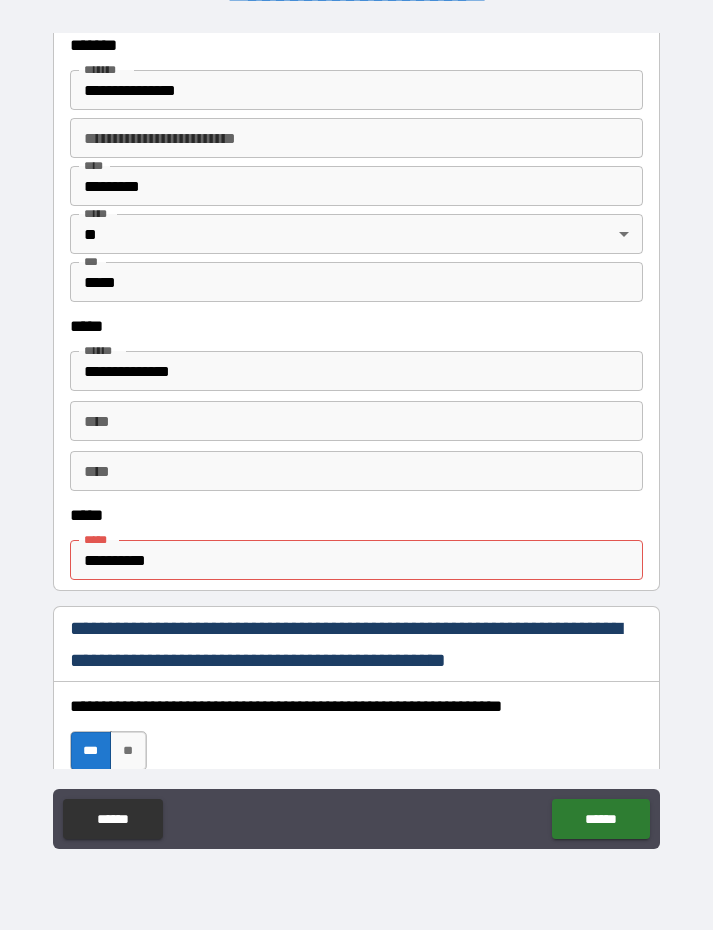 click on "**********" at bounding box center [357, 560] 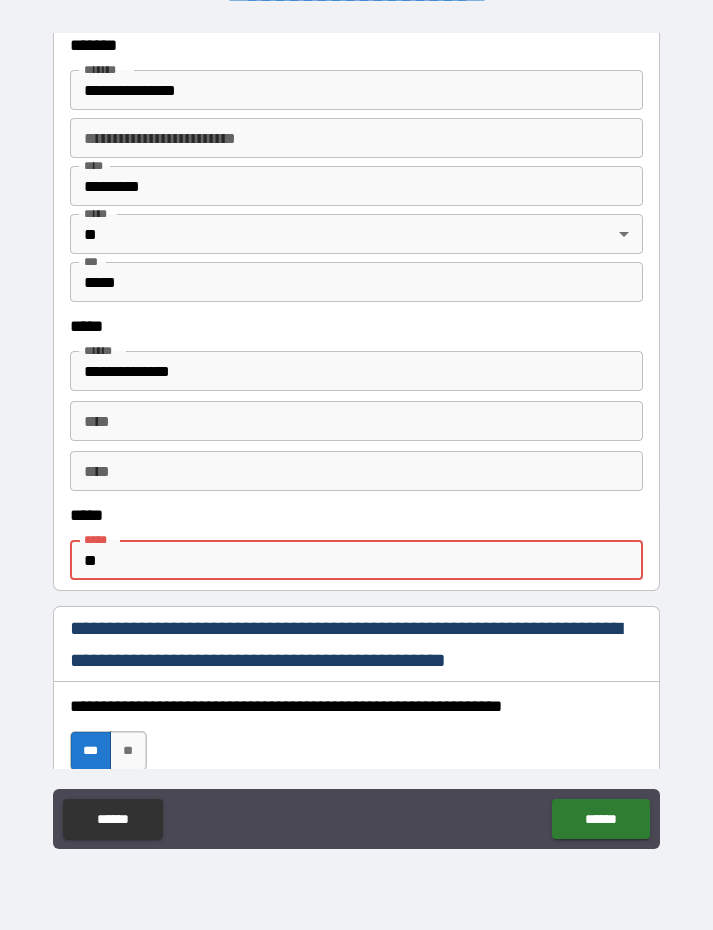 type on "*" 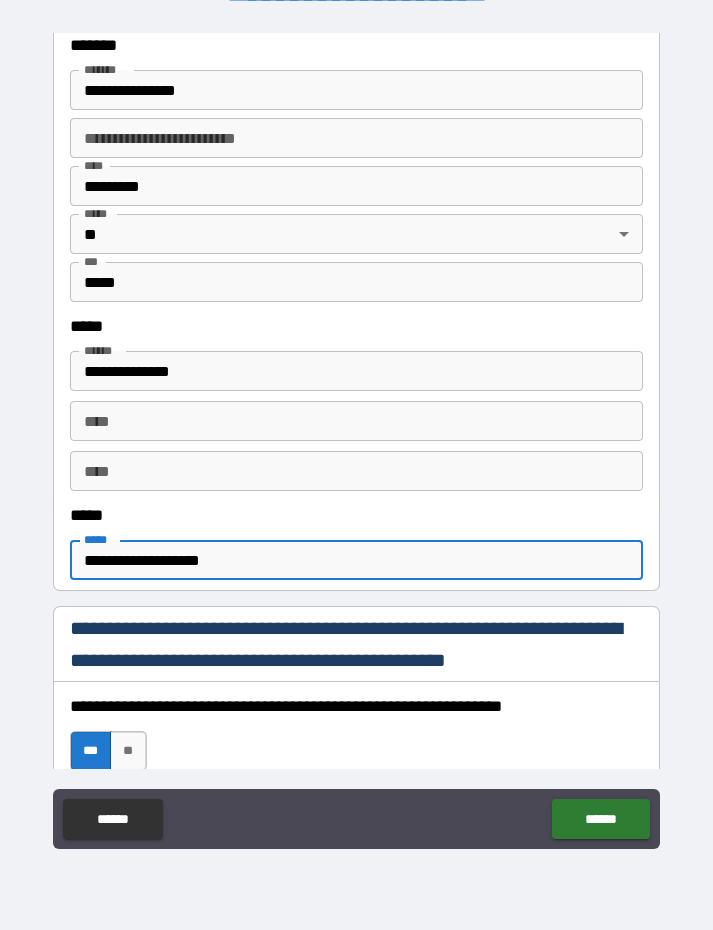 type on "**********" 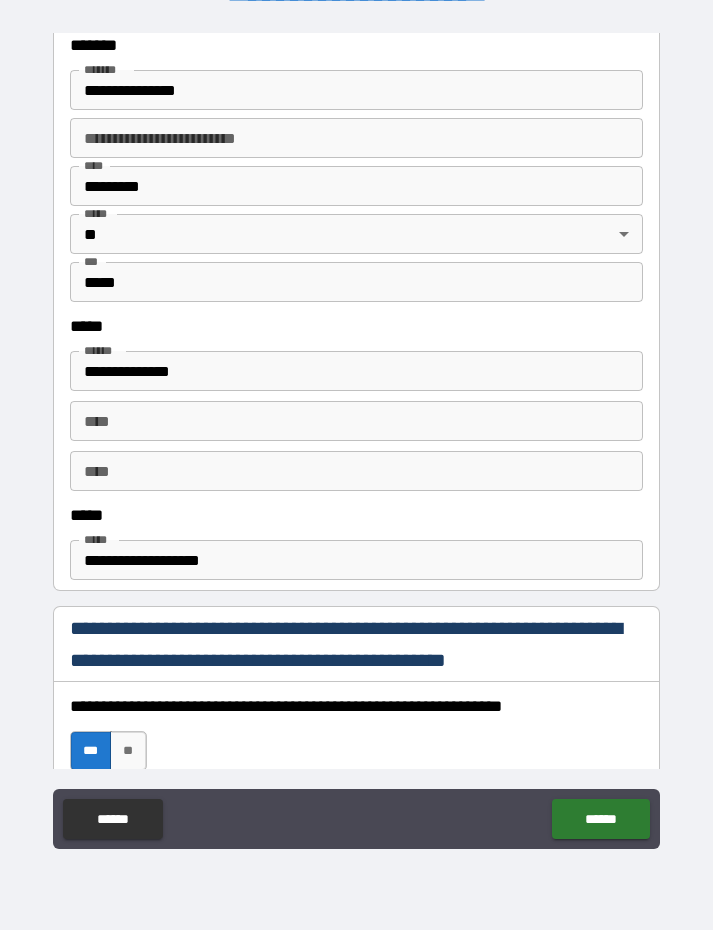 click on "******" at bounding box center (600, 819) 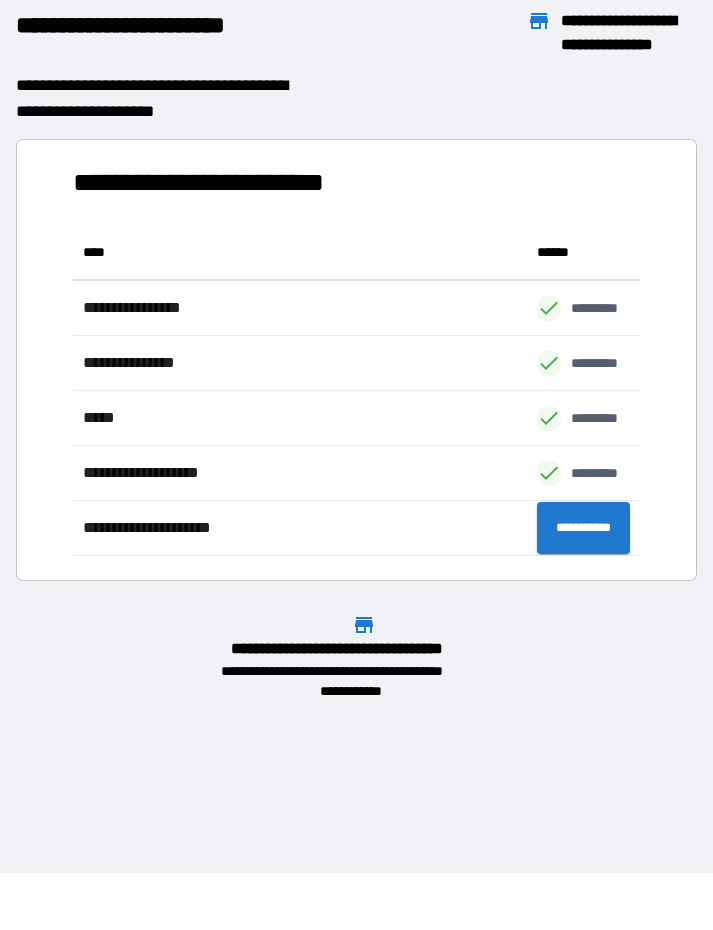 scroll, scrollTop: 331, scrollLeft: 567, axis: both 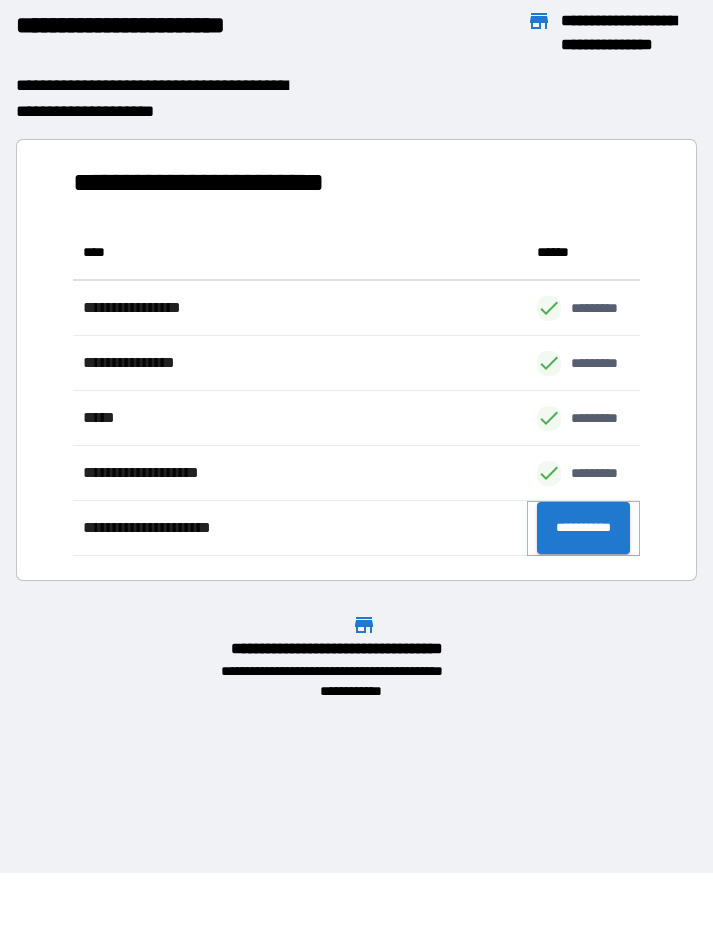 click on "**********" at bounding box center [583, 528] 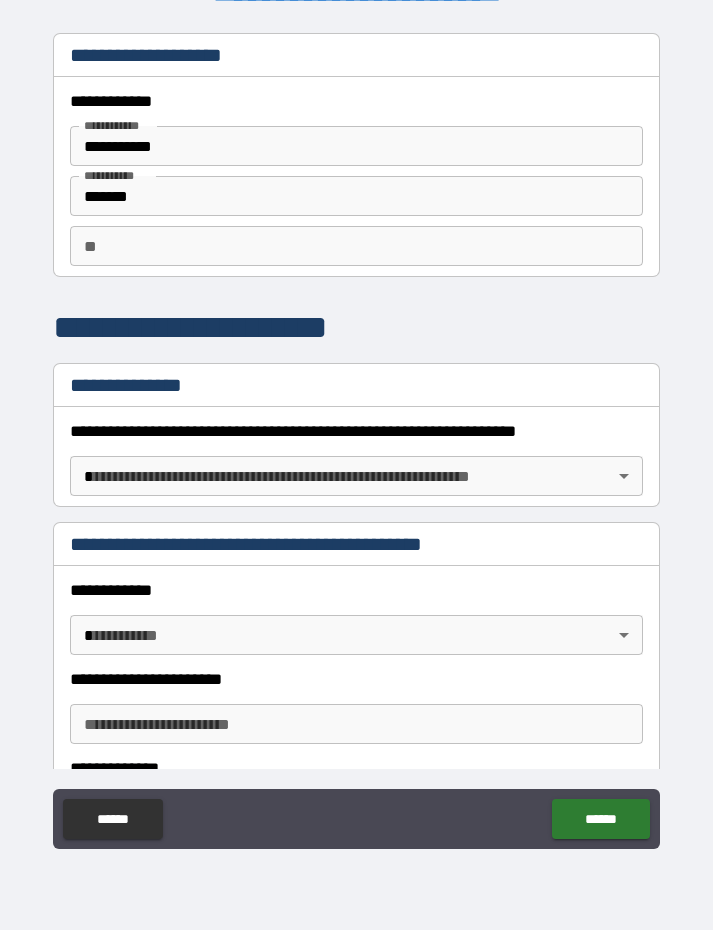 click on "**********" at bounding box center (356, 436) 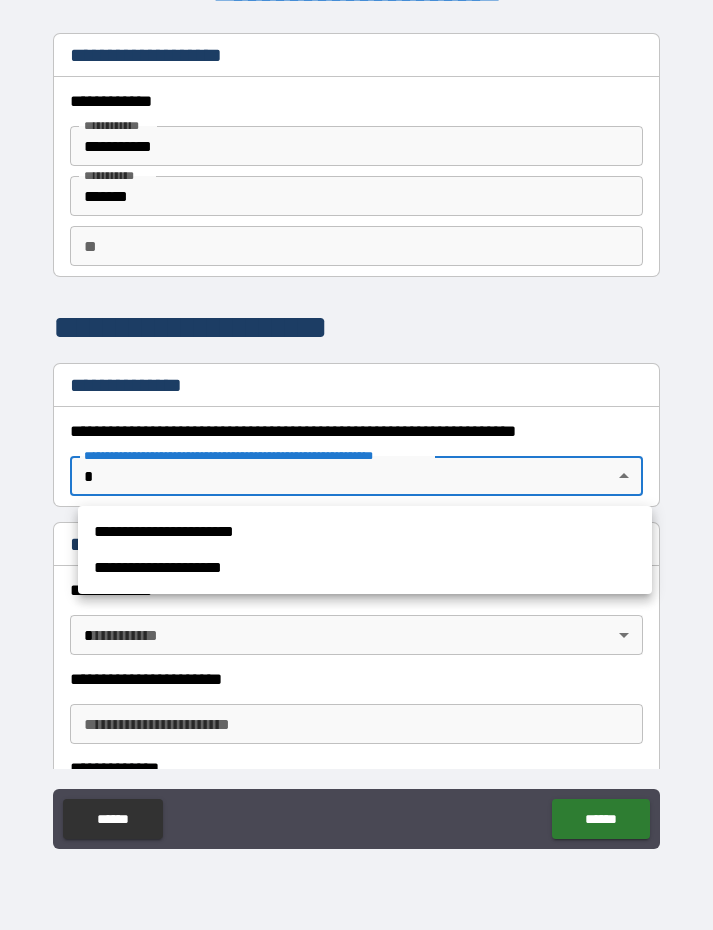 click on "**********" at bounding box center [365, 532] 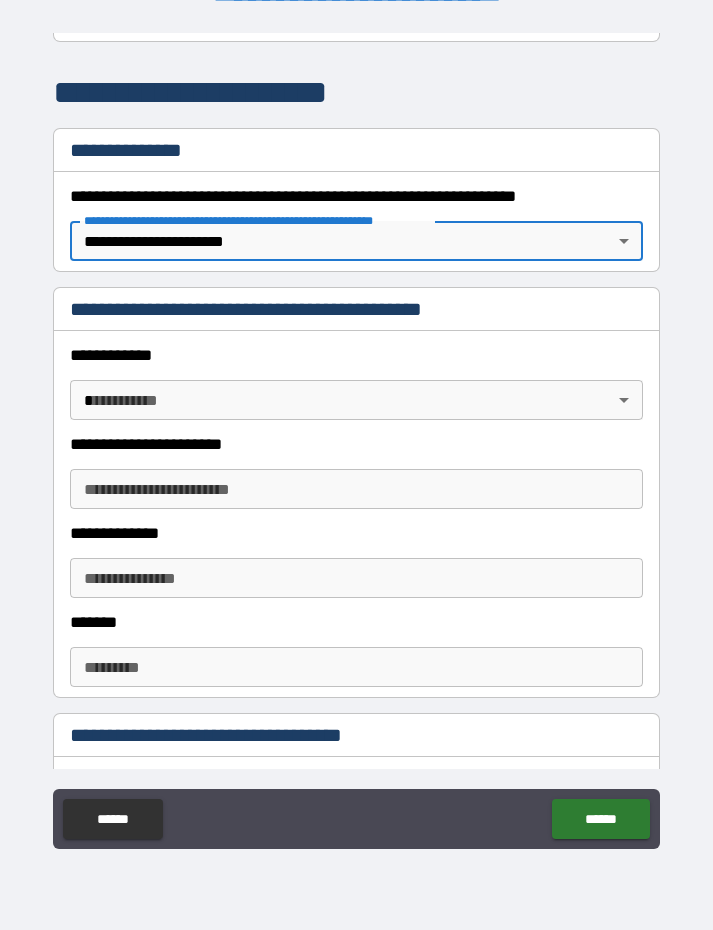 scroll, scrollTop: 238, scrollLeft: 0, axis: vertical 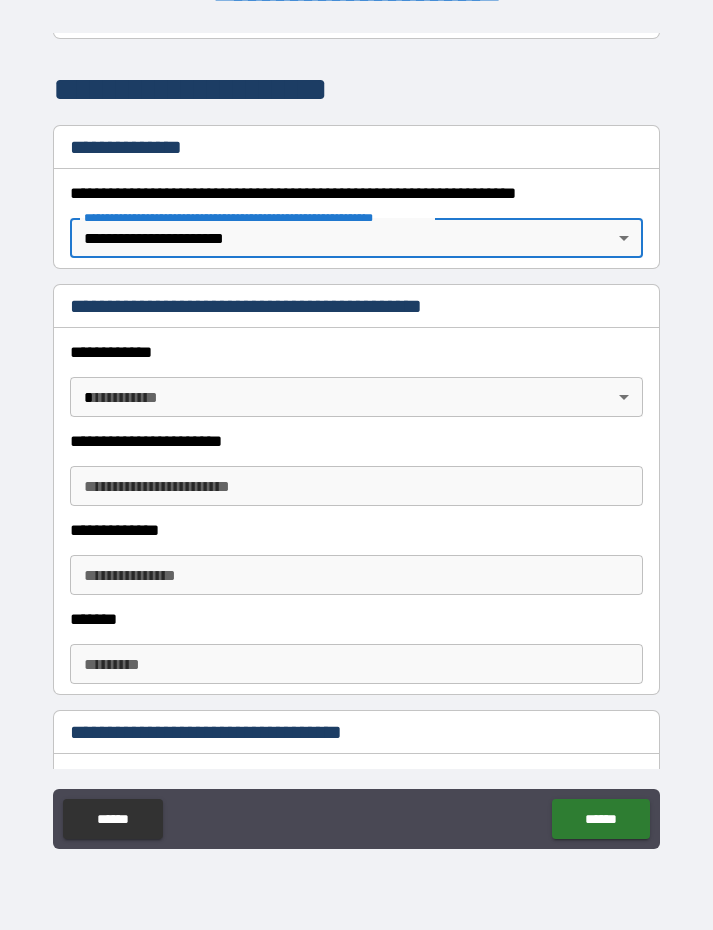 click on "**********" at bounding box center (356, 436) 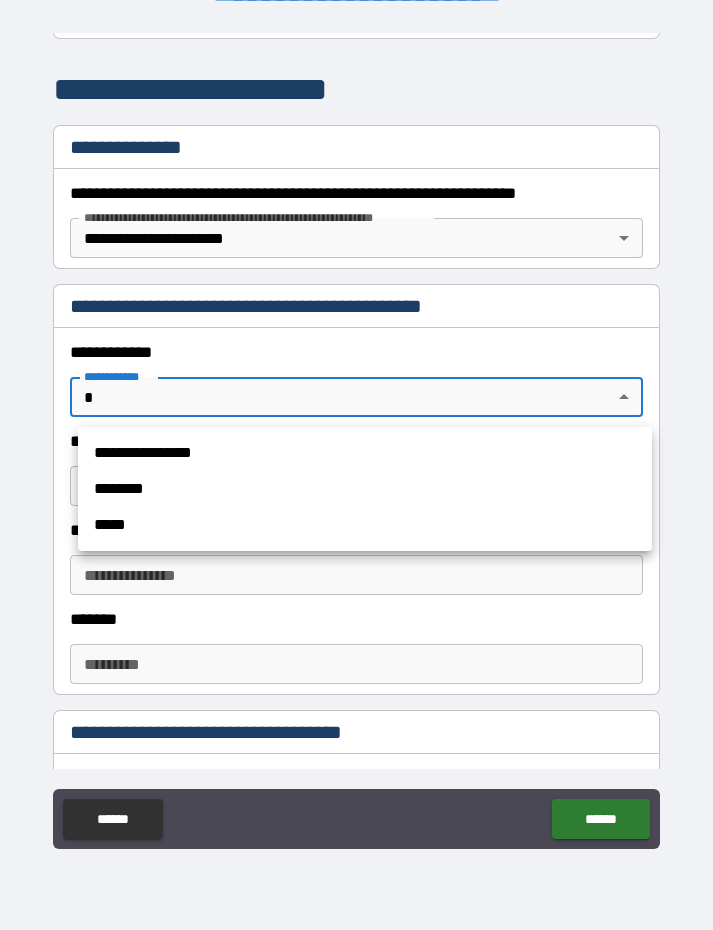 click on "**********" at bounding box center [365, 453] 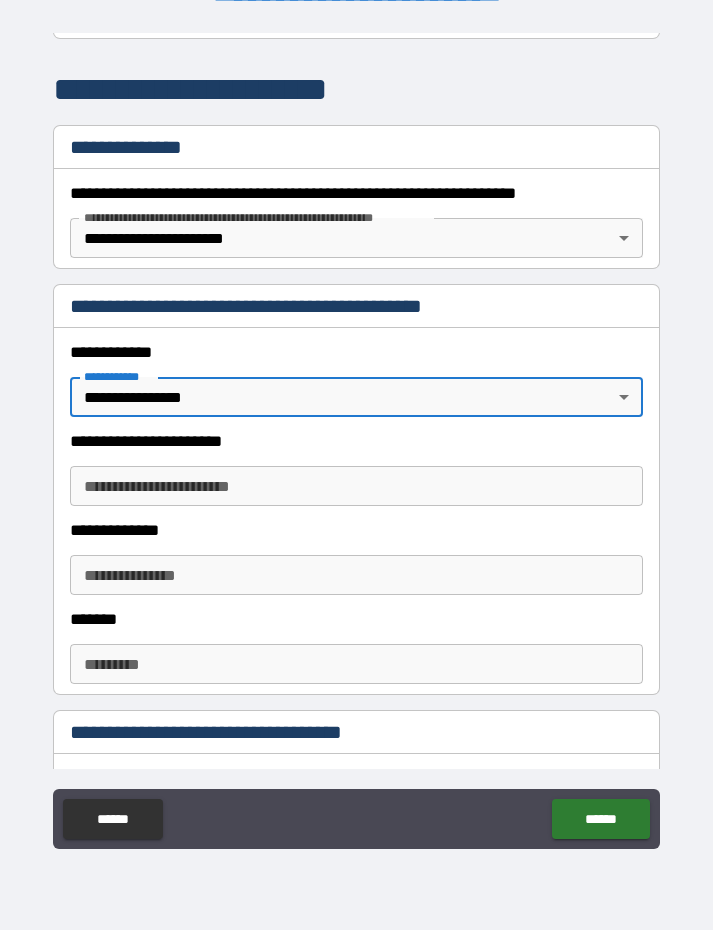 click on "**********" at bounding box center (357, 486) 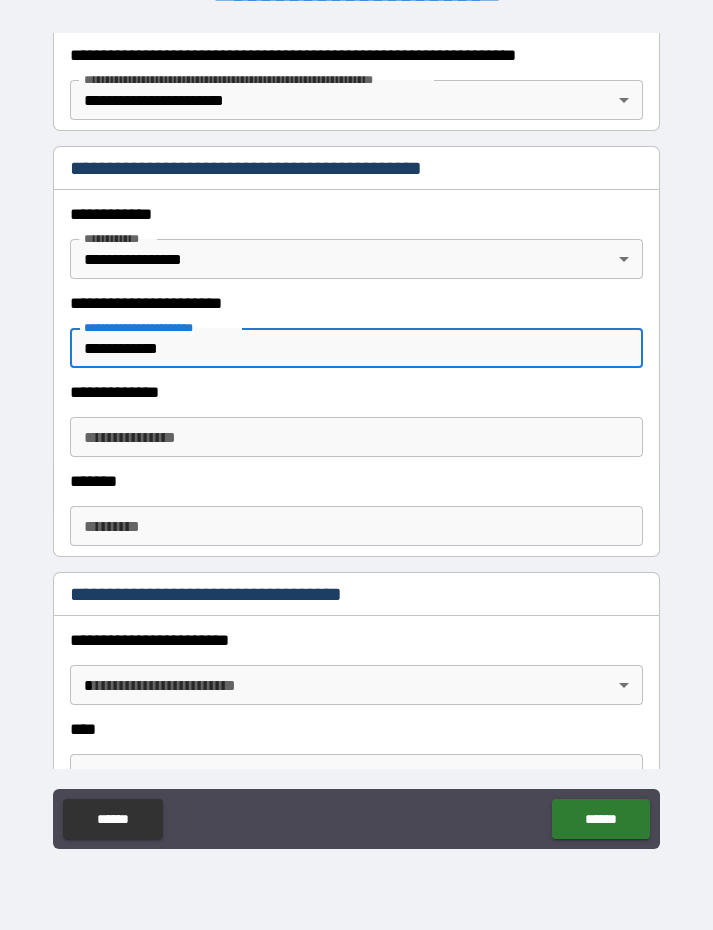 scroll, scrollTop: 378, scrollLeft: 0, axis: vertical 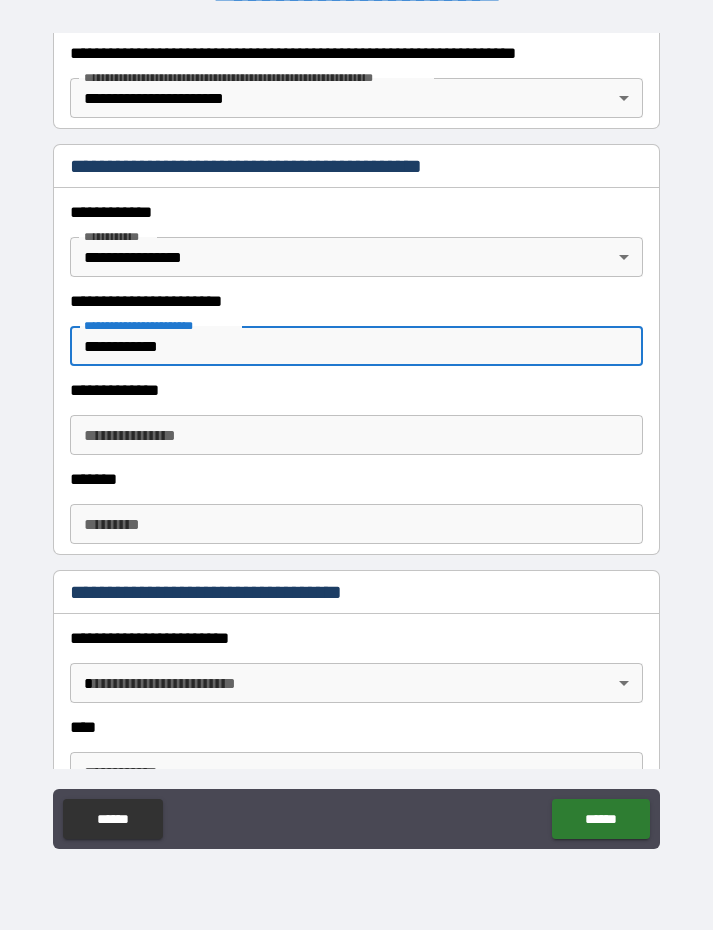 type on "**********" 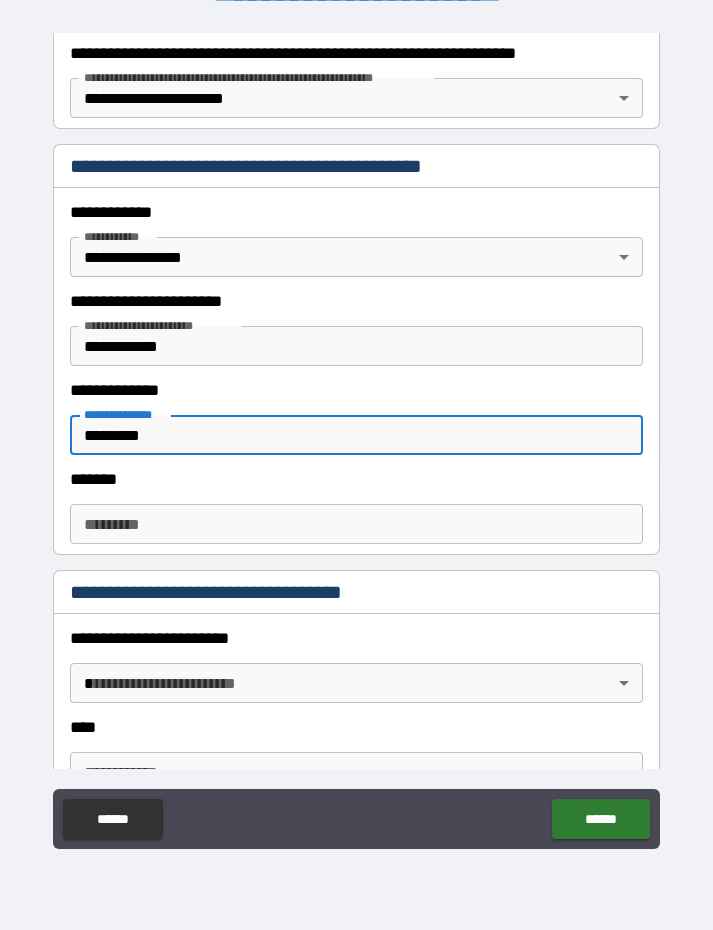 type on "*********" 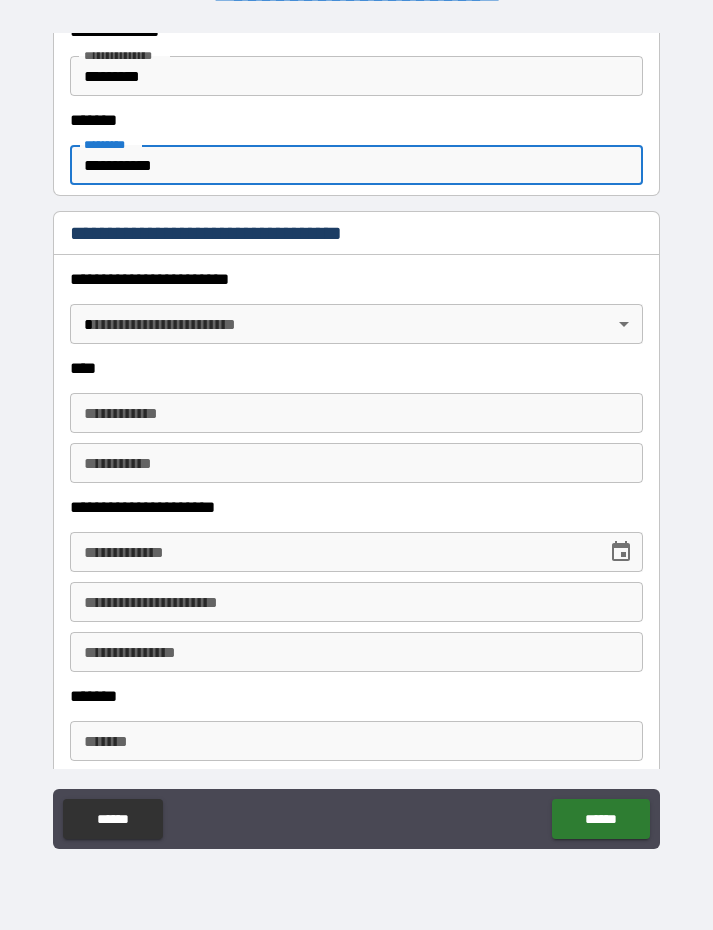 scroll, scrollTop: 752, scrollLeft: 0, axis: vertical 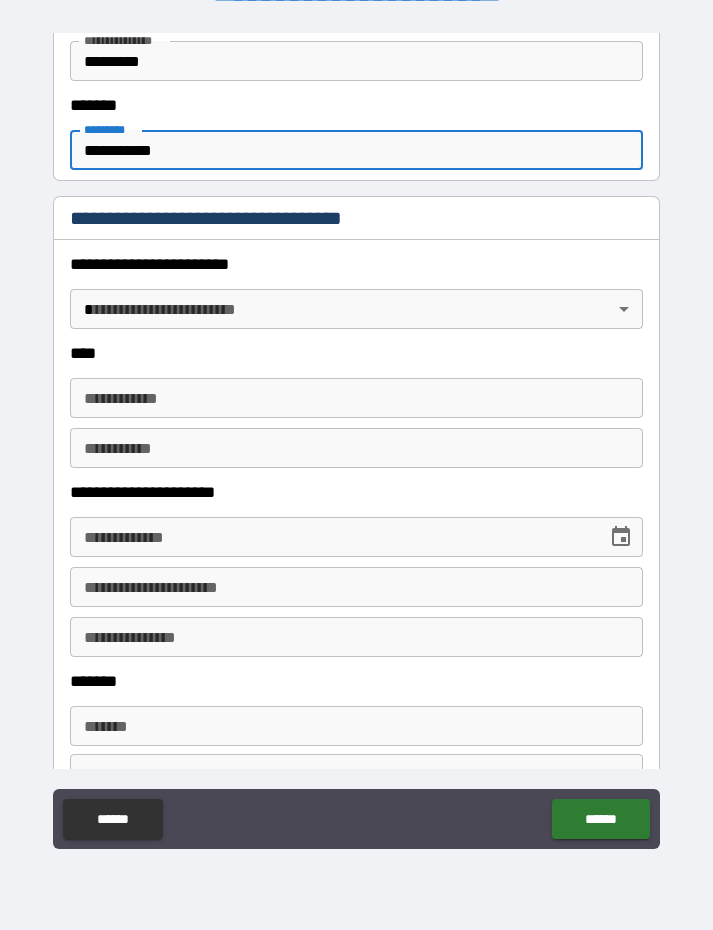 type on "**********" 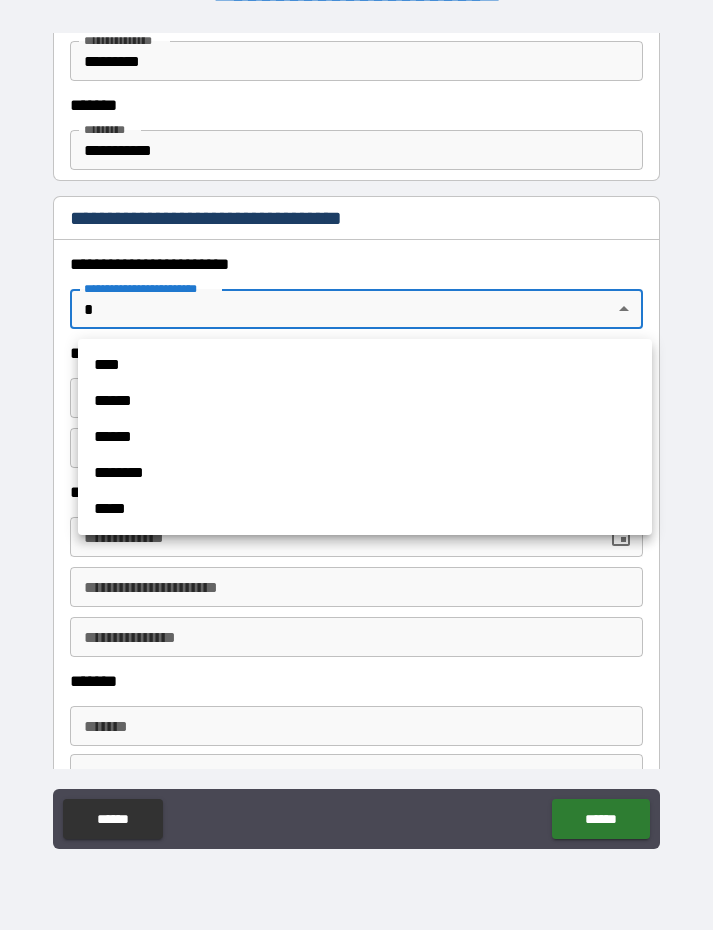 click on "****" at bounding box center (365, 365) 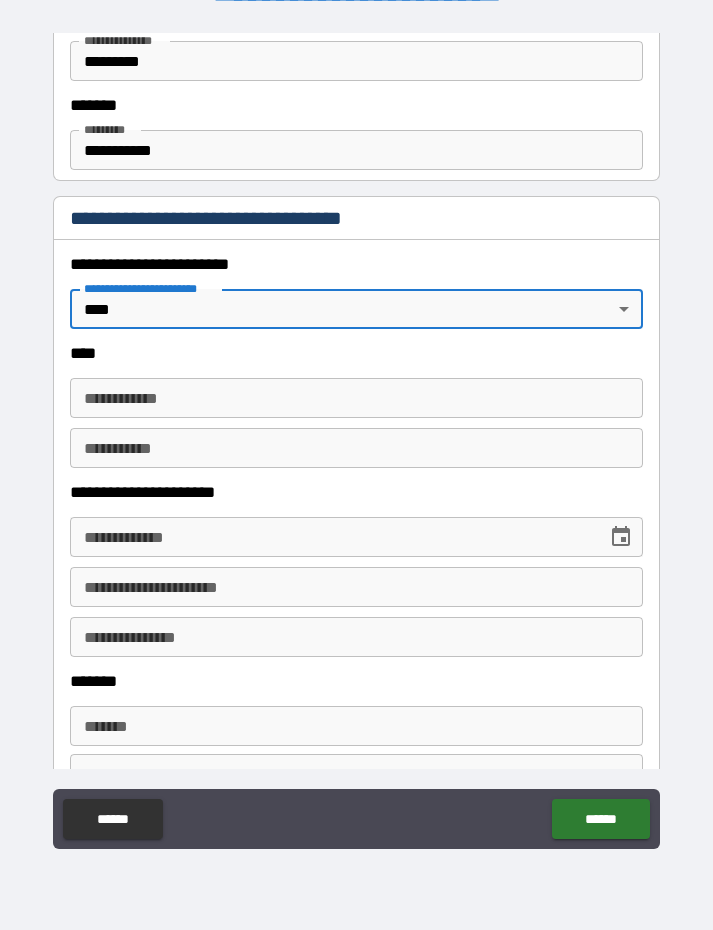 click on "**********" at bounding box center (357, 398) 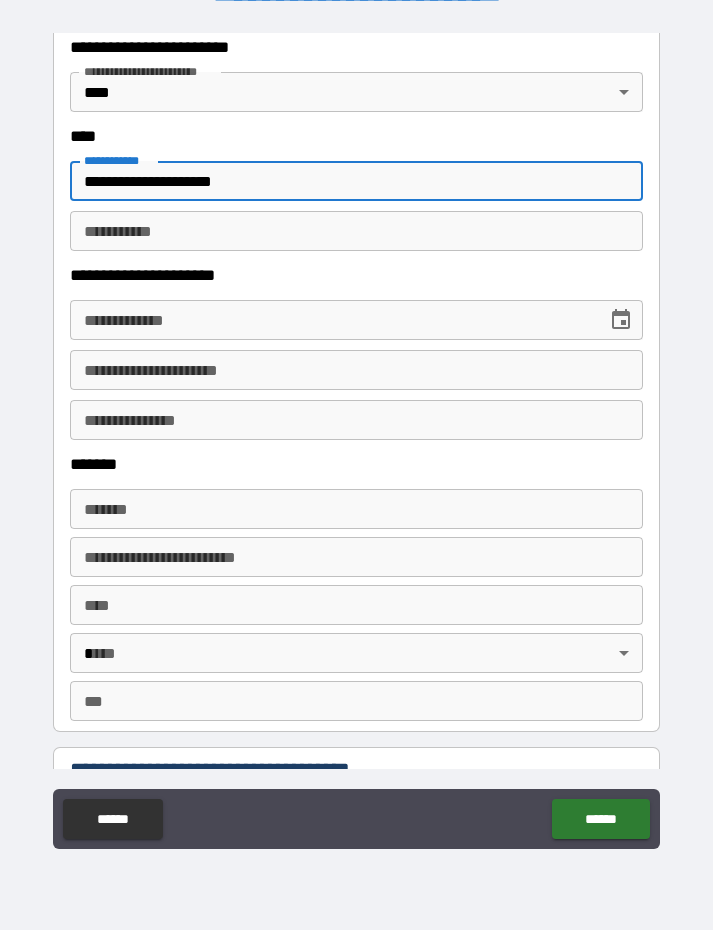 scroll, scrollTop: 990, scrollLeft: 0, axis: vertical 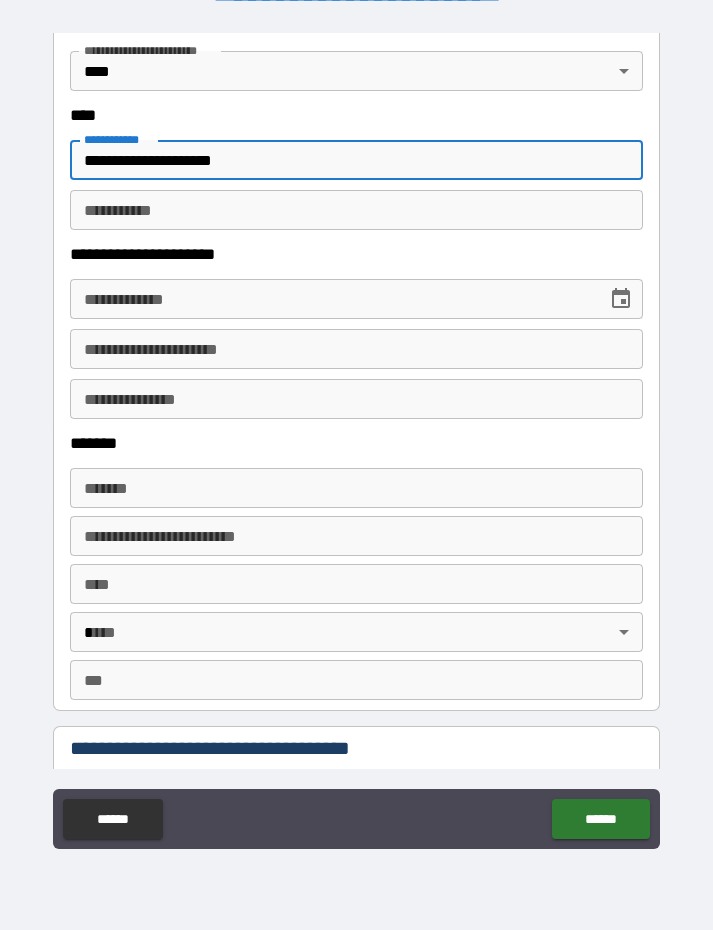 type on "**********" 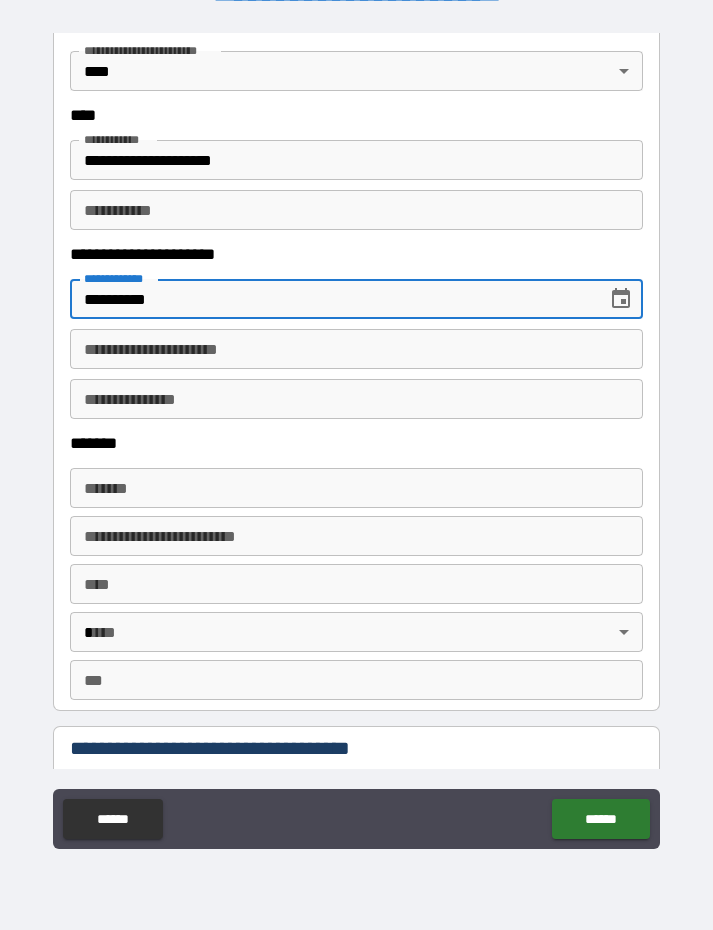type on "**********" 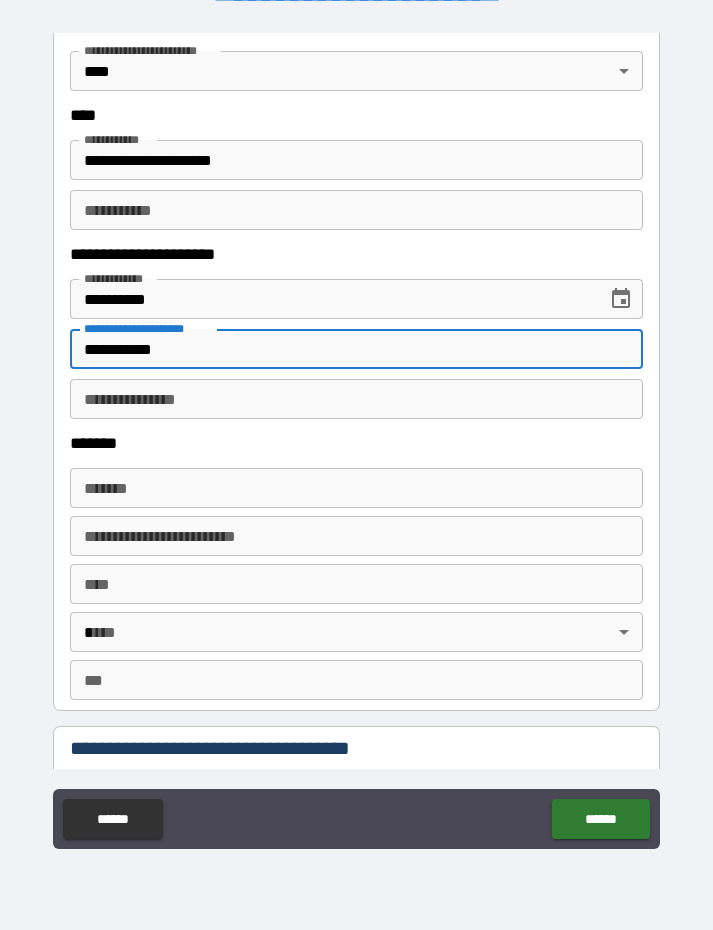 type on "**********" 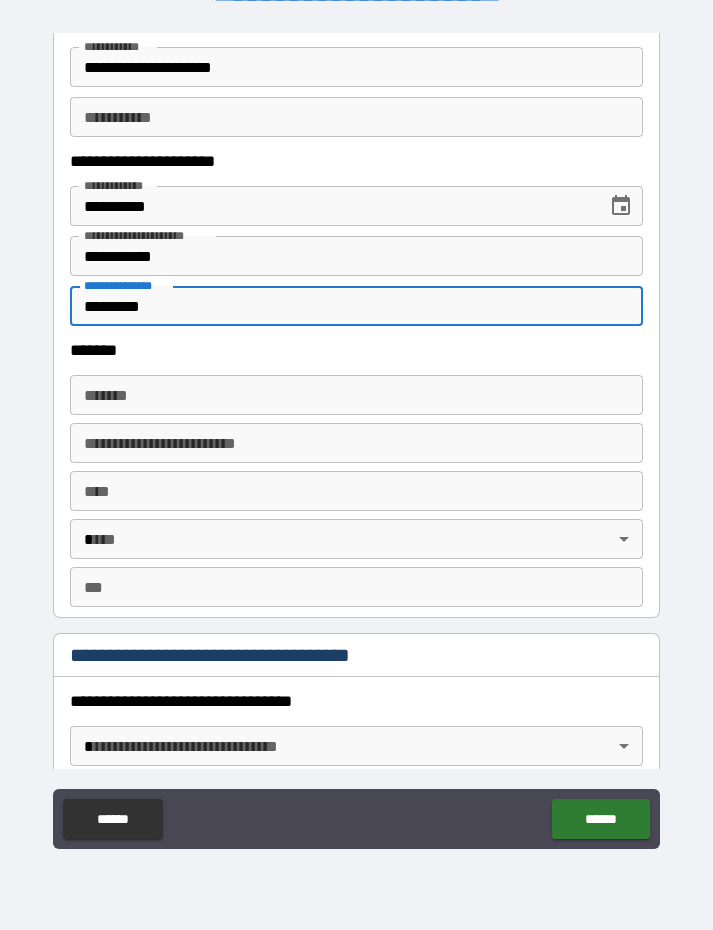 scroll, scrollTop: 1088, scrollLeft: 0, axis: vertical 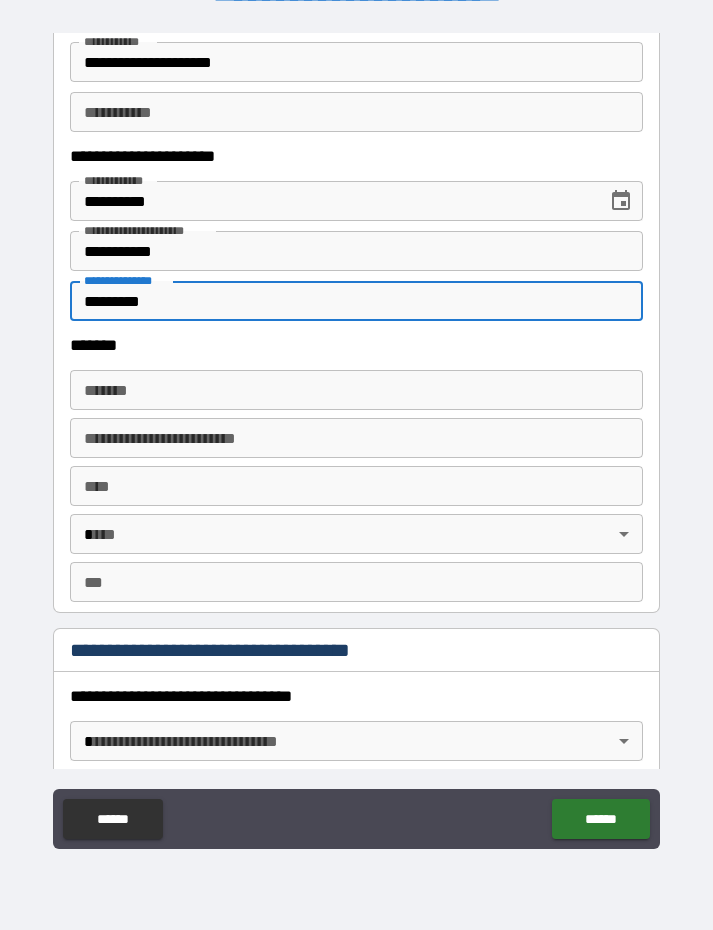 type on "*********" 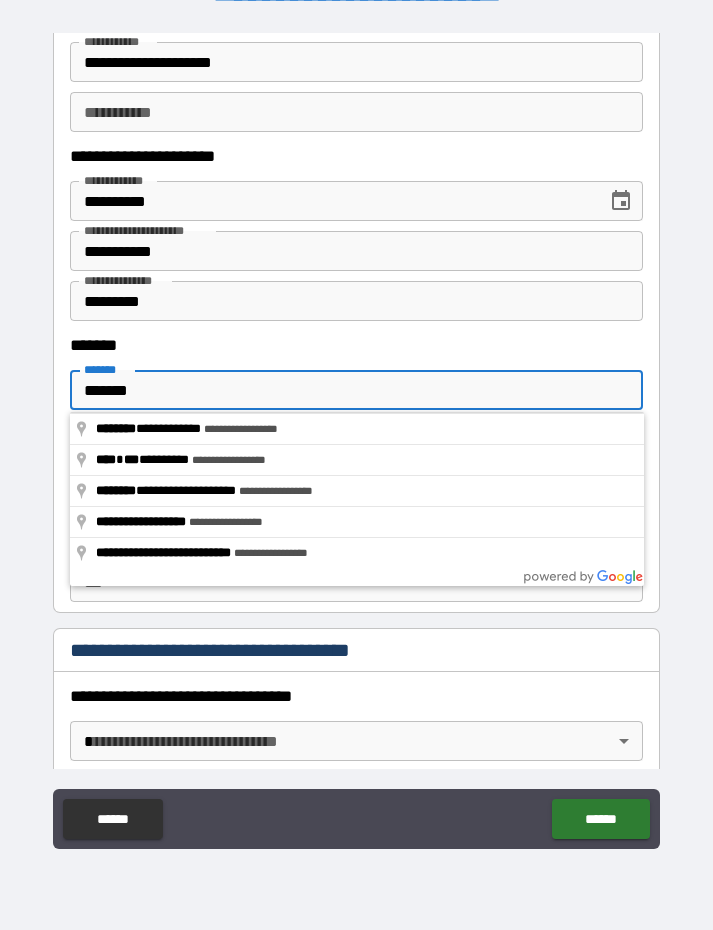 type on "**********" 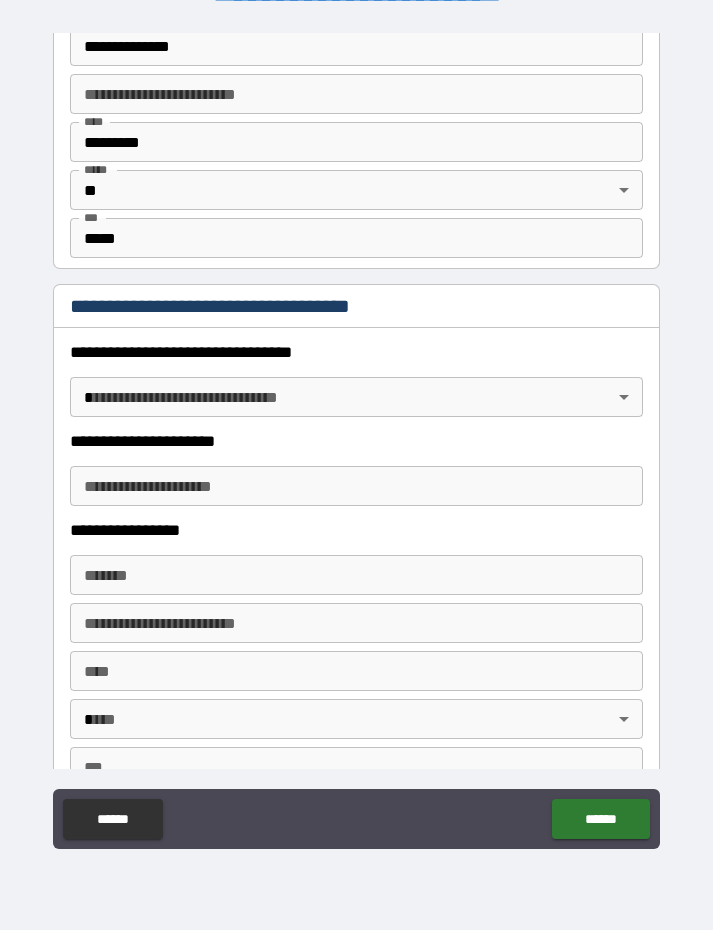 scroll, scrollTop: 1439, scrollLeft: 0, axis: vertical 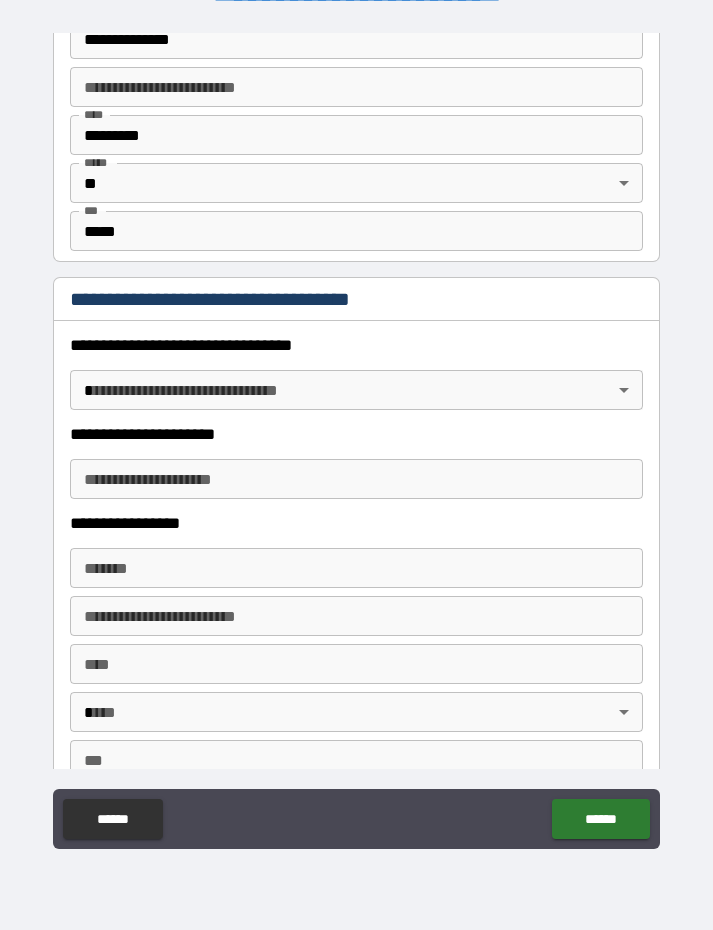 click on "**********" at bounding box center (356, 436) 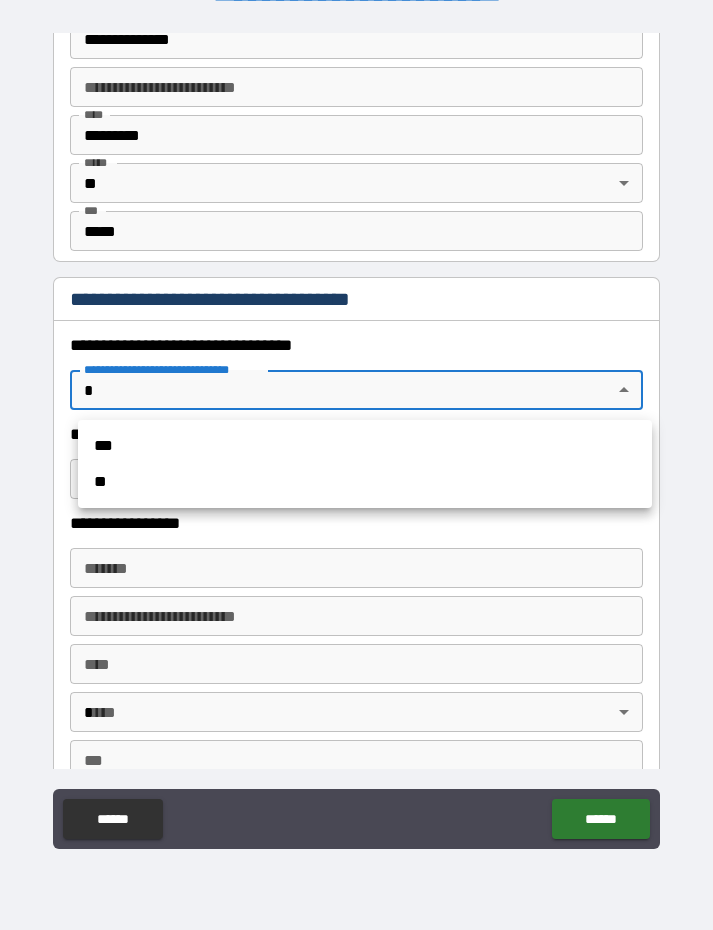 click on "***" at bounding box center [365, 446] 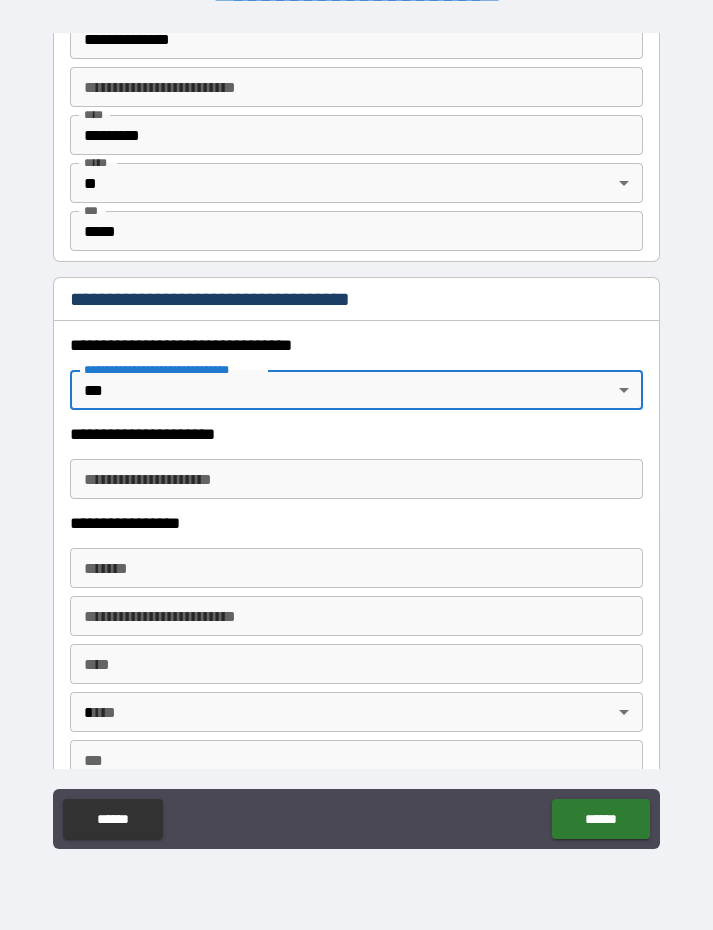 click on "**********" at bounding box center (357, 479) 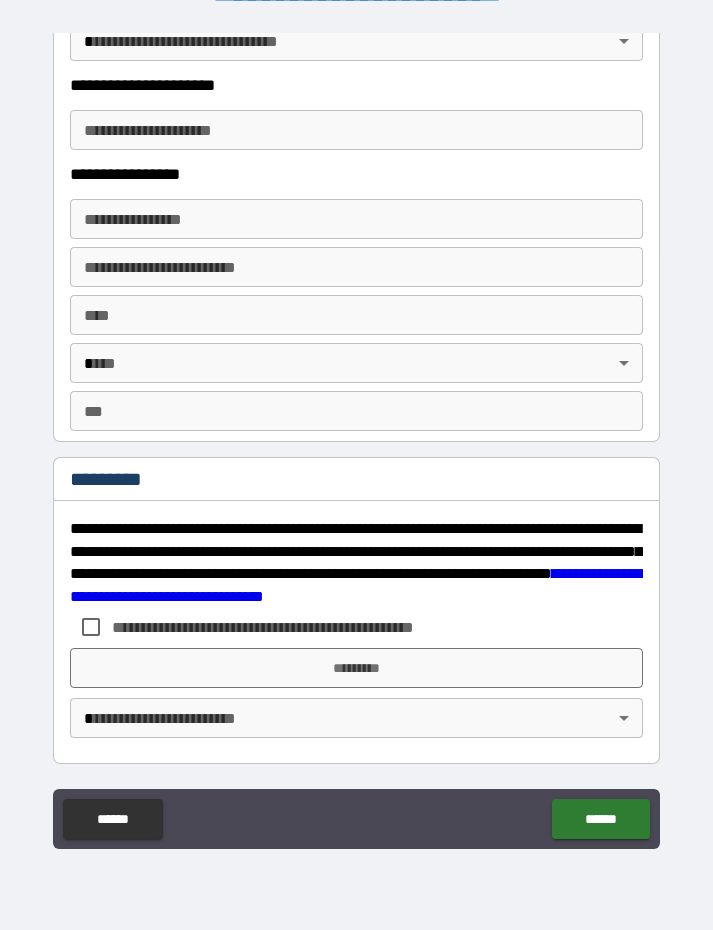 scroll, scrollTop: 3600, scrollLeft: 0, axis: vertical 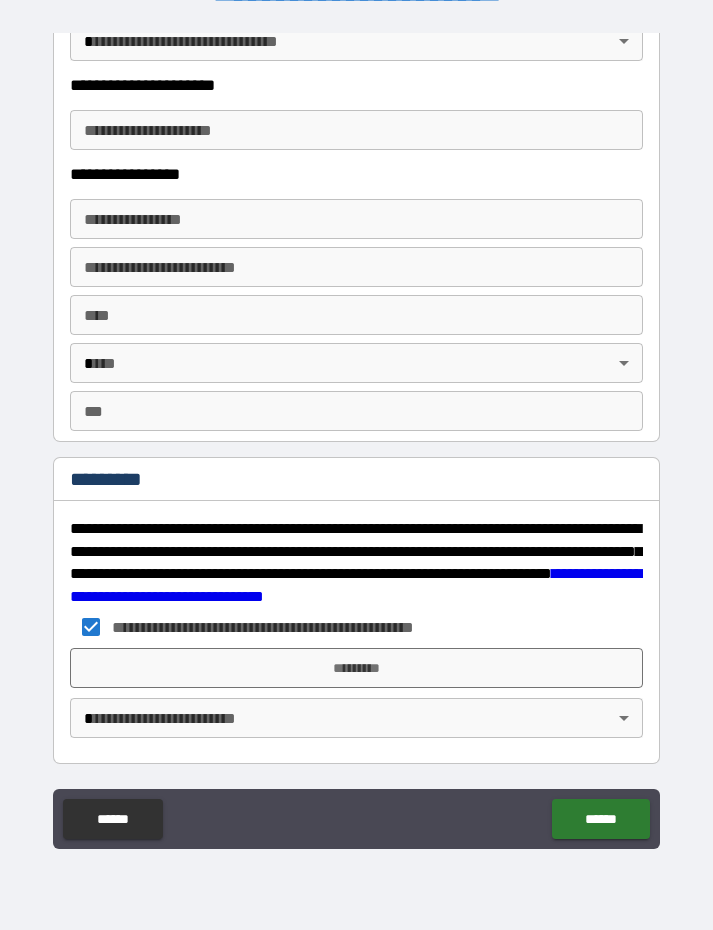 click on "*********" at bounding box center [357, 668] 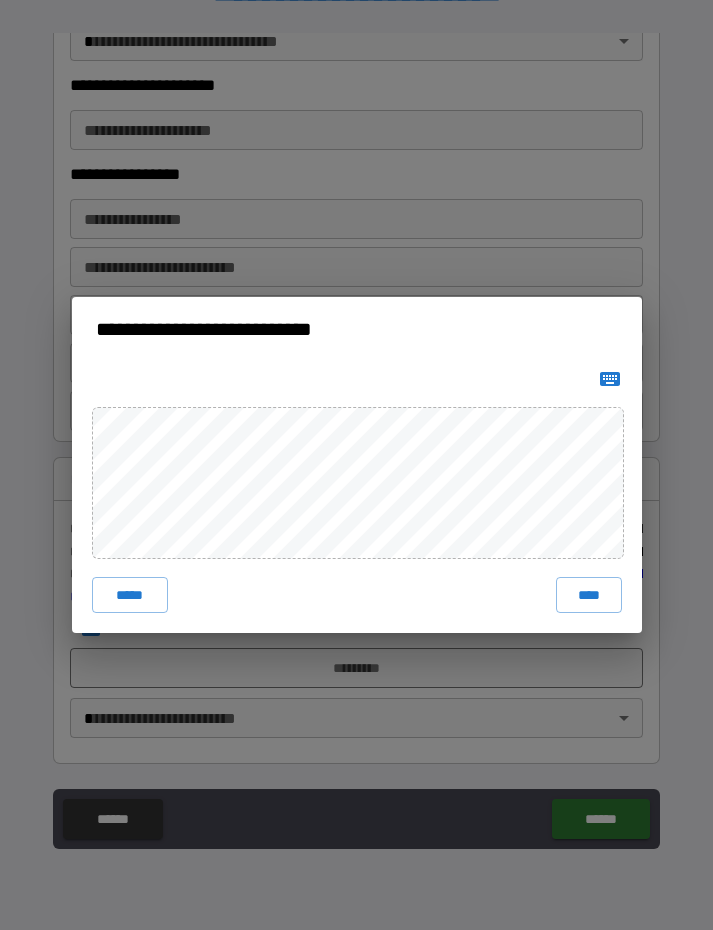 click on "****" at bounding box center (589, 595) 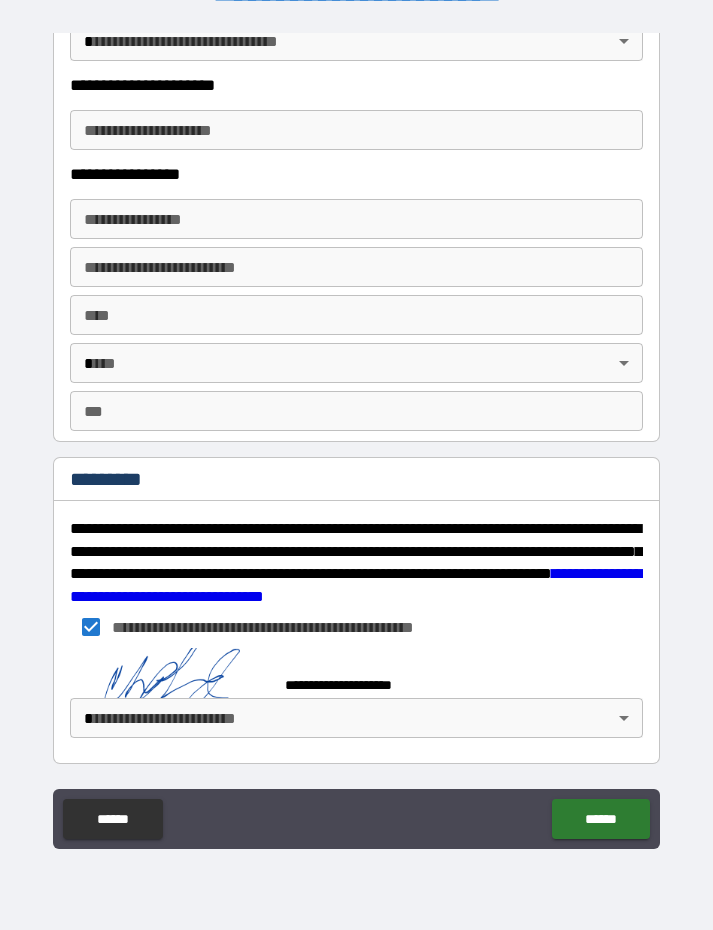 scroll, scrollTop: 3590, scrollLeft: 0, axis: vertical 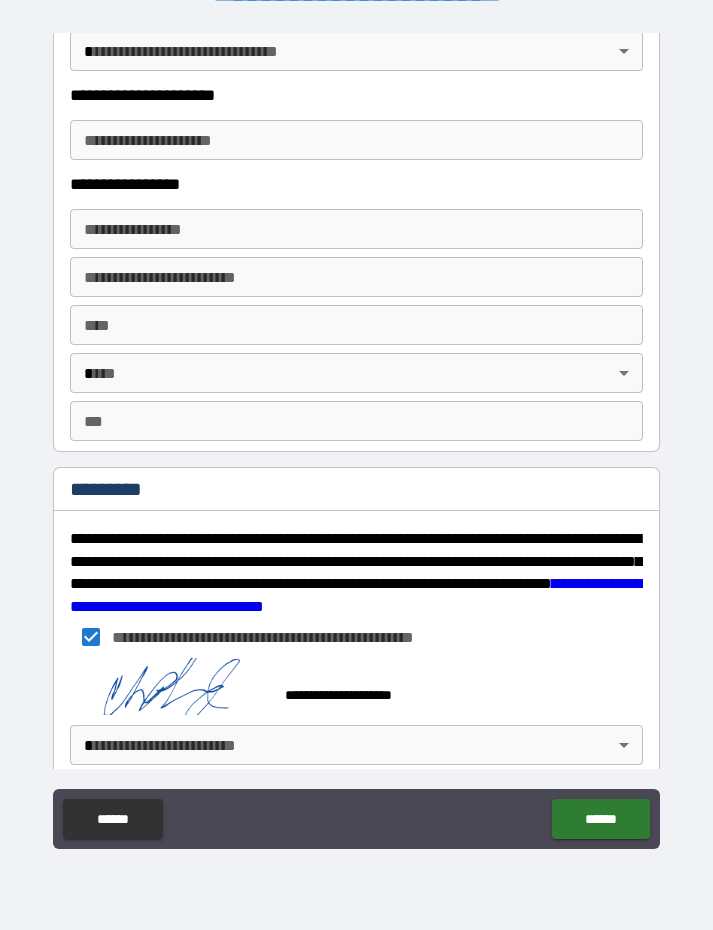 click on "******" at bounding box center (600, 819) 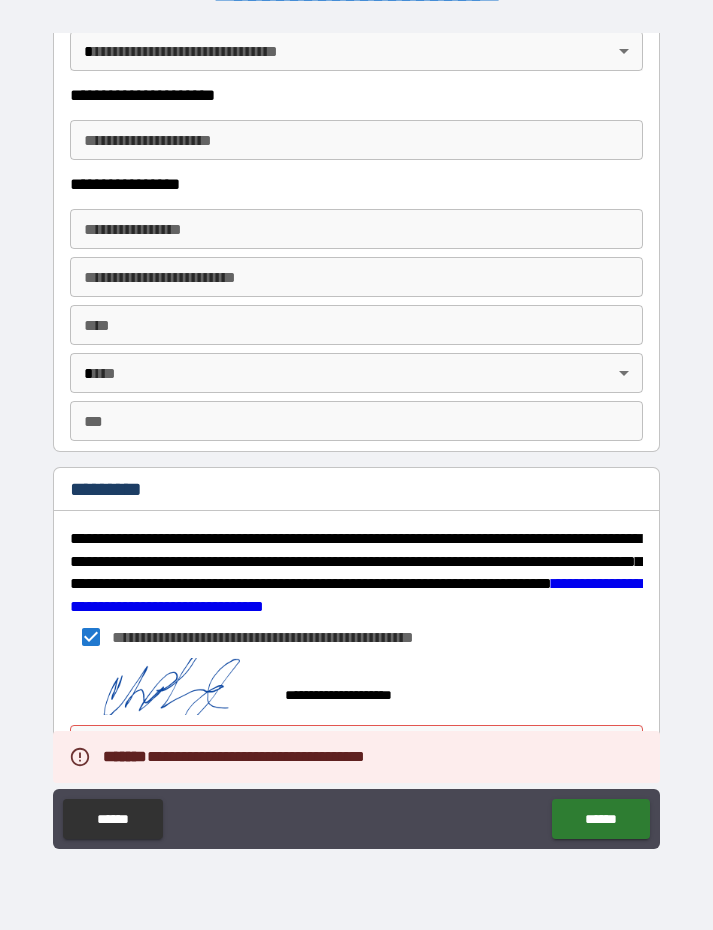 click on "**********" at bounding box center [356, 821] 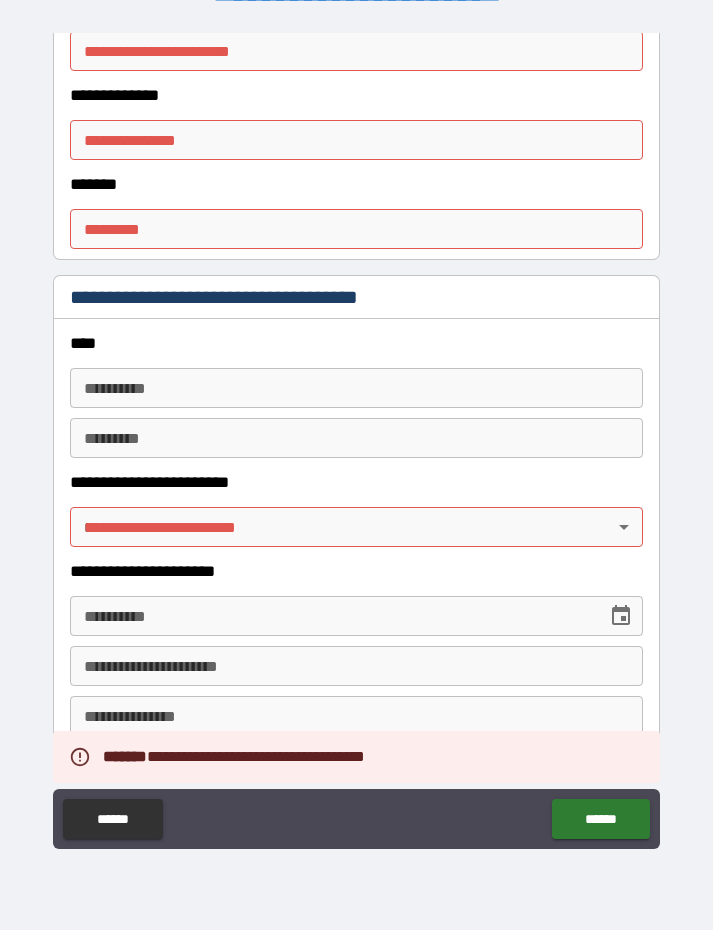 scroll, scrollTop: 2494, scrollLeft: 0, axis: vertical 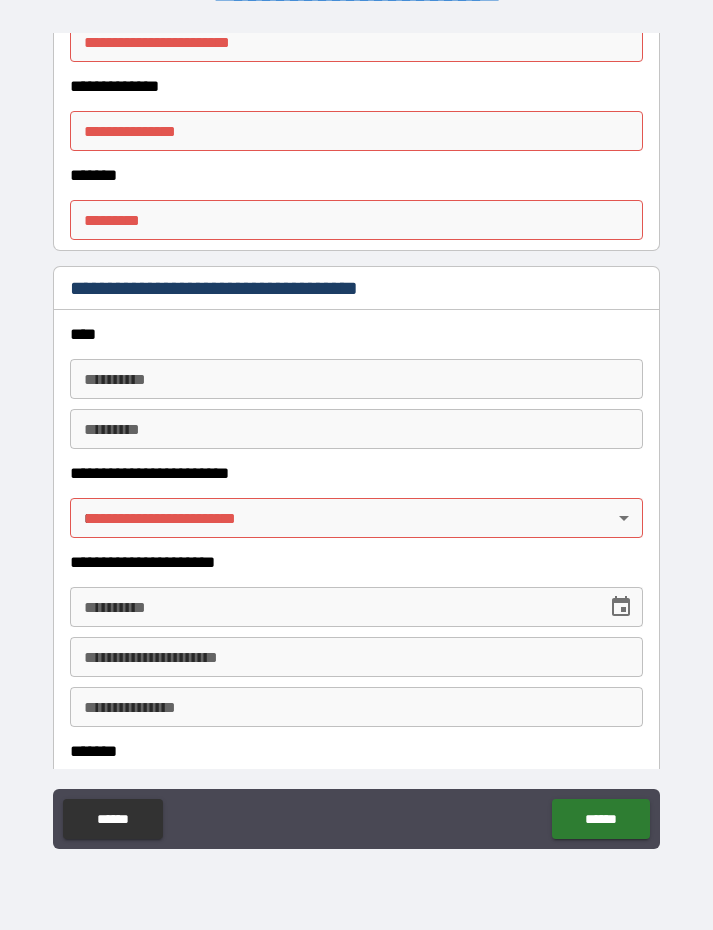 click on "**********" at bounding box center (356, 436) 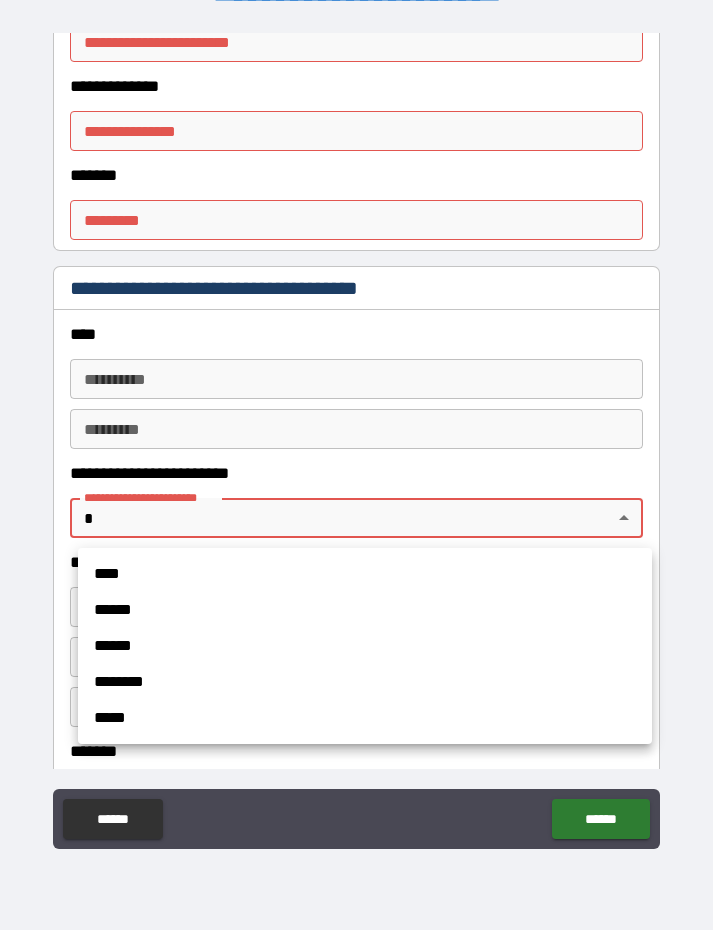click on "****" at bounding box center [365, 574] 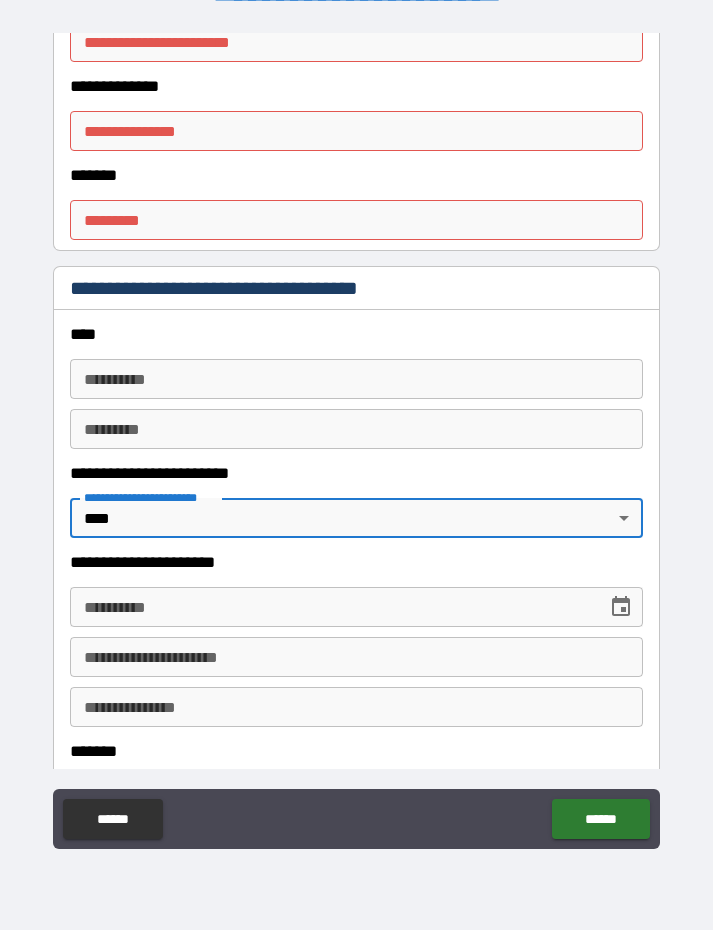type on "*" 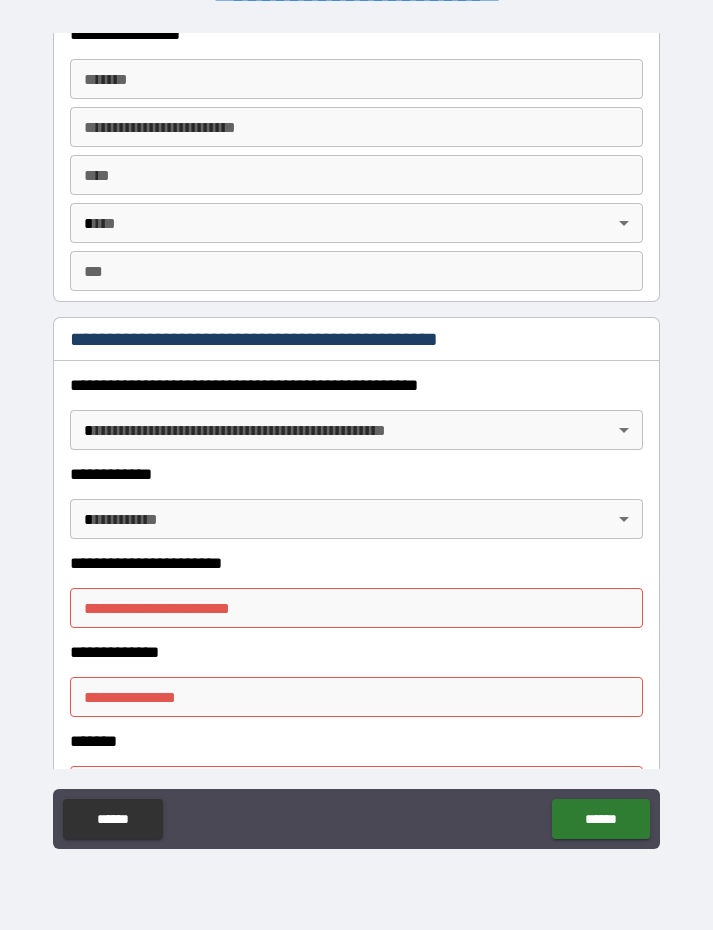 scroll, scrollTop: 1925, scrollLeft: 0, axis: vertical 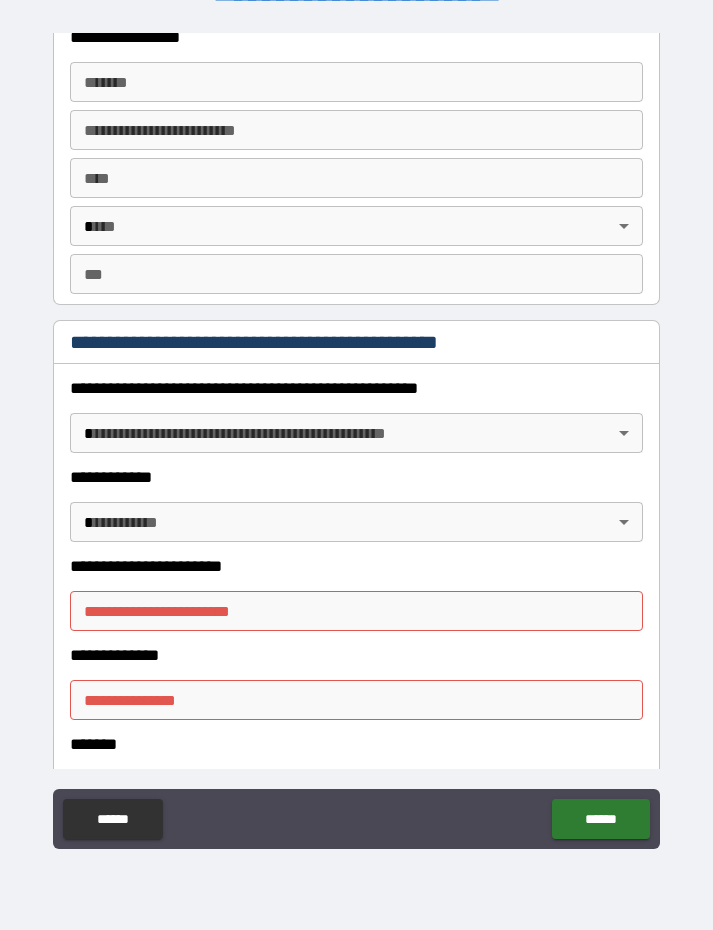 click on "**********" at bounding box center (356, 436) 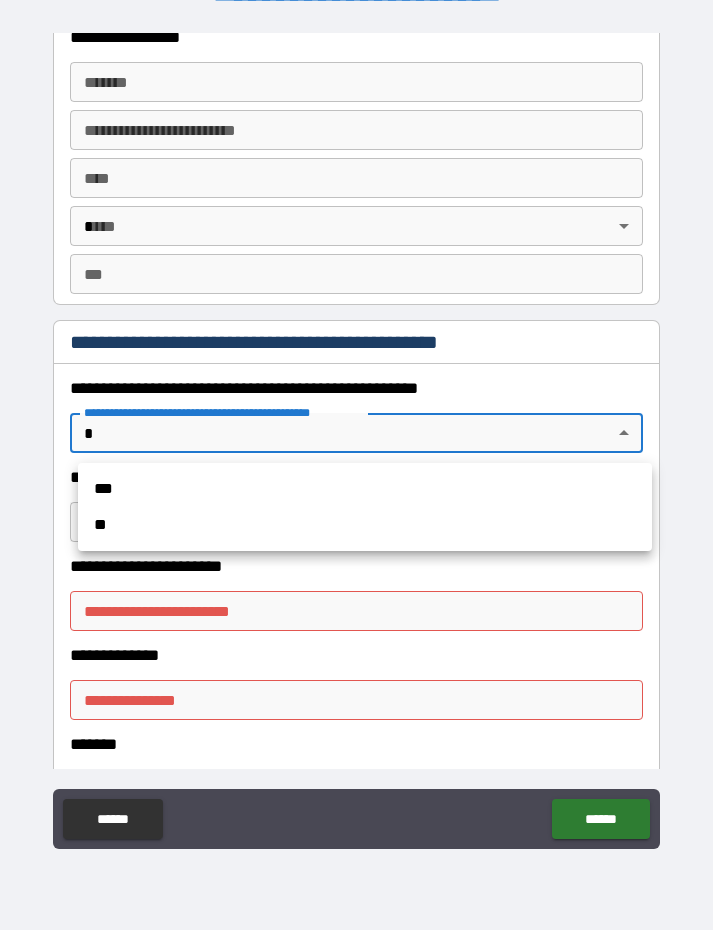 click on "**" at bounding box center [365, 525] 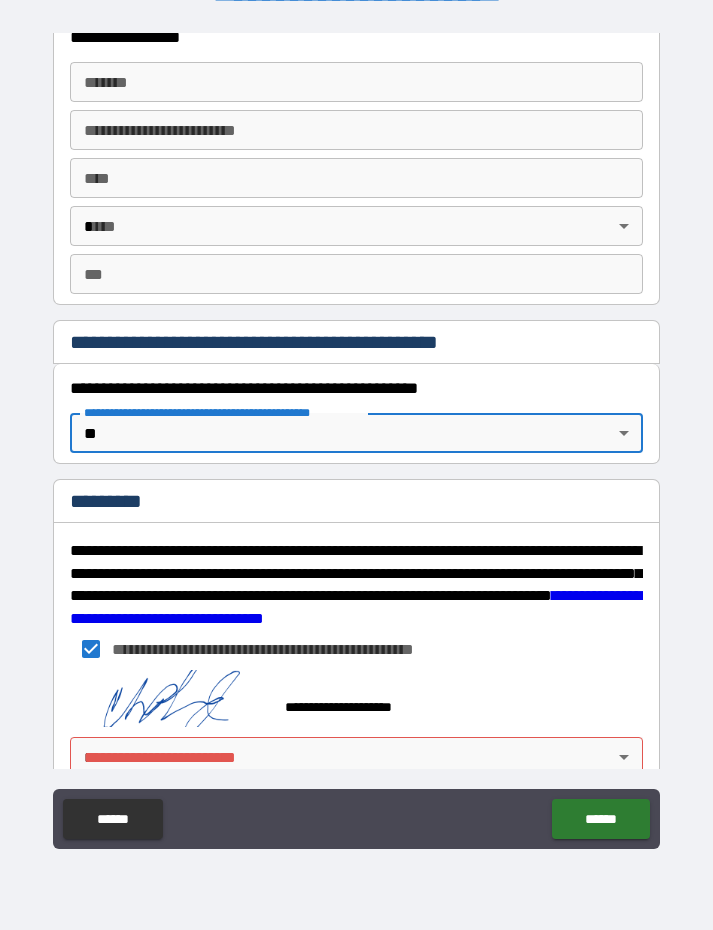 type on "*" 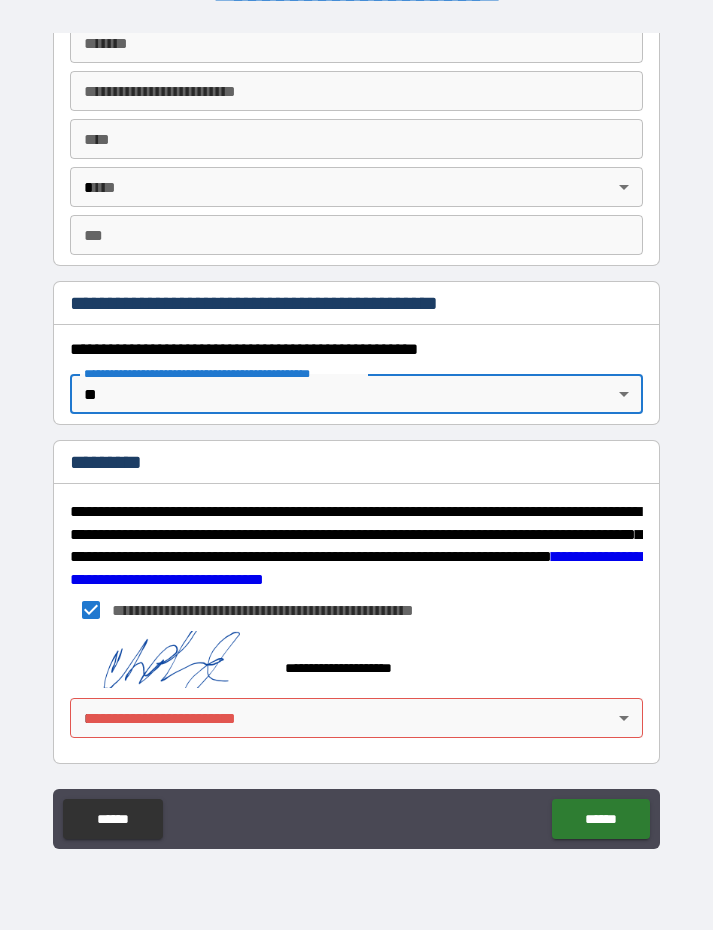 scroll, scrollTop: 1964, scrollLeft: 0, axis: vertical 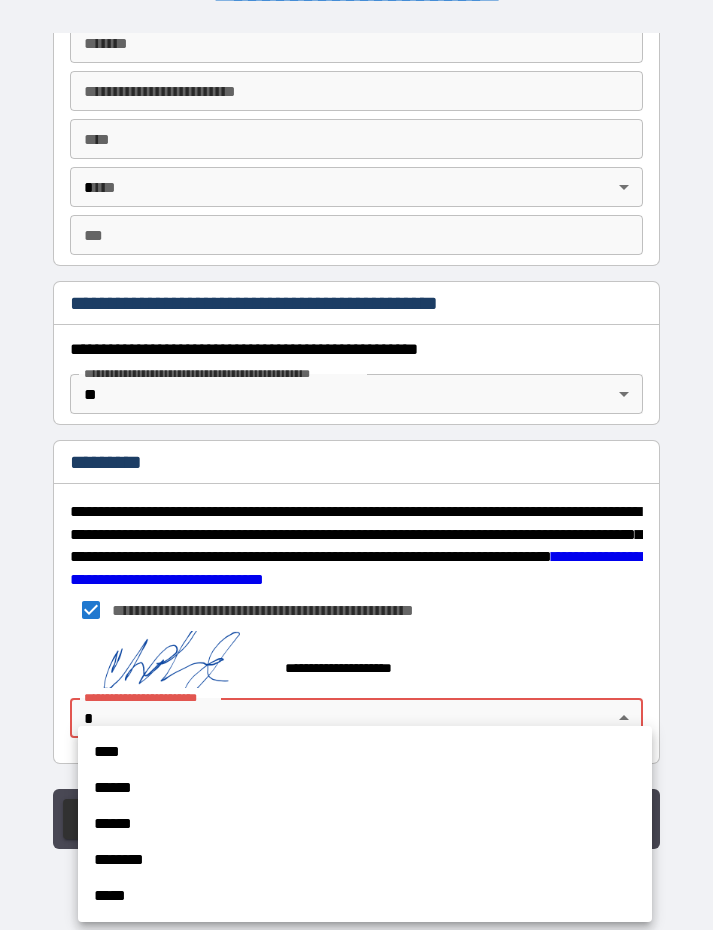 click on "****" at bounding box center (365, 752) 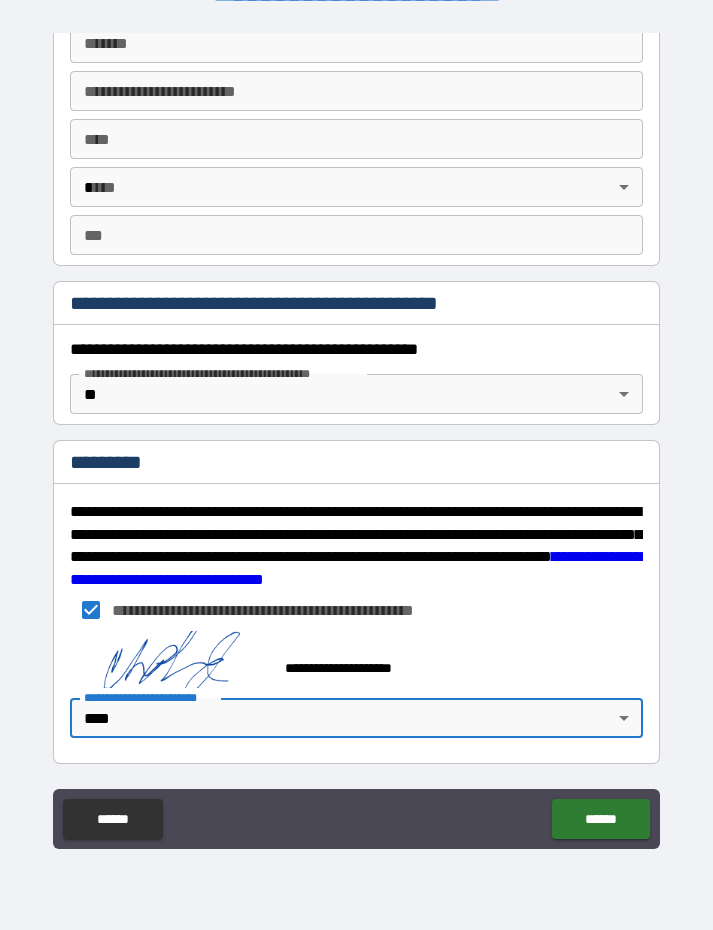 click on "******" at bounding box center (600, 819) 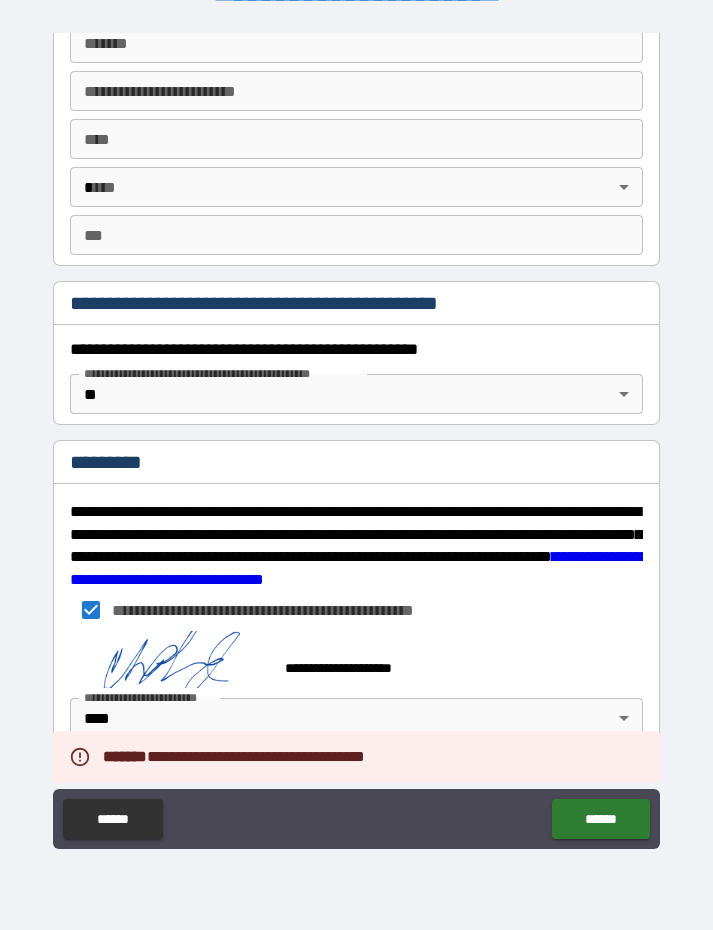 click on "**********" at bounding box center [356, 436] 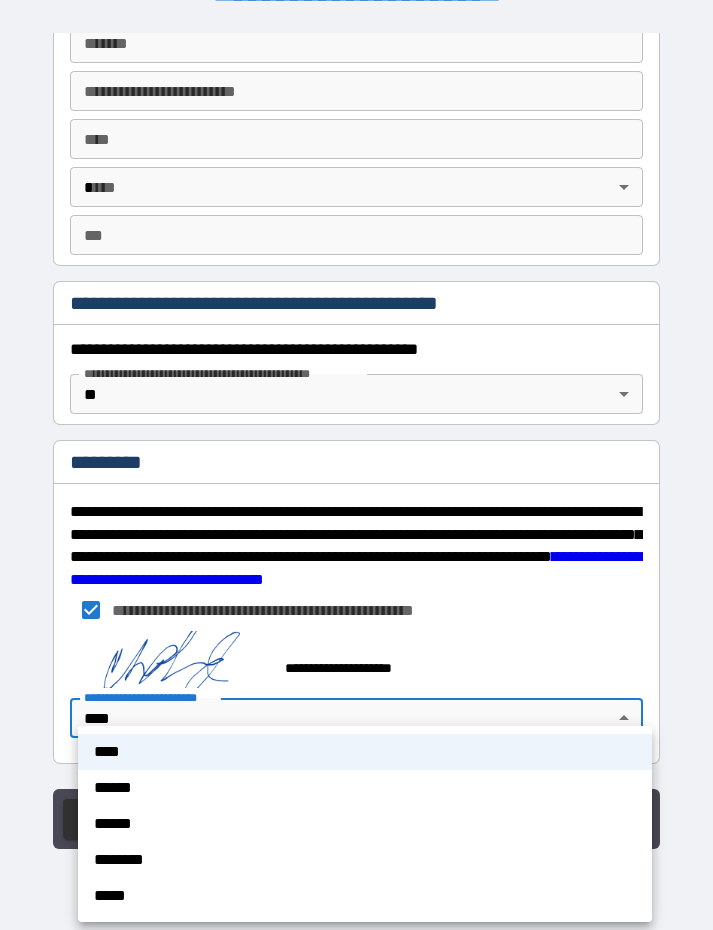 click on "****" at bounding box center (365, 752) 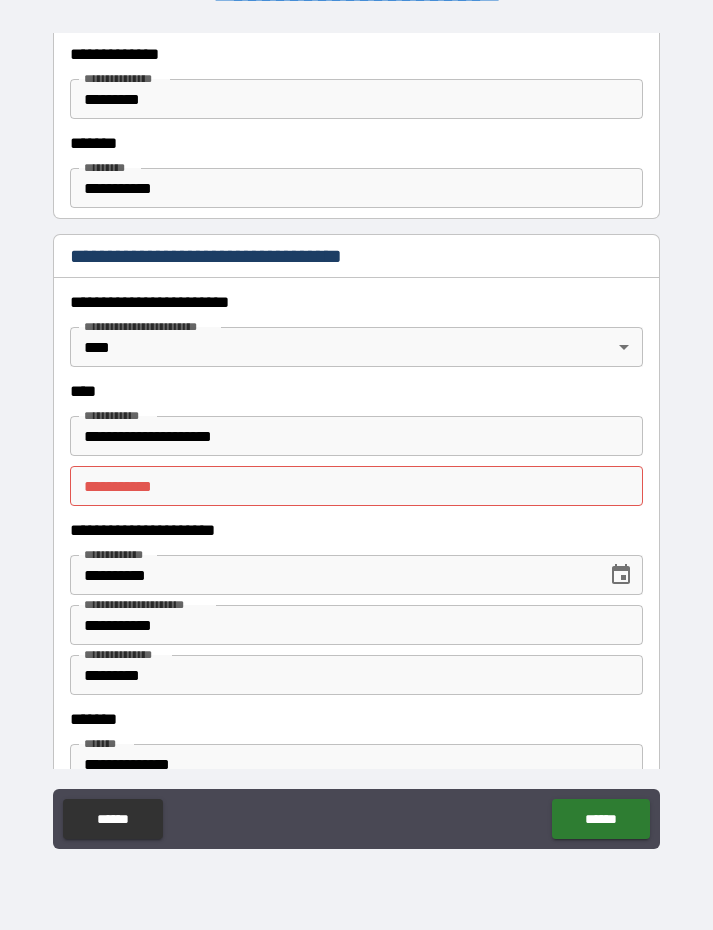 scroll, scrollTop: 710, scrollLeft: 0, axis: vertical 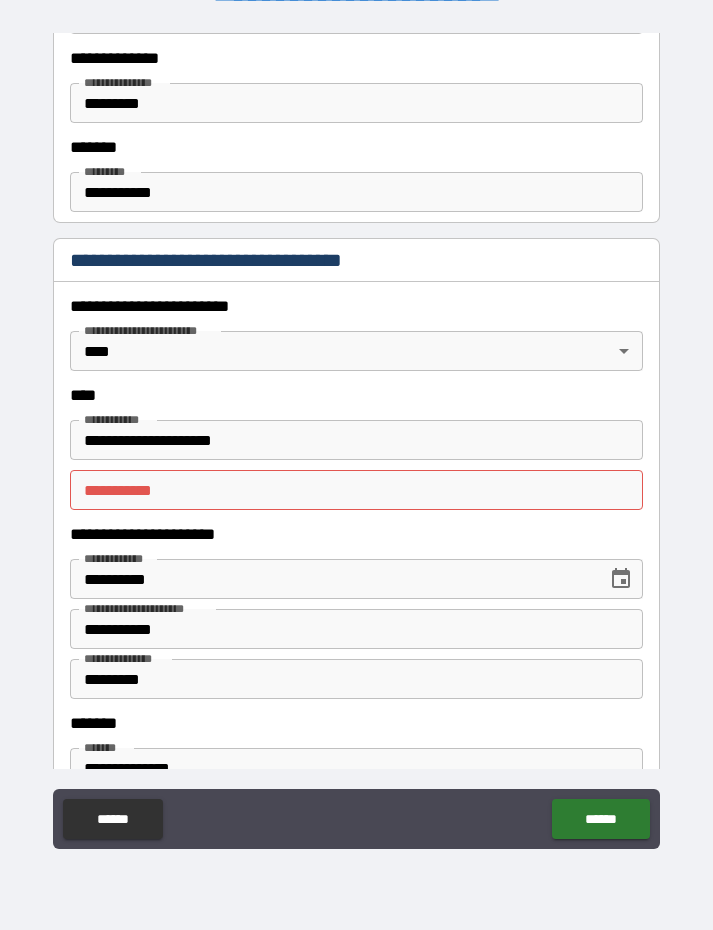 click on "**********" at bounding box center [357, 440] 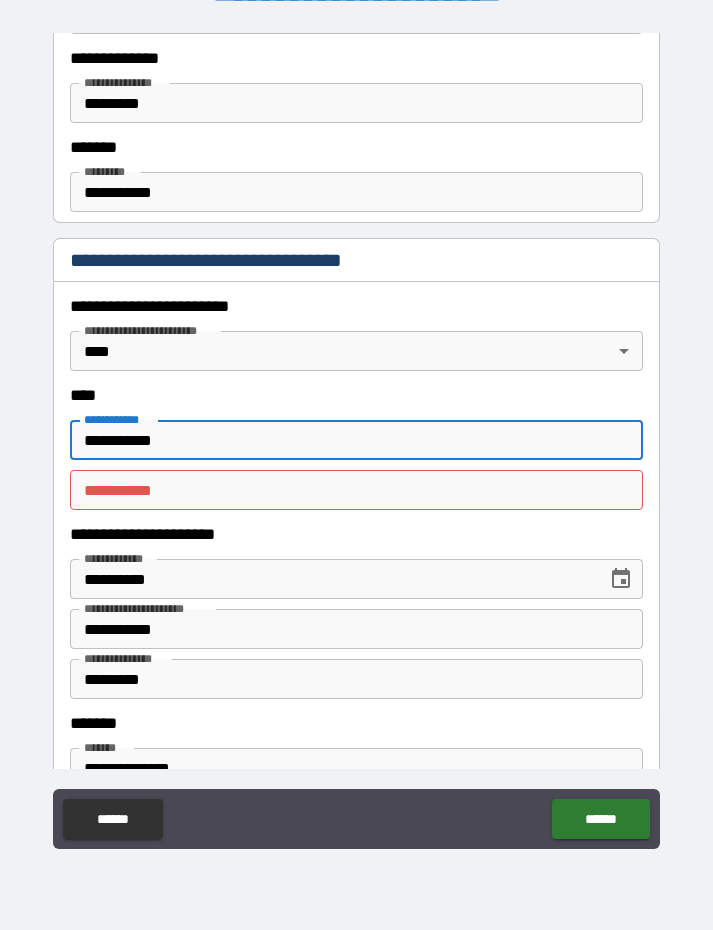 type on "**********" 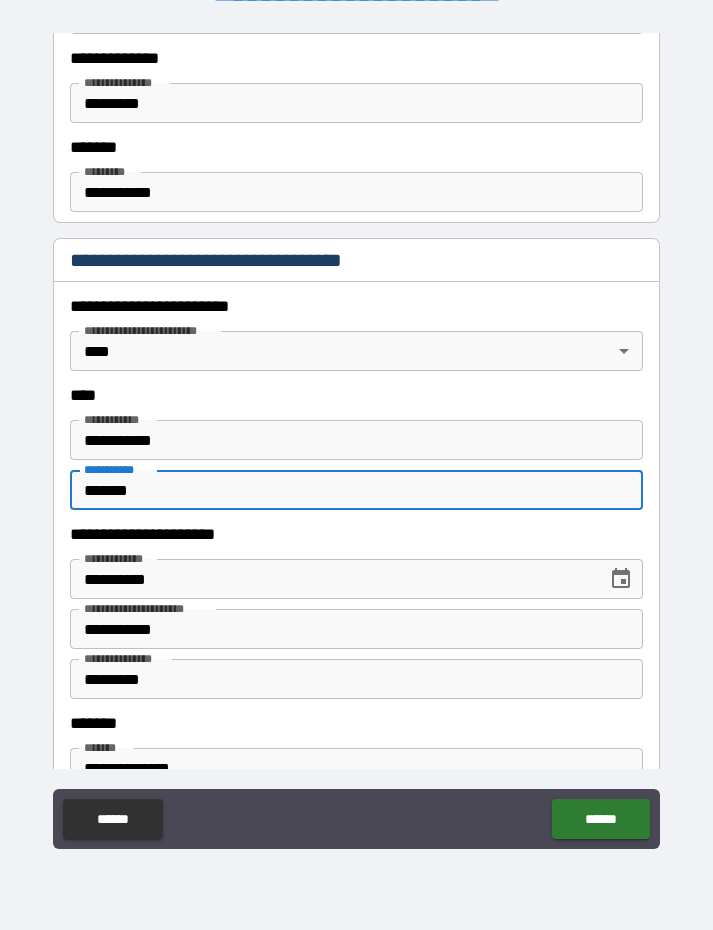 type on "*******" 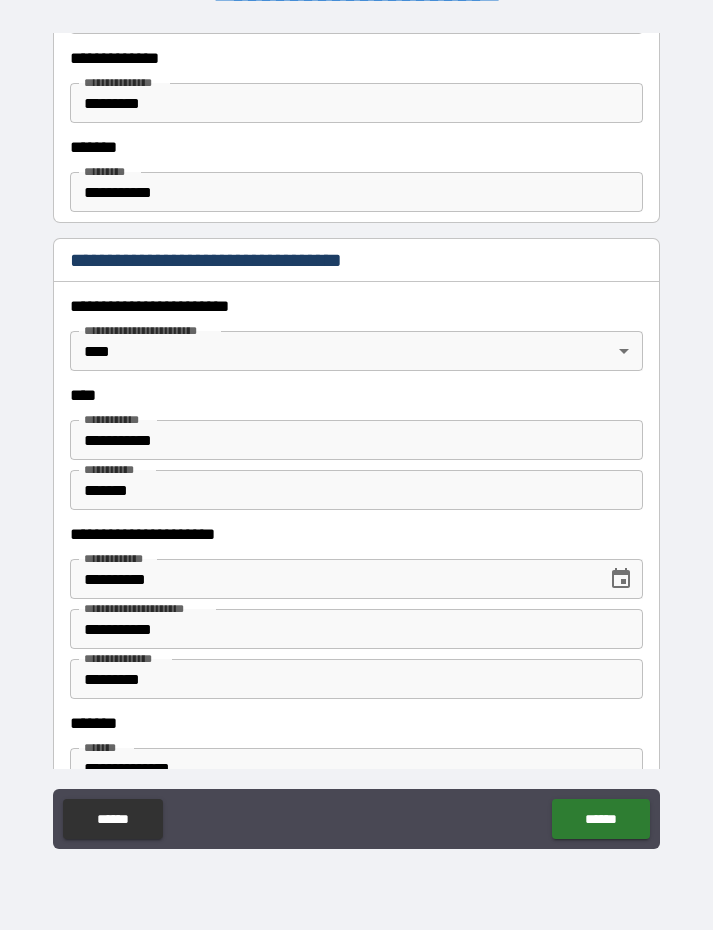 click on "******" at bounding box center [600, 819] 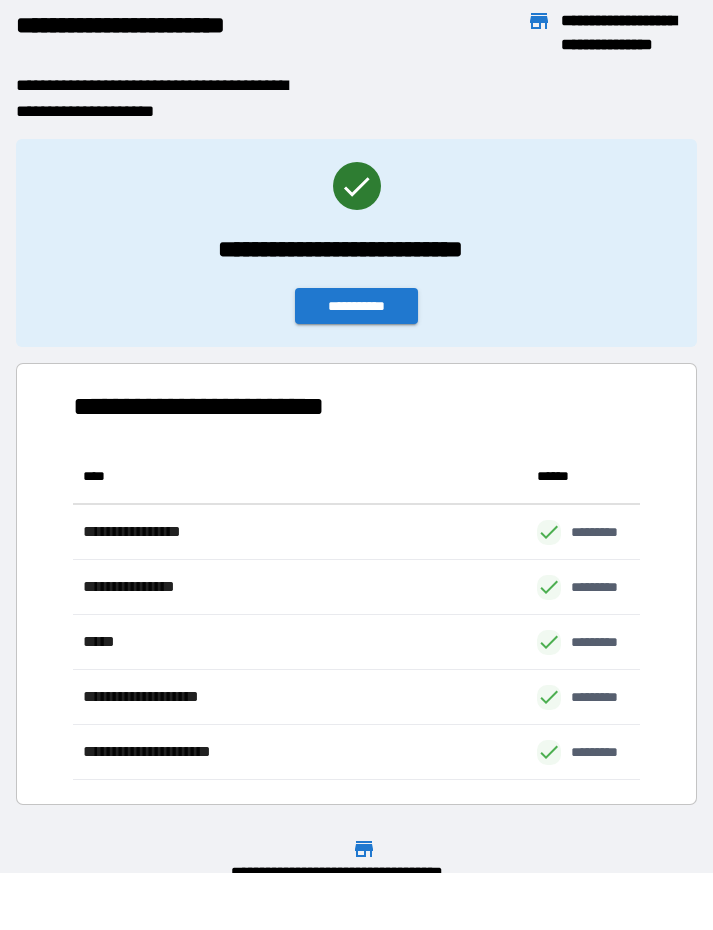 scroll, scrollTop: 331, scrollLeft: 567, axis: both 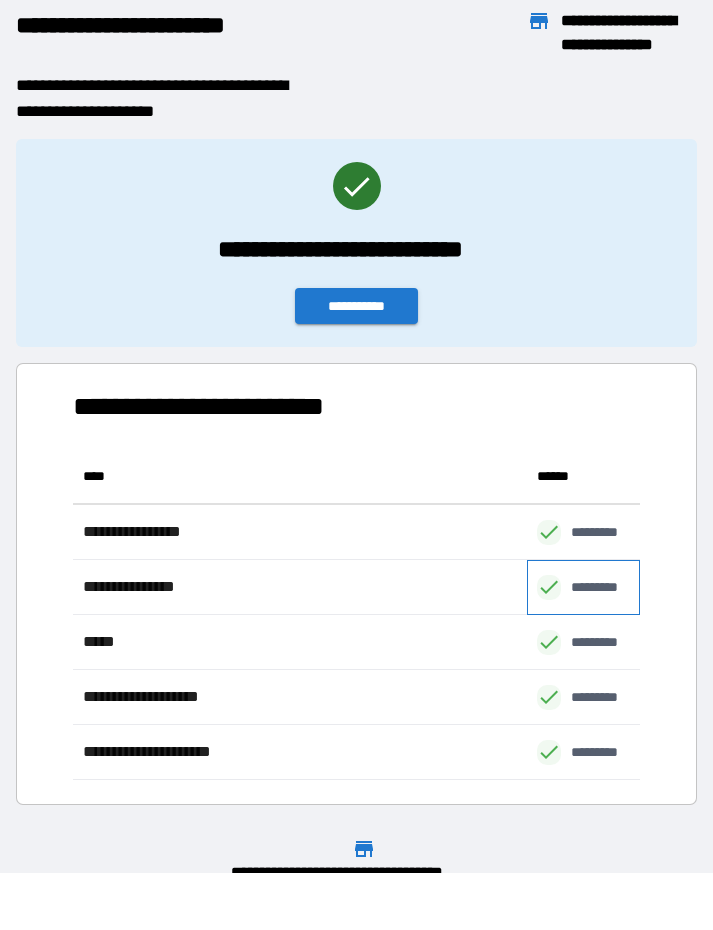 click on "*********" at bounding box center [605, 587] 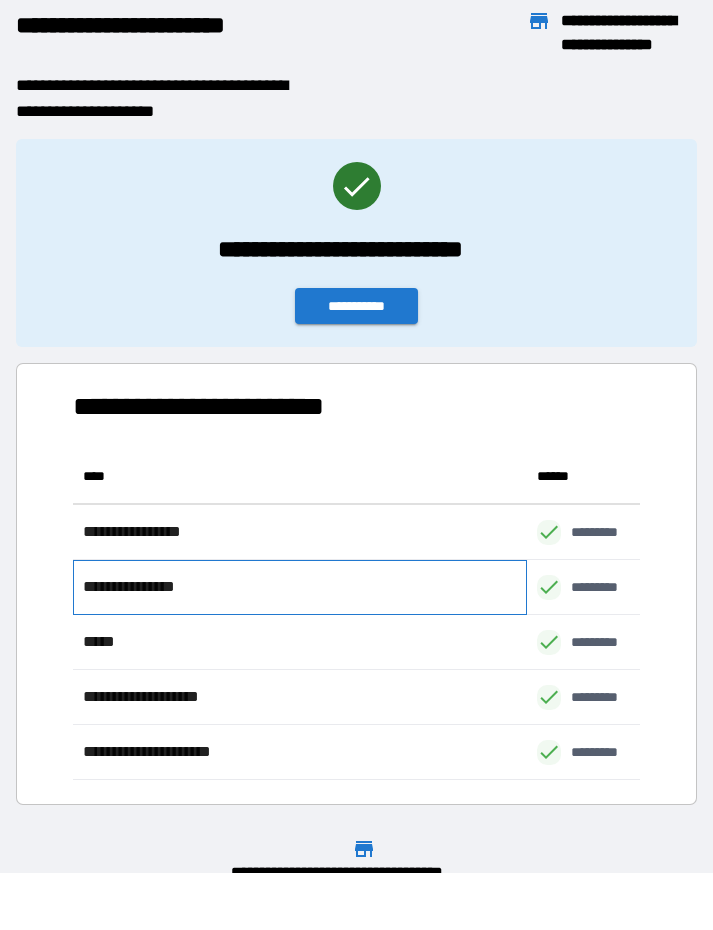 click on "**********" at bounding box center (140, 587) 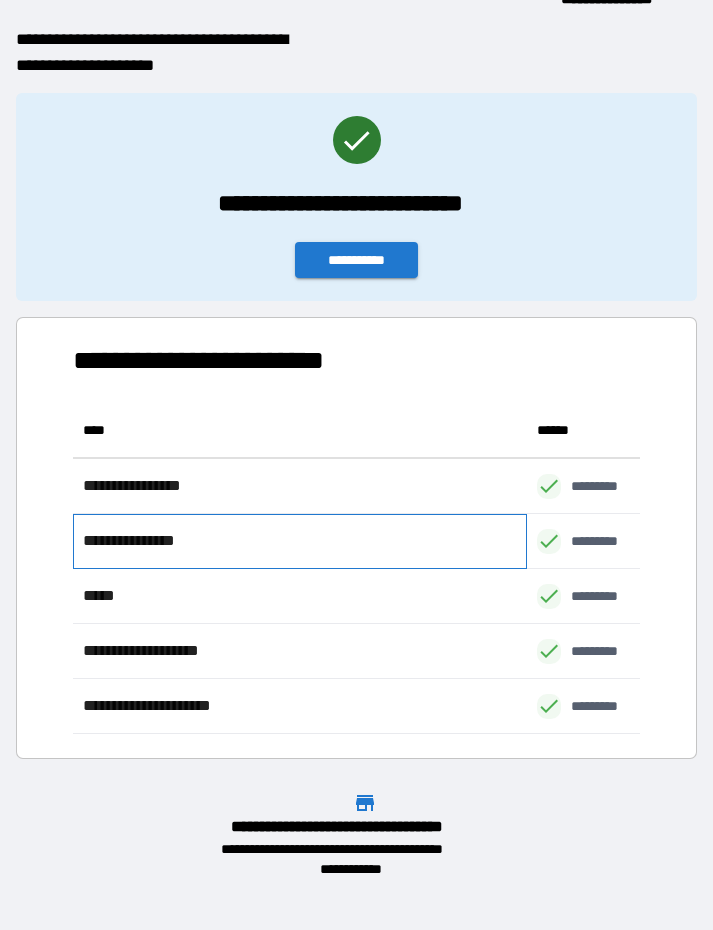 scroll, scrollTop: 45, scrollLeft: 0, axis: vertical 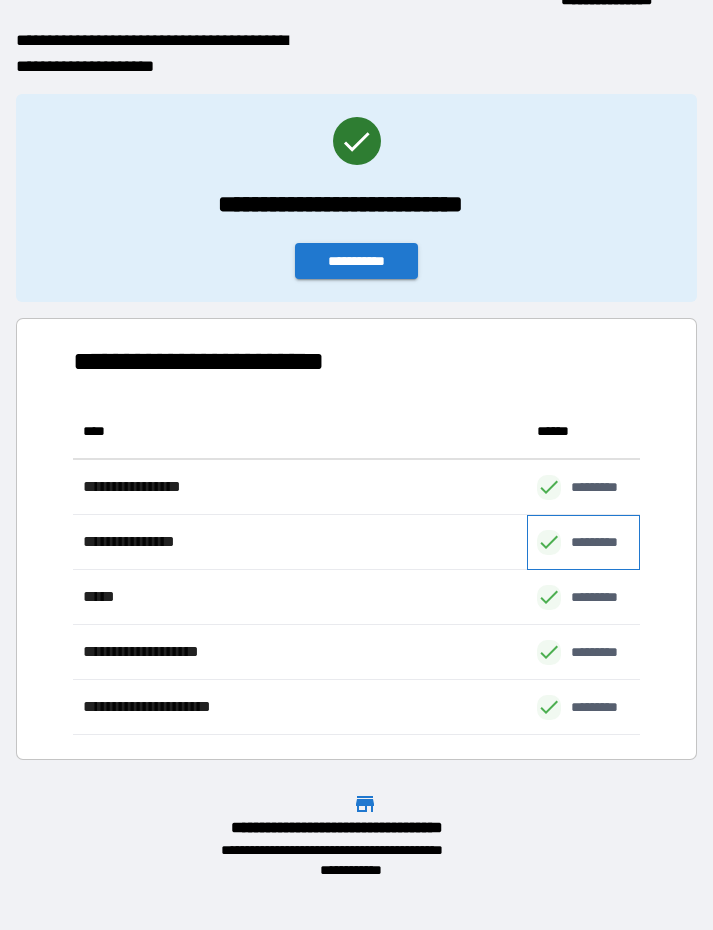 click on "*********" at bounding box center [583, 542] 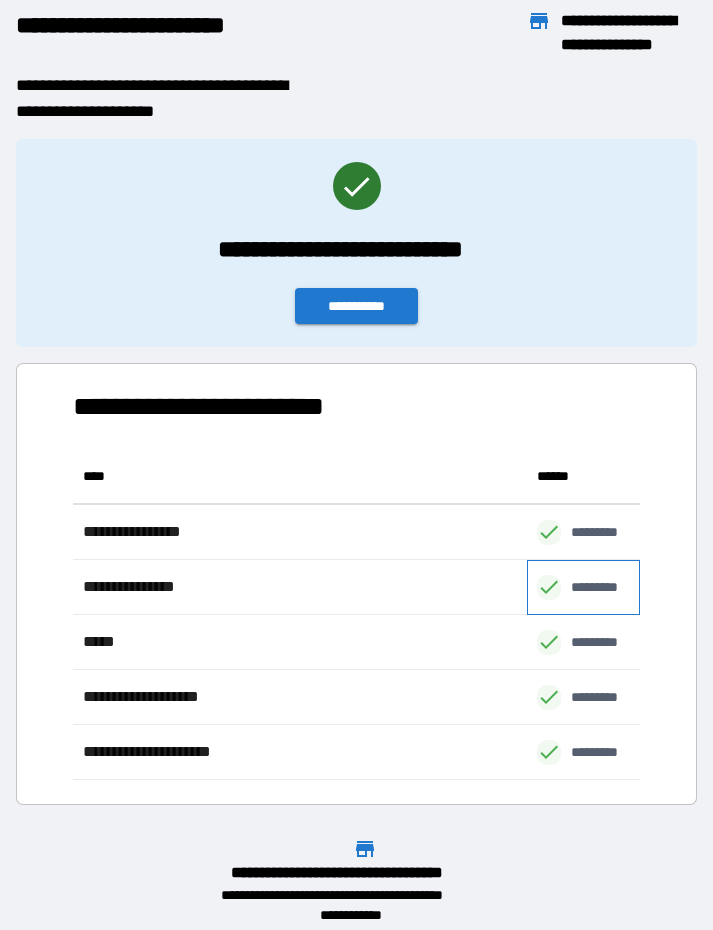 scroll, scrollTop: 0, scrollLeft: 0, axis: both 